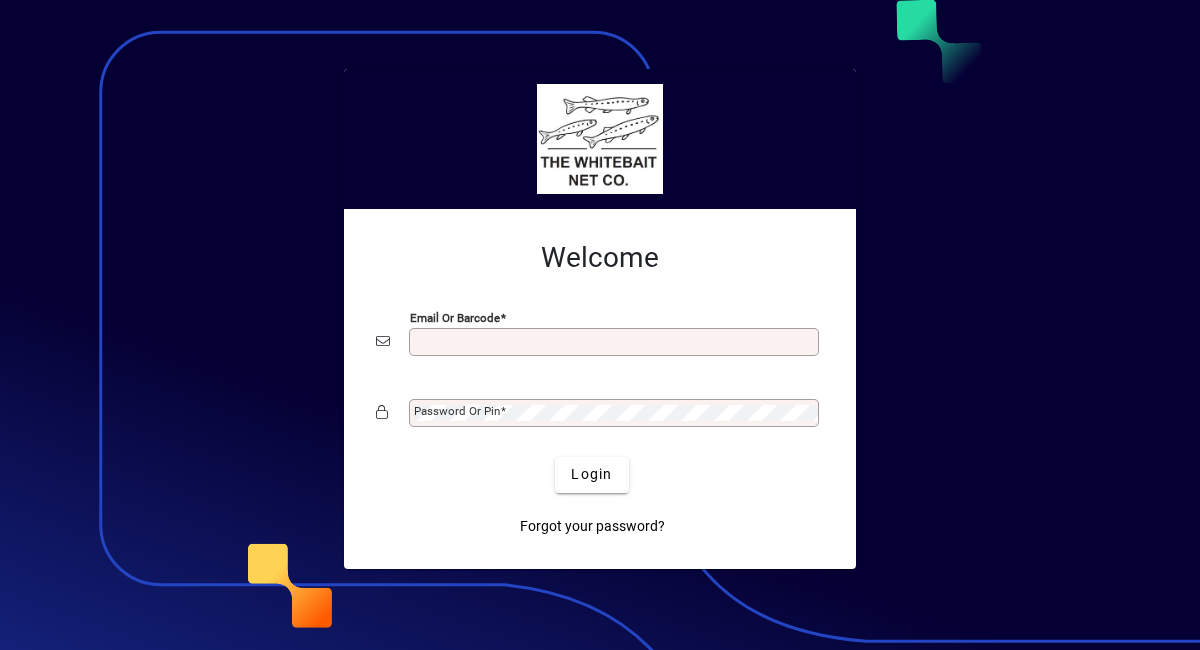 scroll, scrollTop: 0, scrollLeft: 0, axis: both 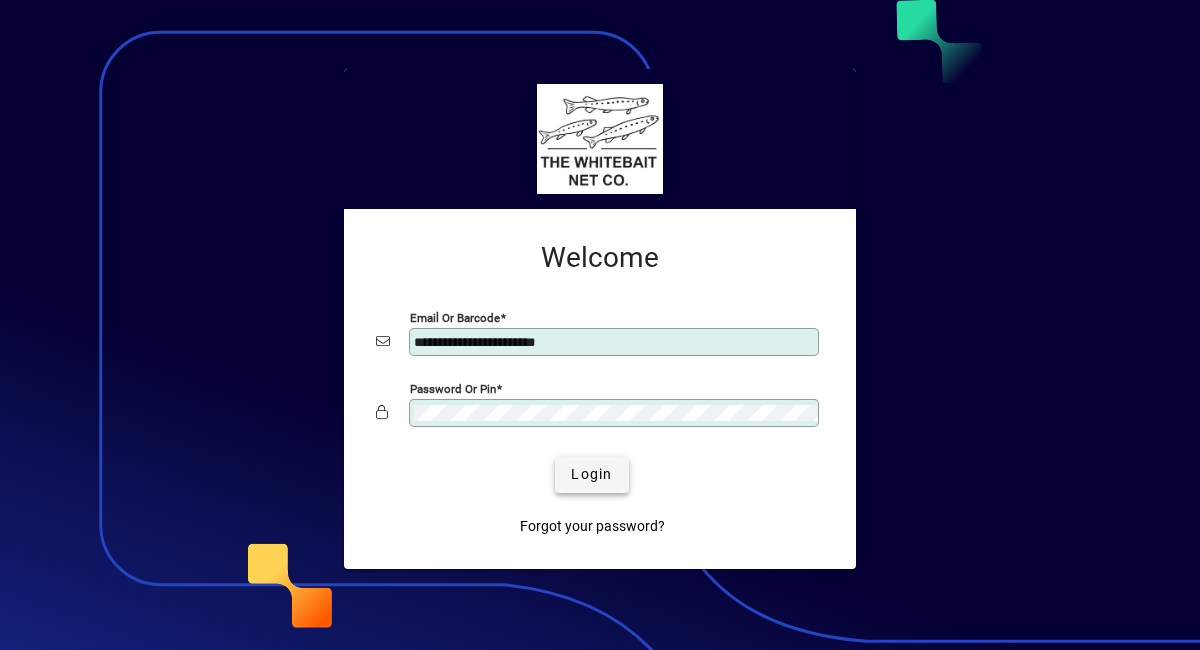 click on "Login" 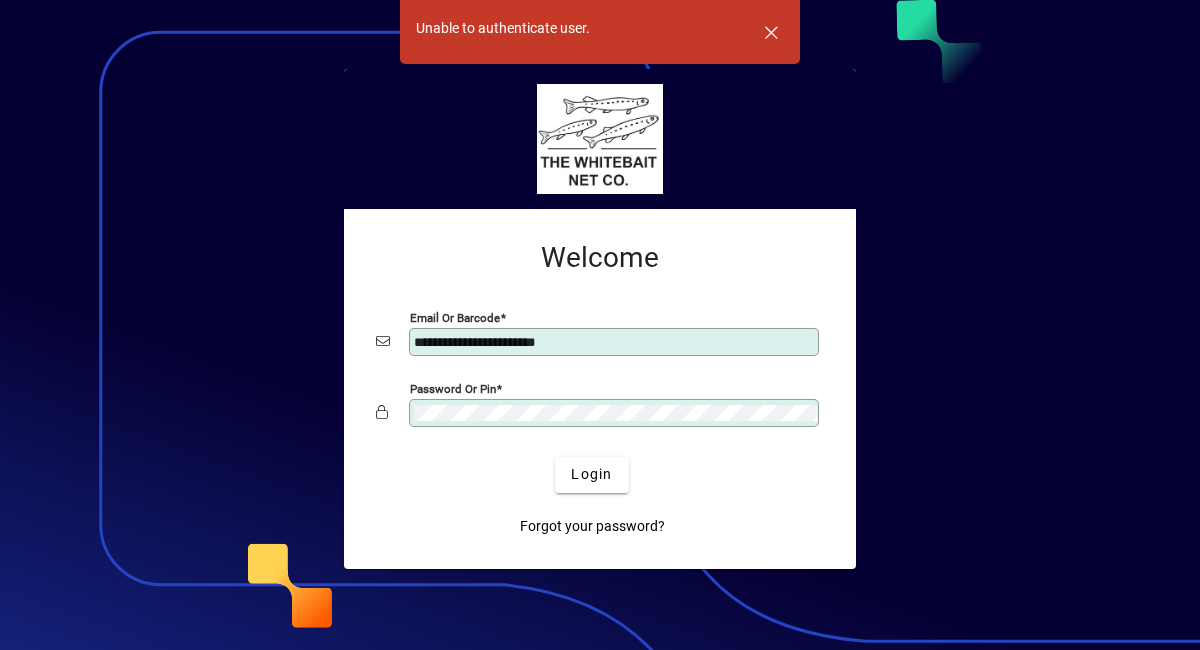 click on "Password or Pin" 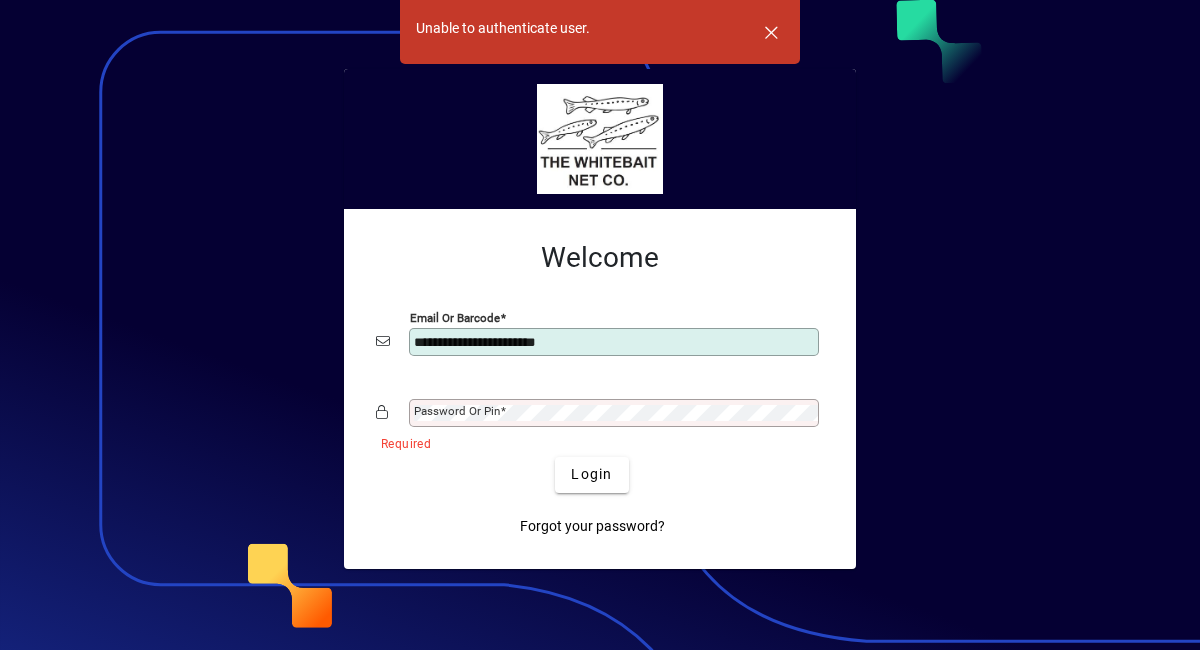 click on "**********" 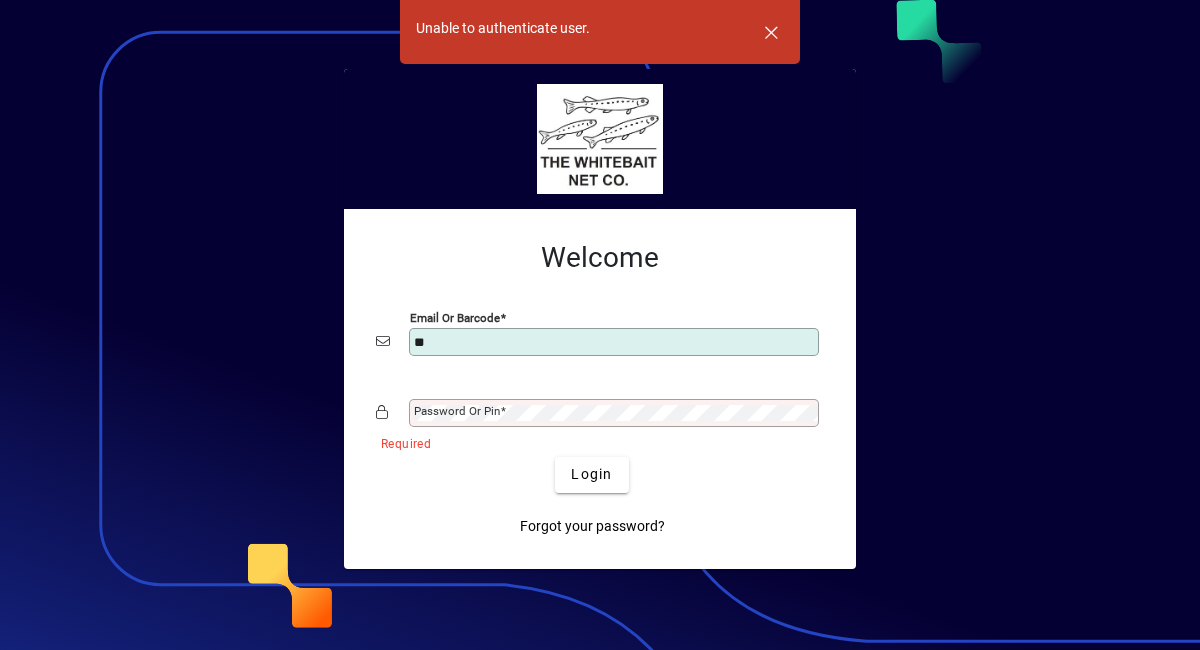 type on "*" 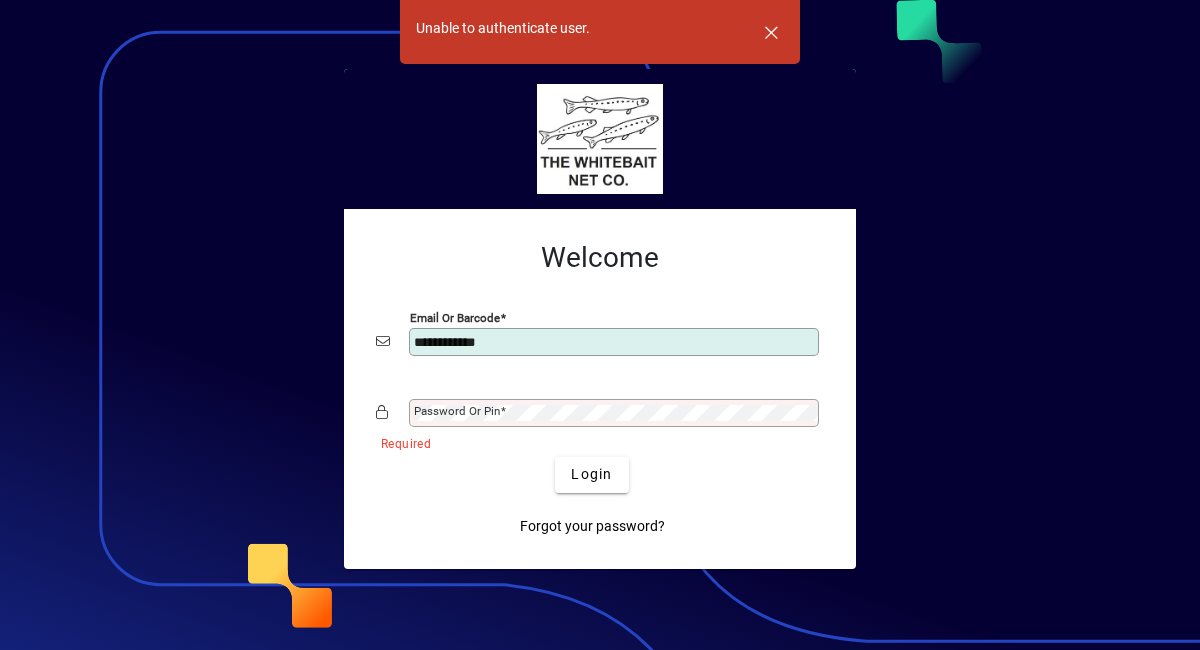 type on "**********" 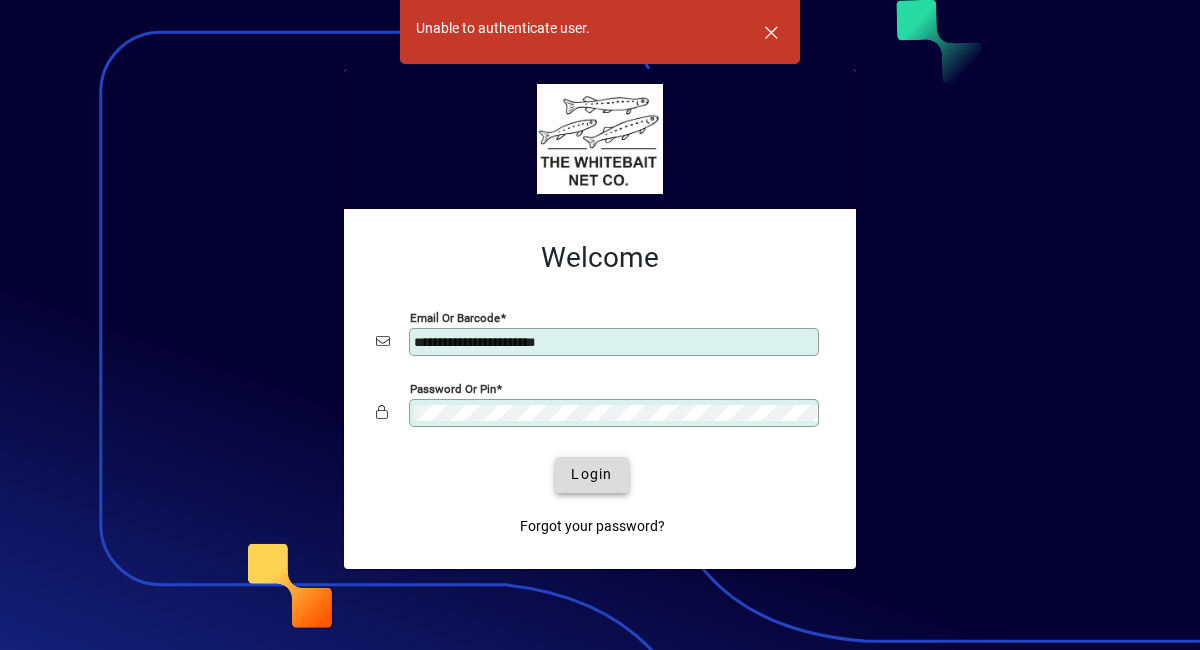 click on "Login" 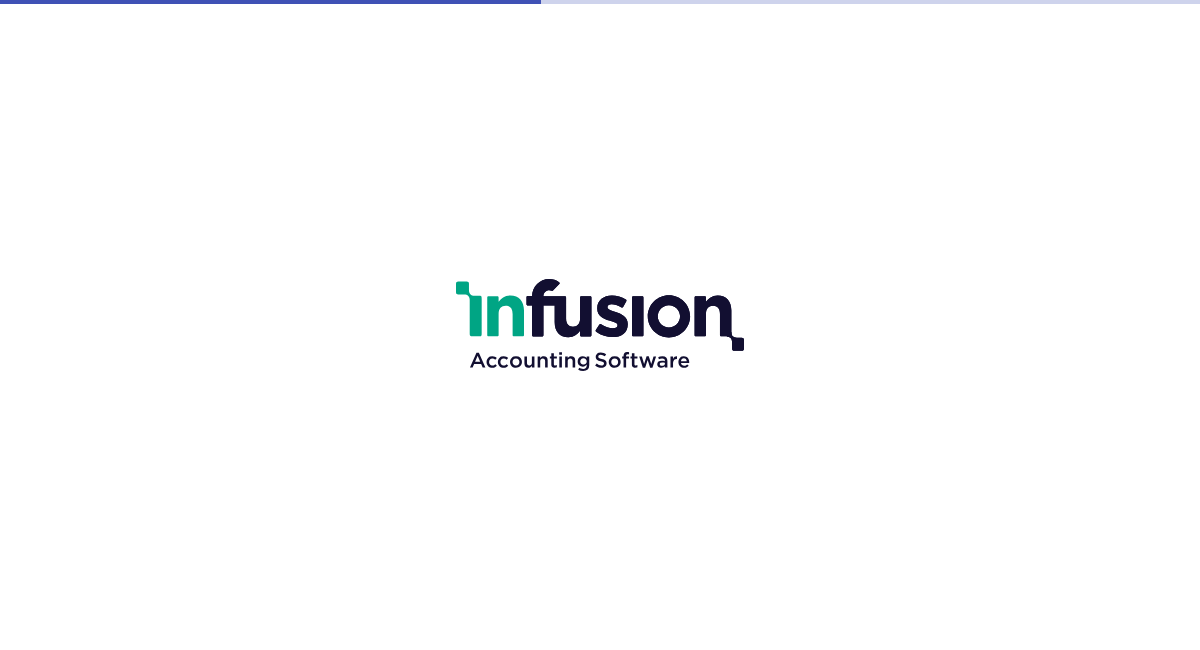 scroll, scrollTop: 0, scrollLeft: 0, axis: both 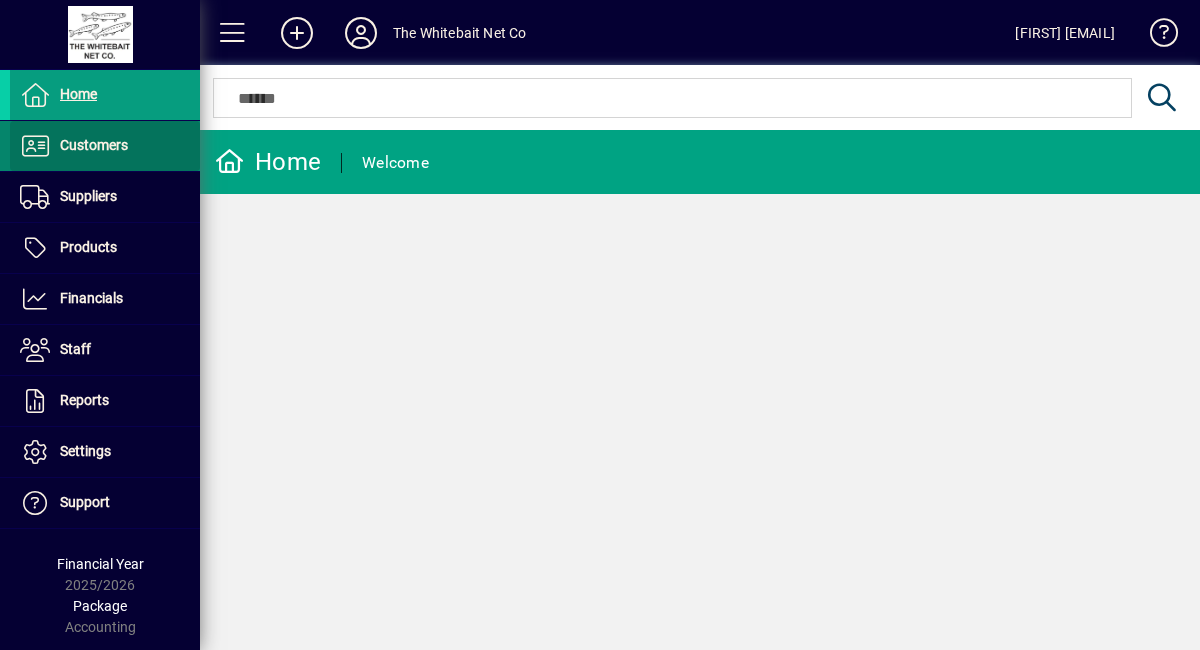 click at bounding box center (105, 146) 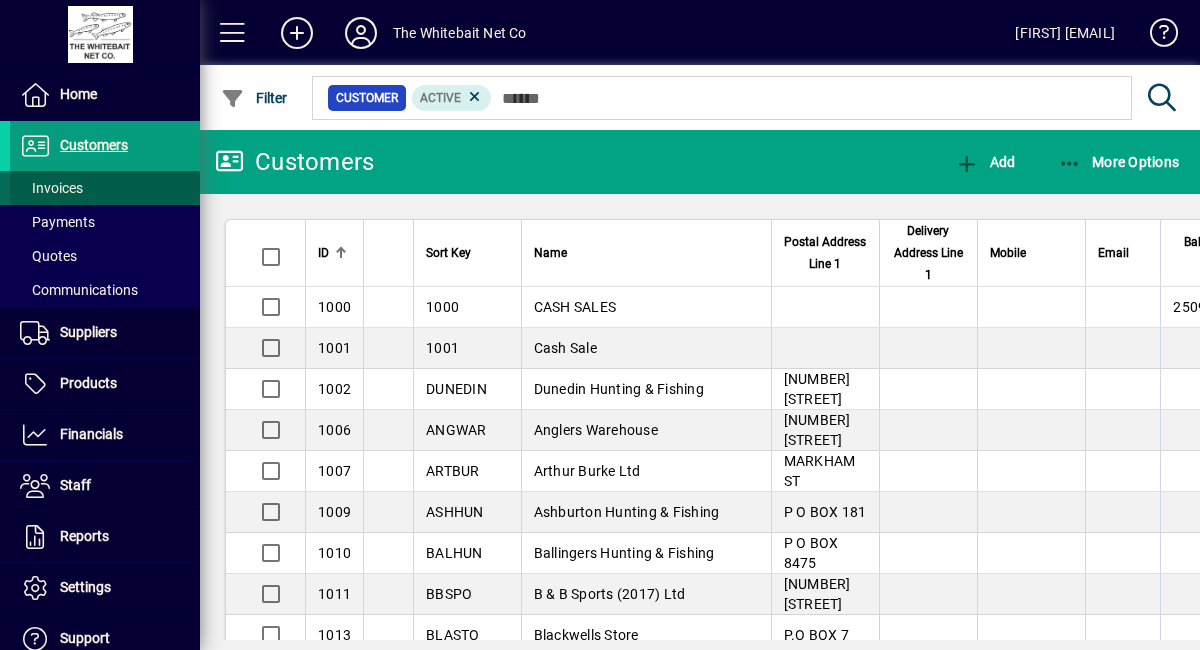 click at bounding box center (105, 188) 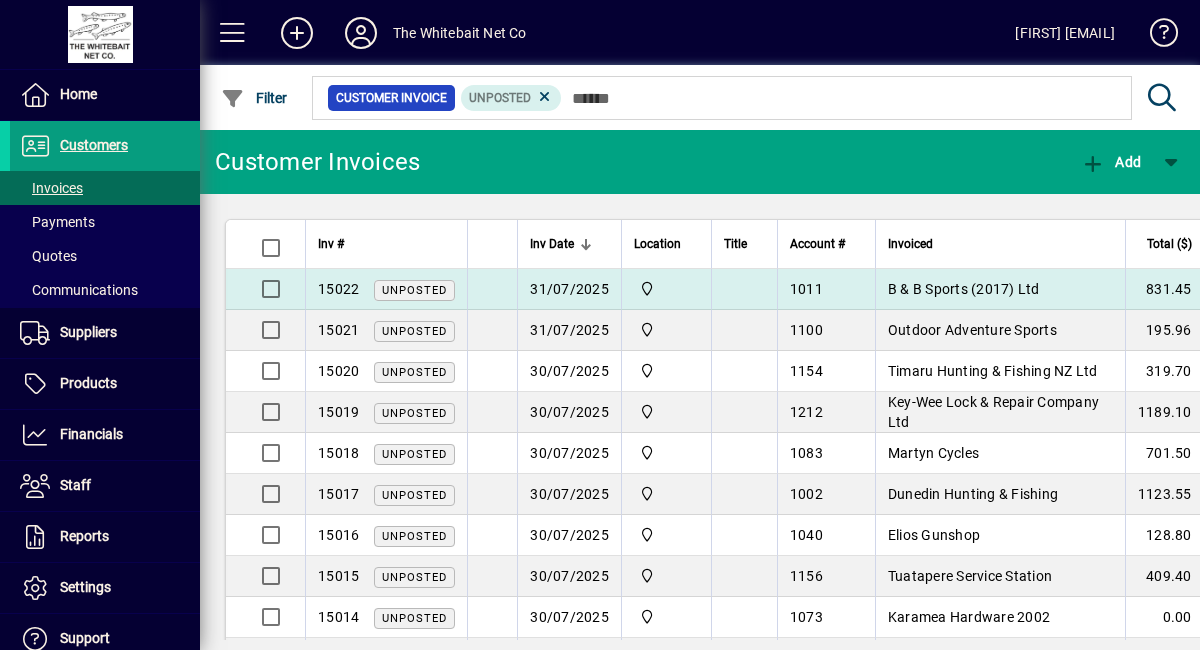 click on "1011" at bounding box center [826, 289] 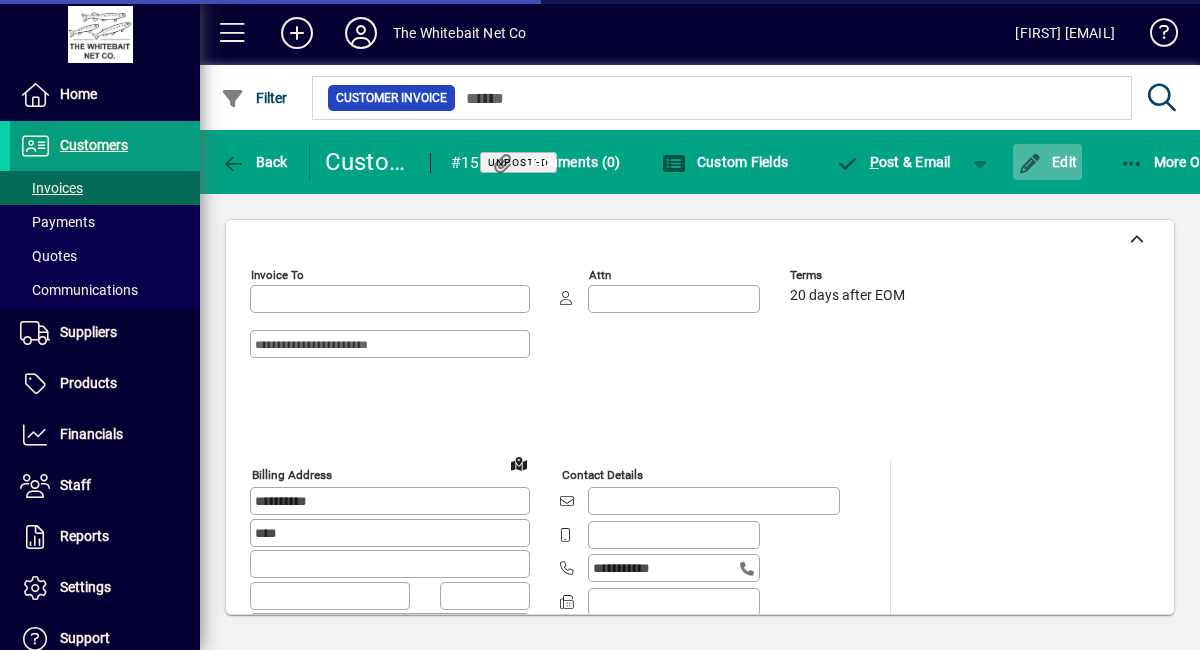 type on "********" 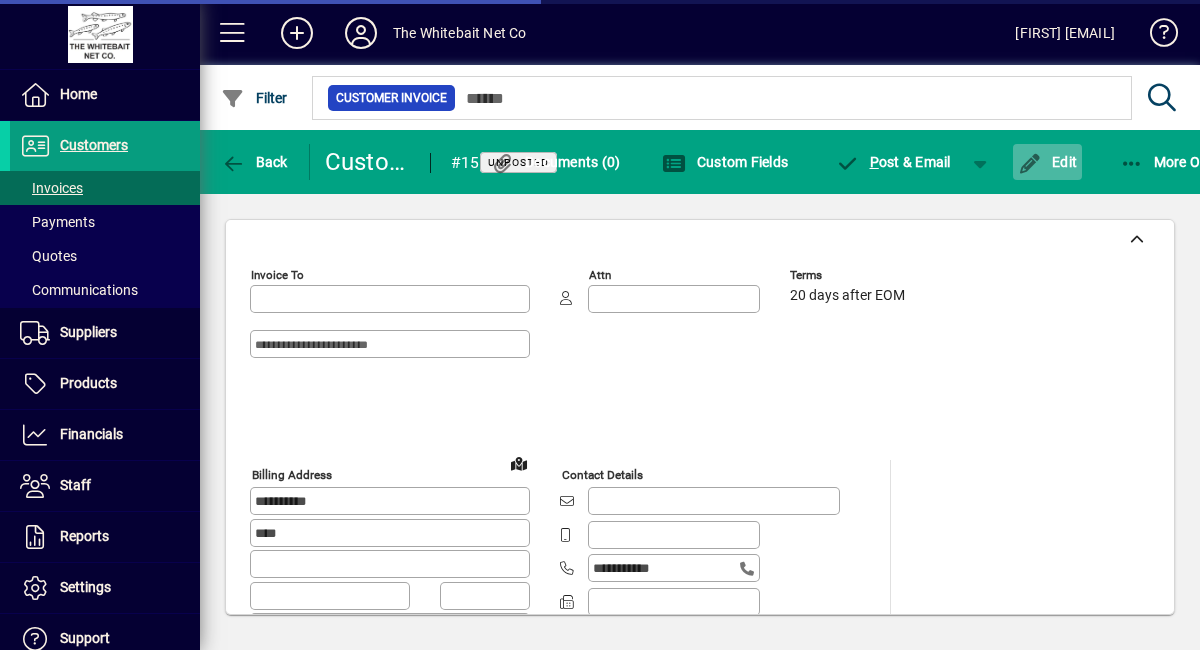 type on "**********" 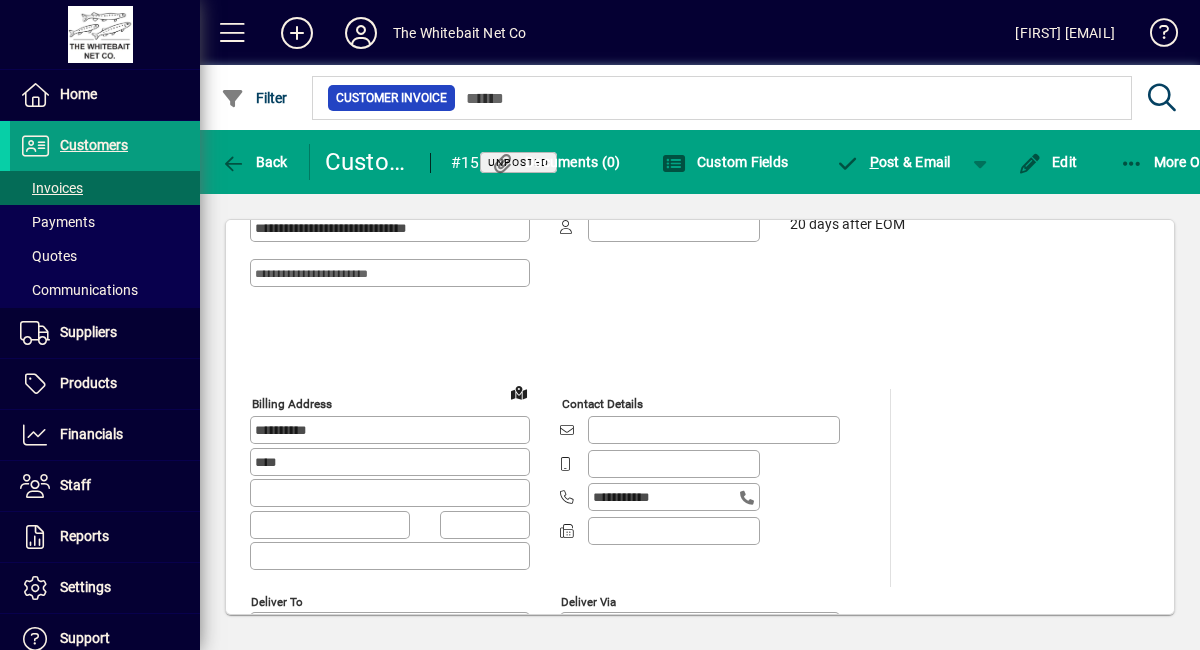 scroll, scrollTop: 0, scrollLeft: 0, axis: both 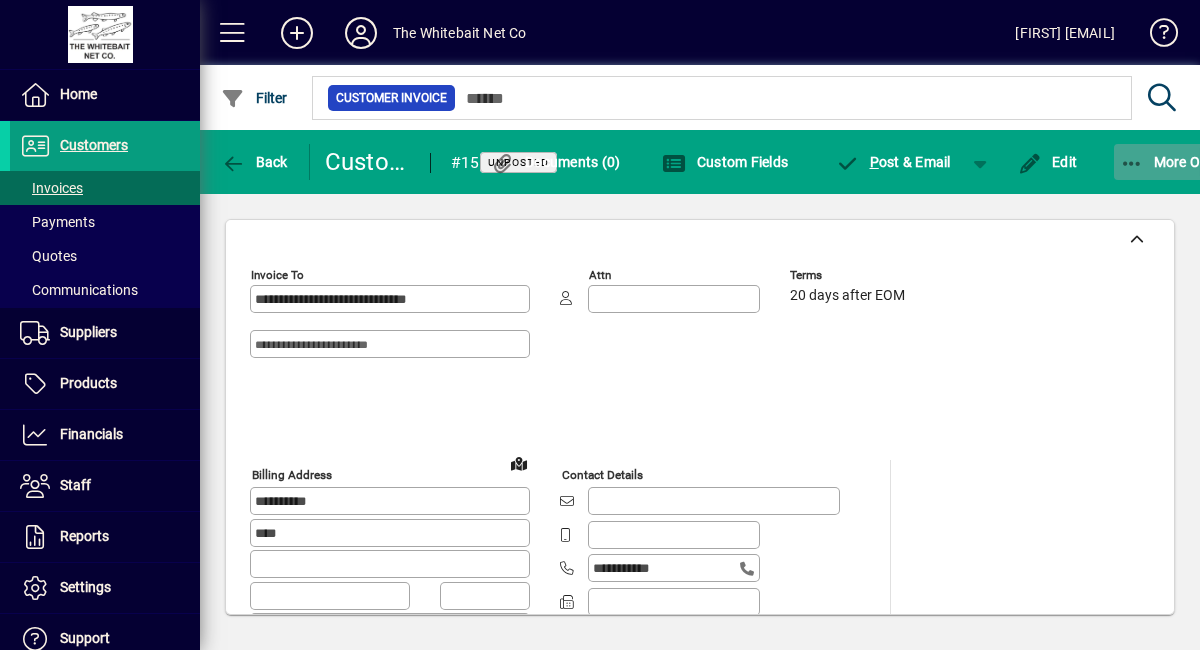click 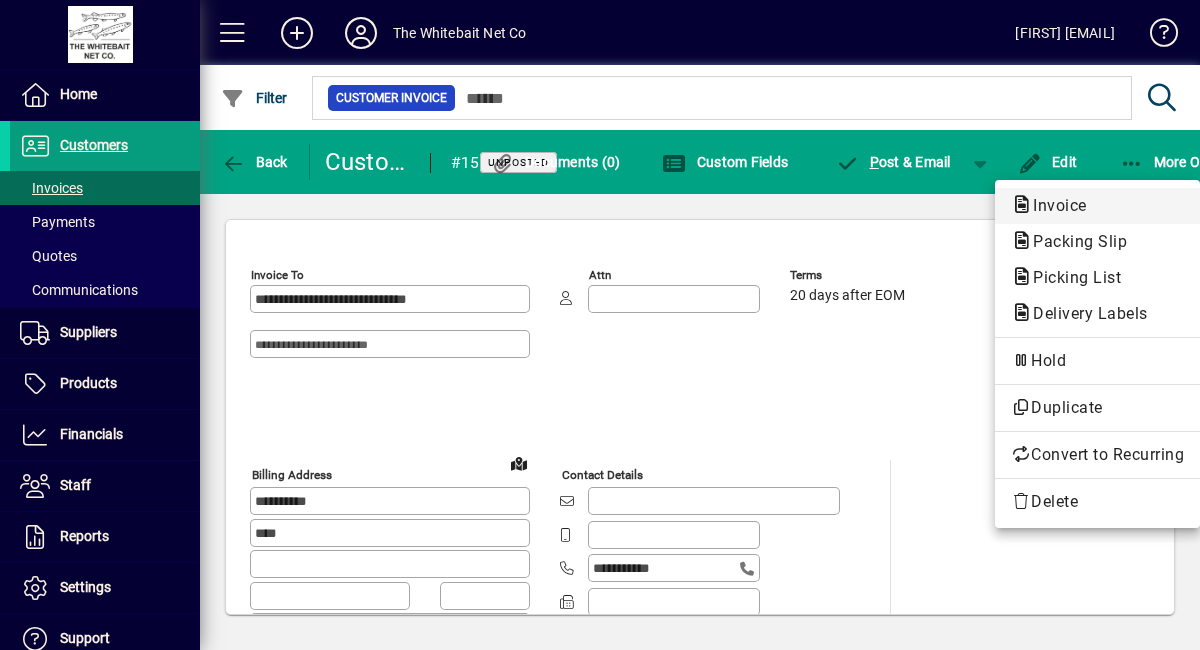 click on "Invoice" at bounding box center (1074, 241) 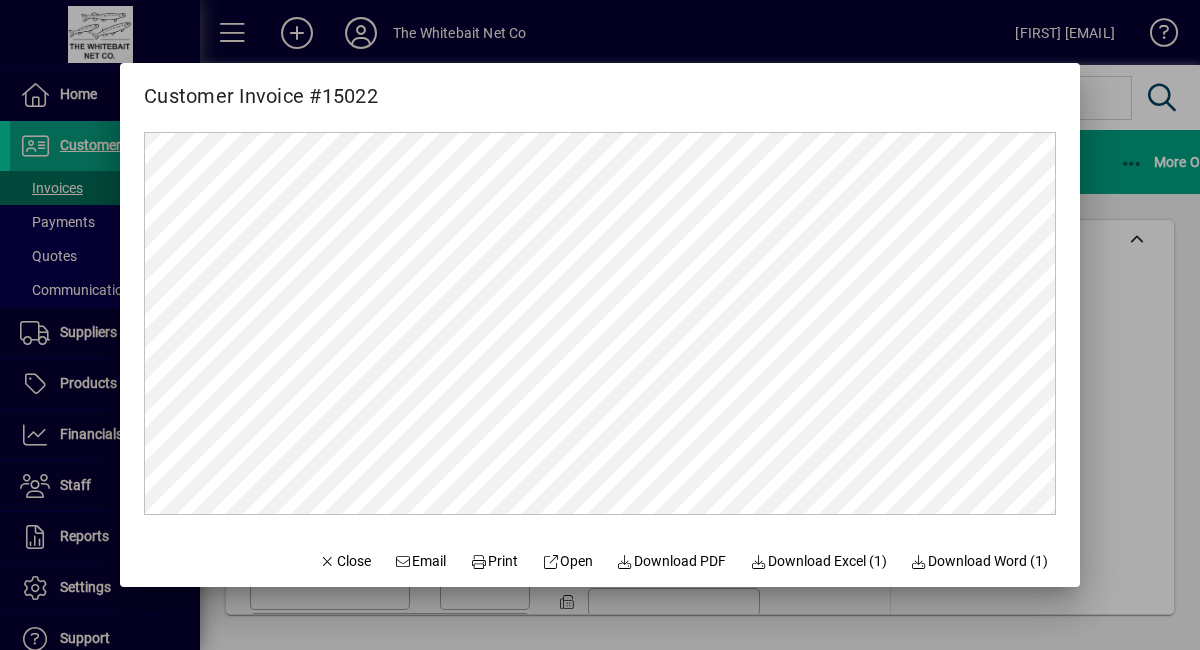 scroll, scrollTop: 0, scrollLeft: 0, axis: both 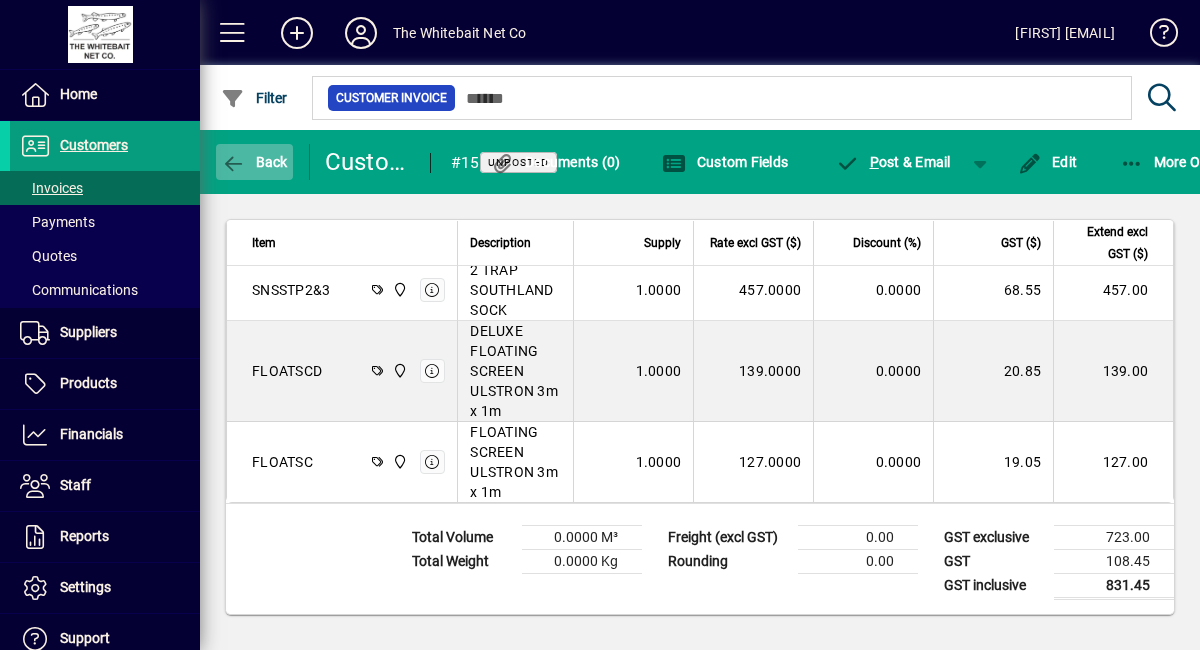 click on "Back" 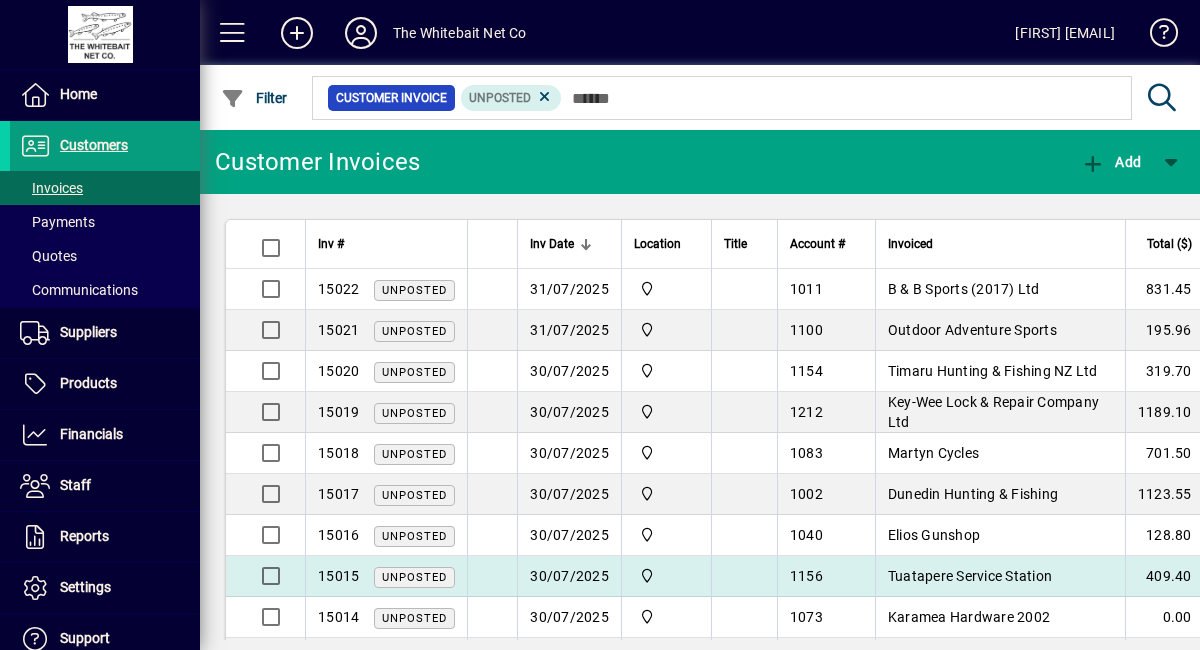 click on "30/07/2025" at bounding box center [569, 576] 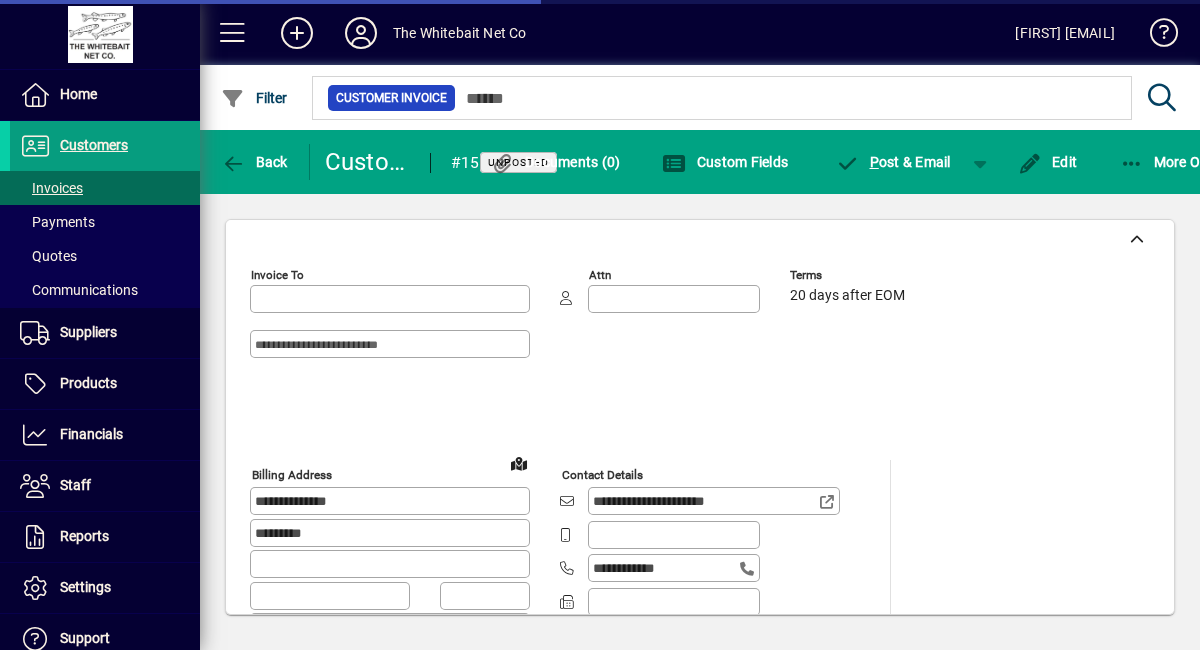 type on "**********" 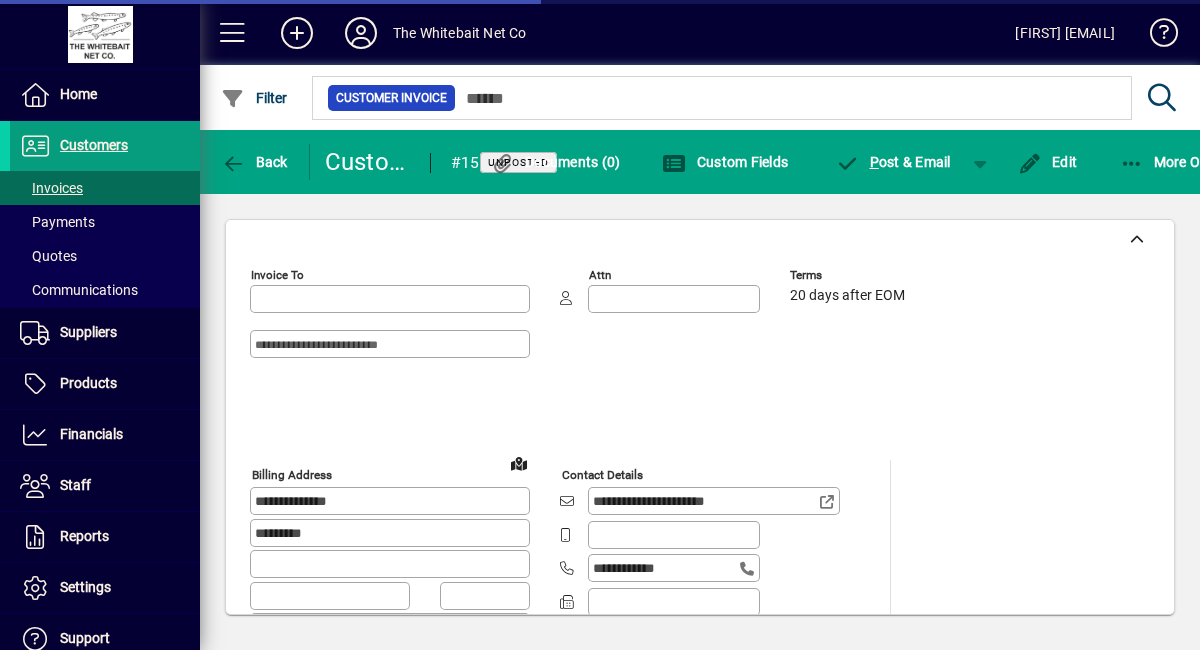 type on "**********" 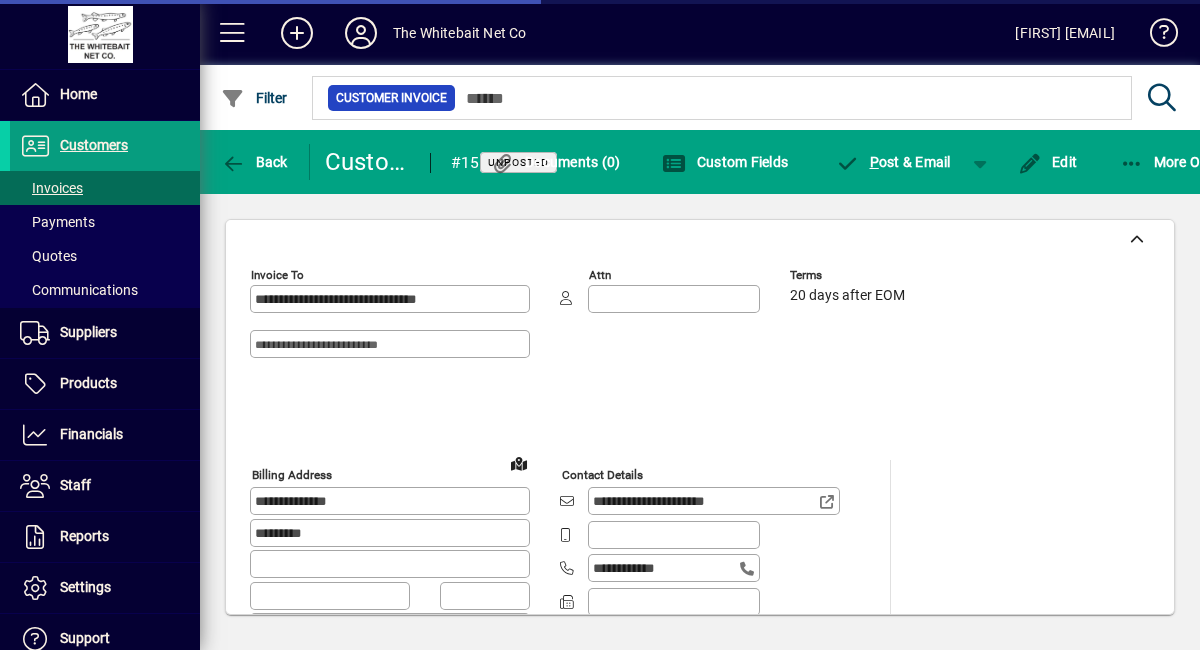 type on "********" 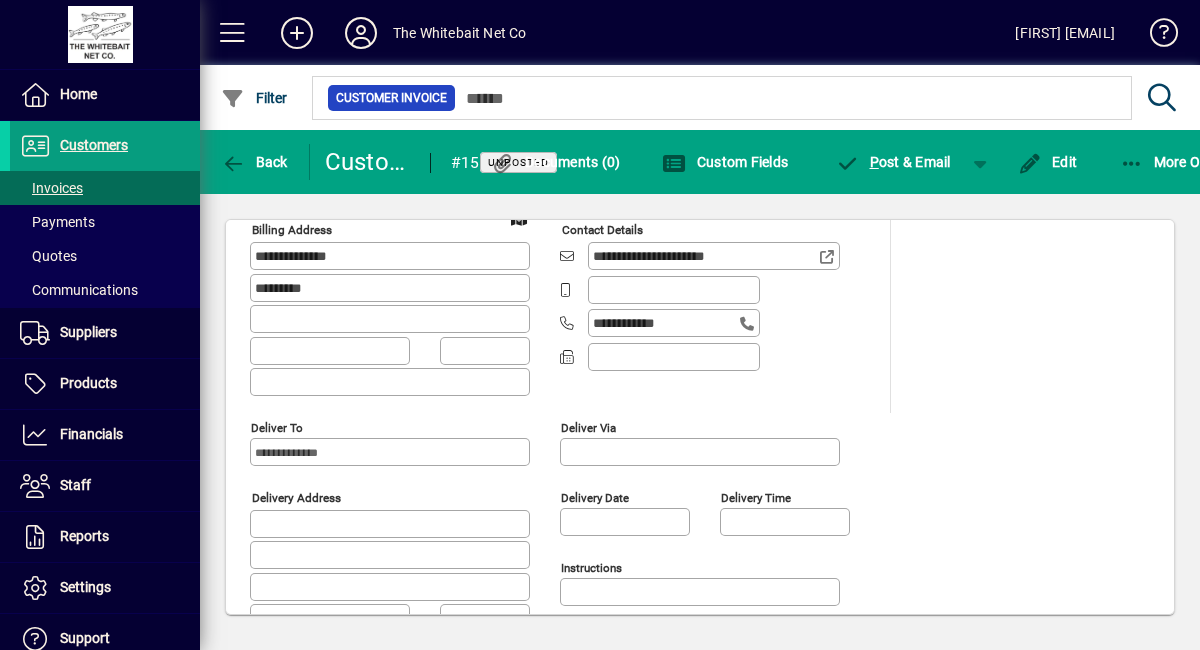 scroll, scrollTop: 0, scrollLeft: 0, axis: both 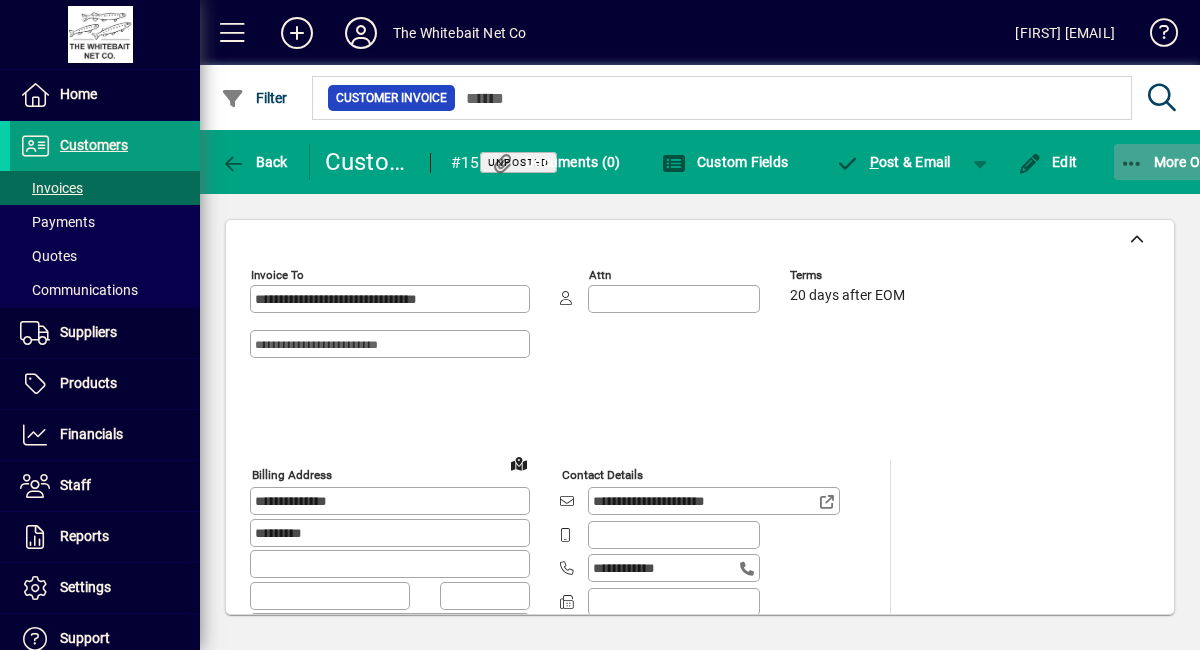 click 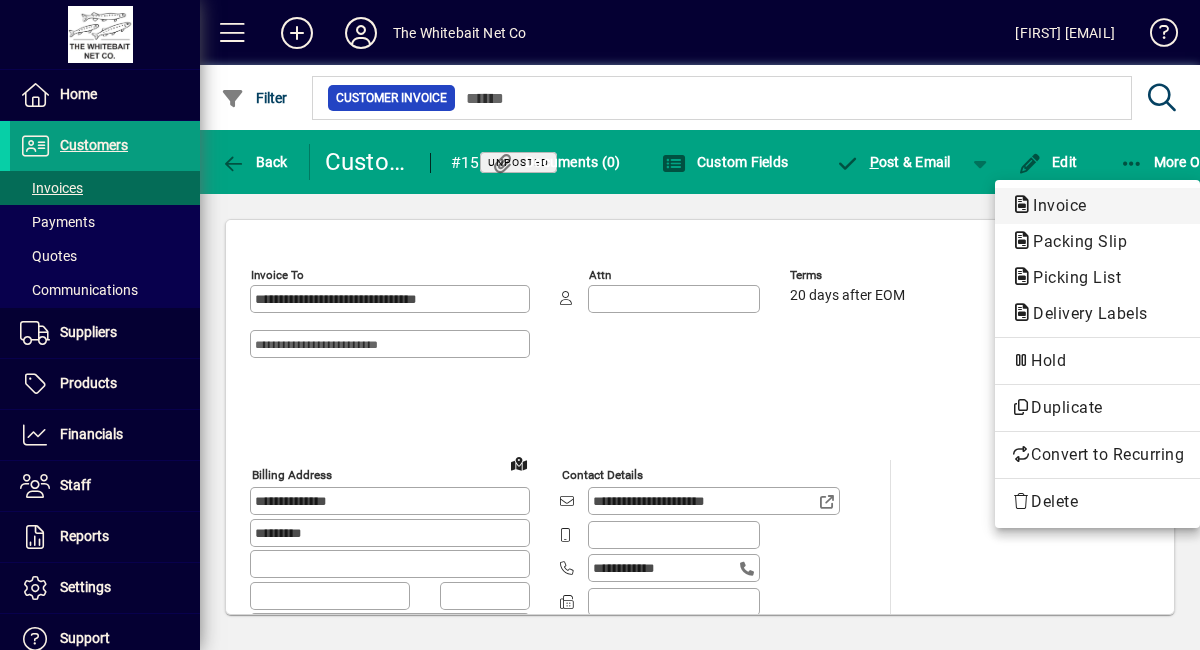 click on "Invoice" at bounding box center (1074, 241) 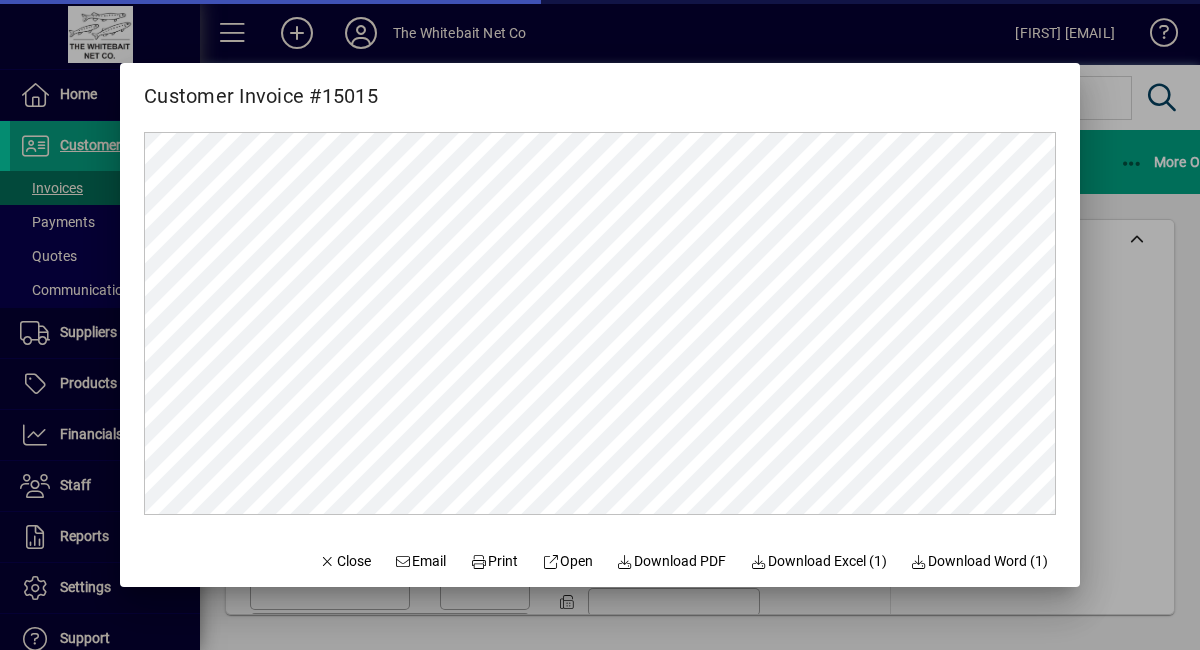 scroll, scrollTop: 0, scrollLeft: 0, axis: both 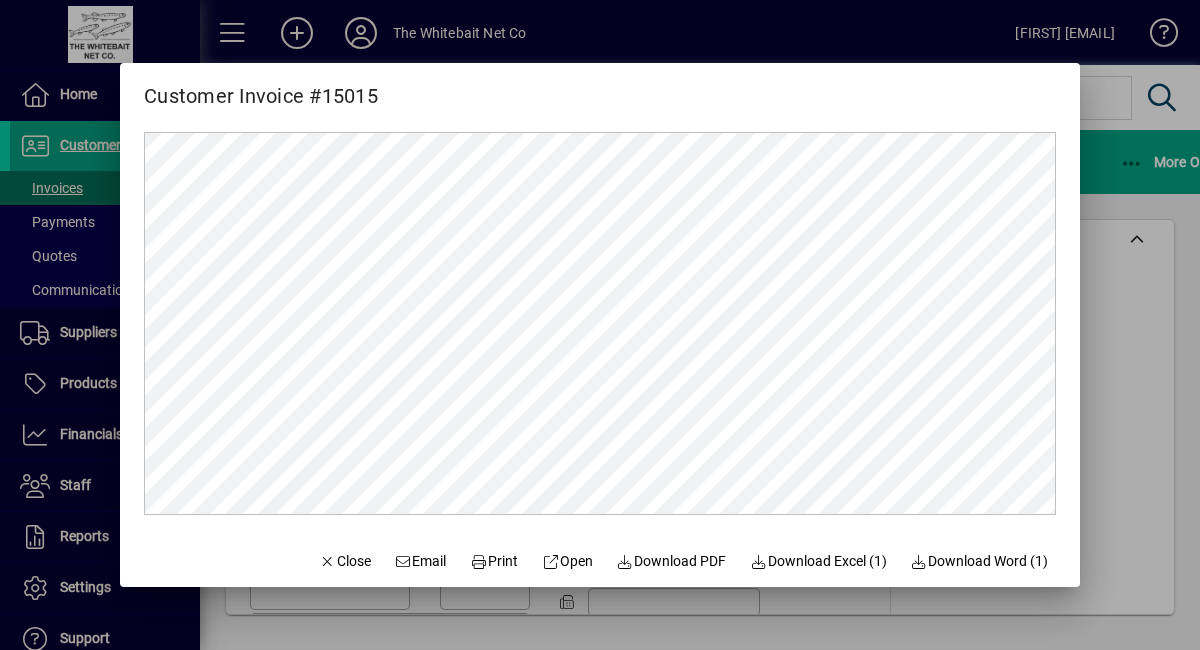 click at bounding box center [600, 325] 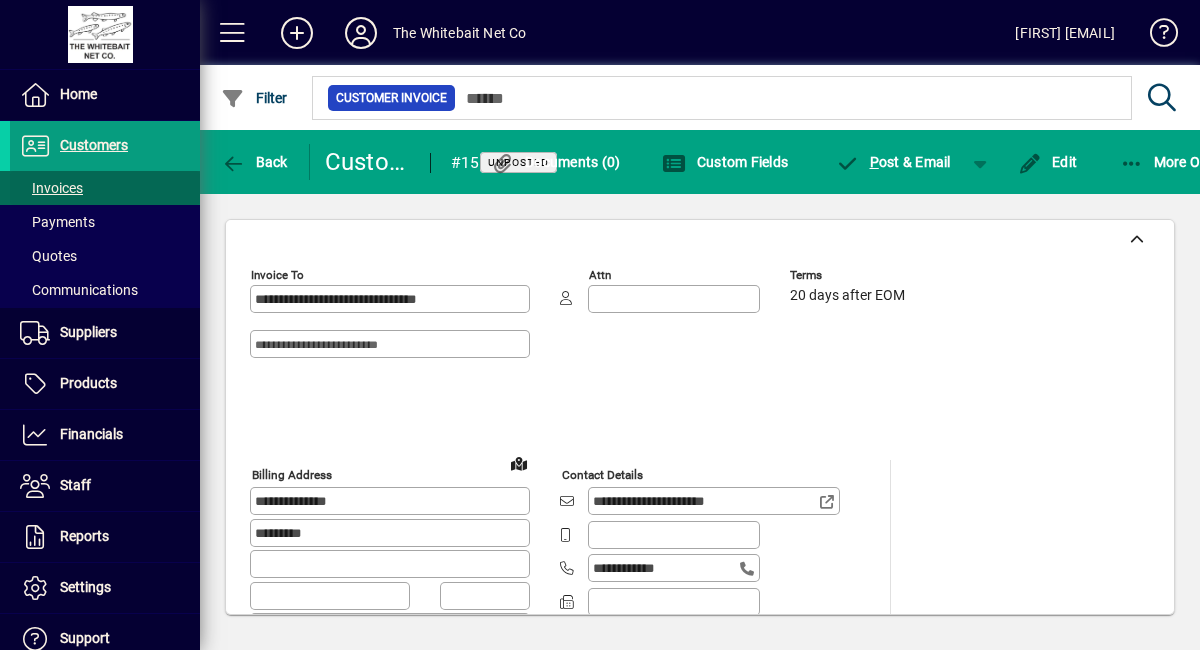 click on "Invoices" at bounding box center [51, 188] 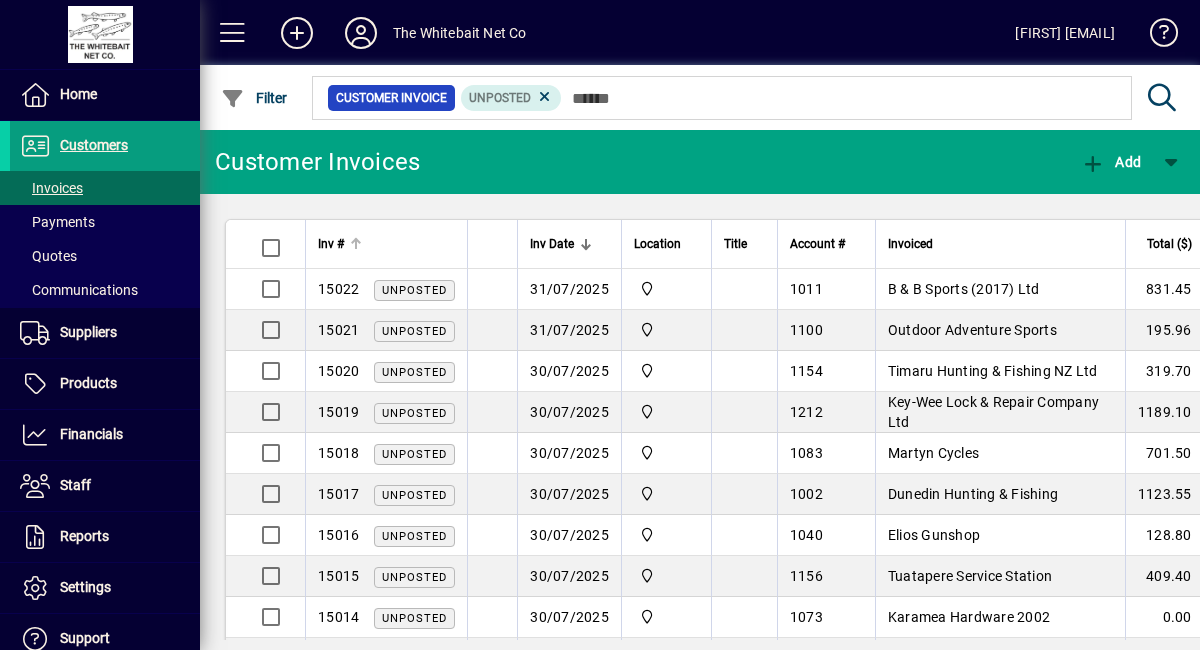 click at bounding box center [356, 244] 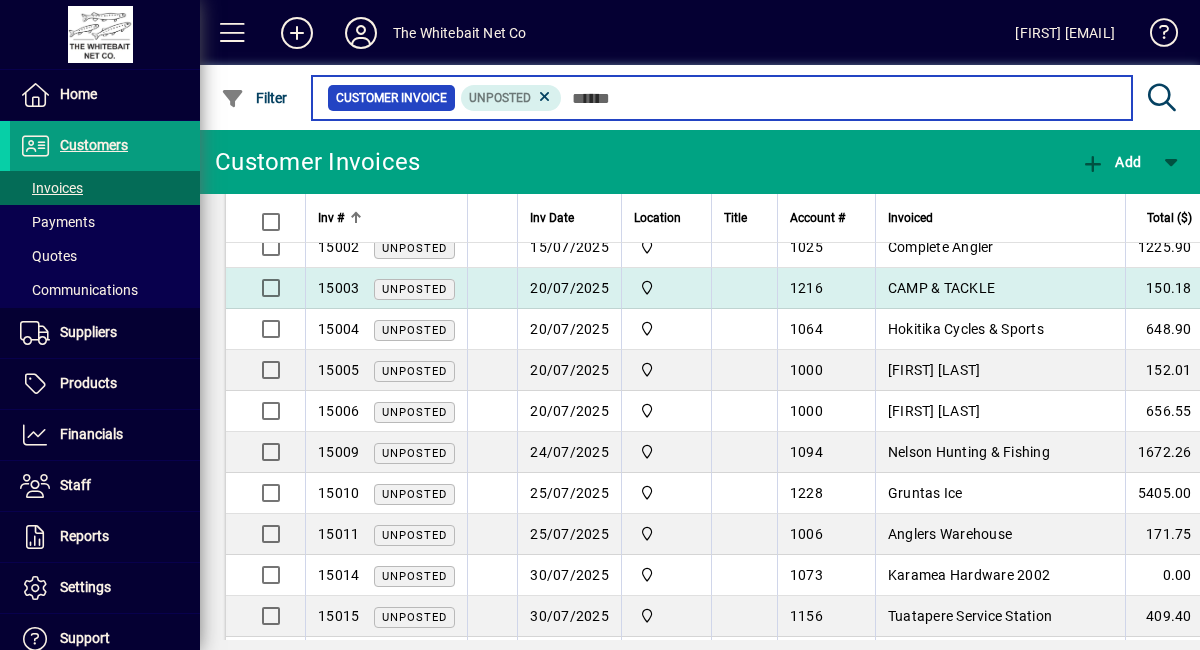 scroll, scrollTop: 0, scrollLeft: 0, axis: both 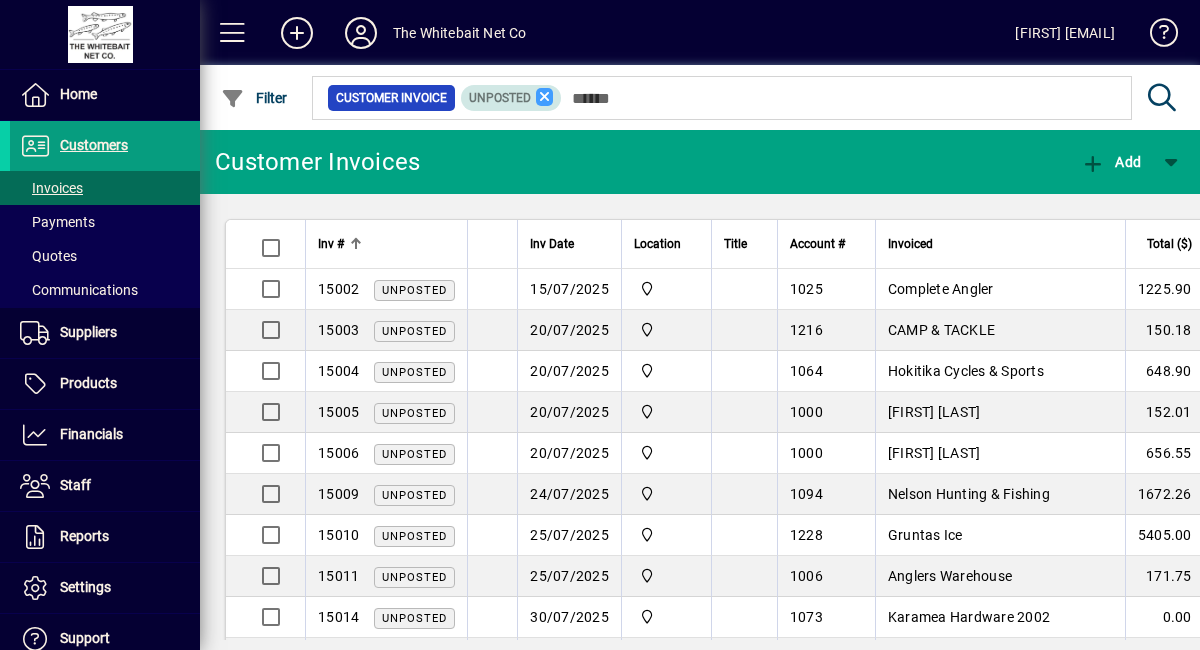click at bounding box center [545, 97] 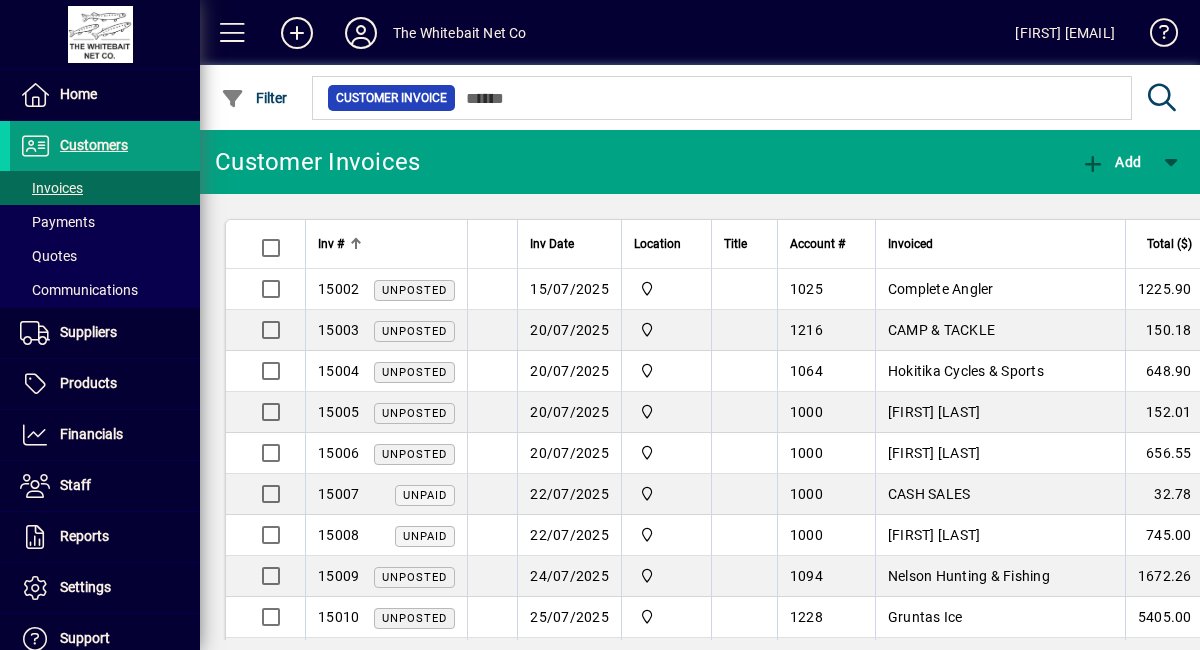 click on "Customer Invoice" at bounding box center (391, 98) 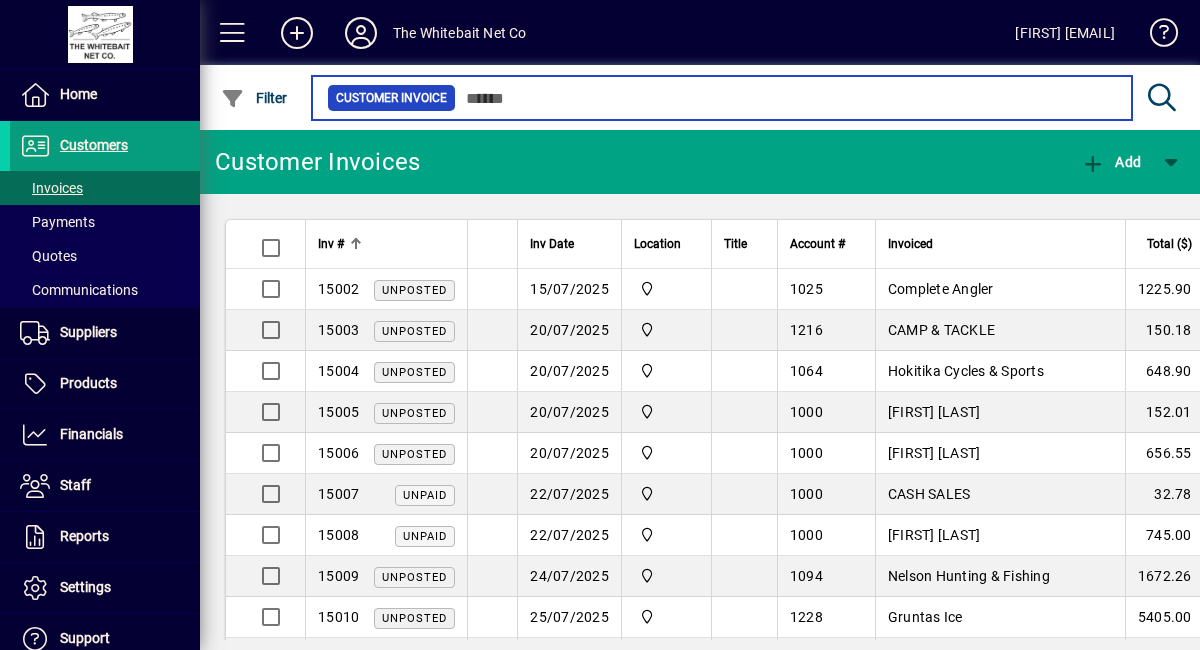 click at bounding box center (786, 98) 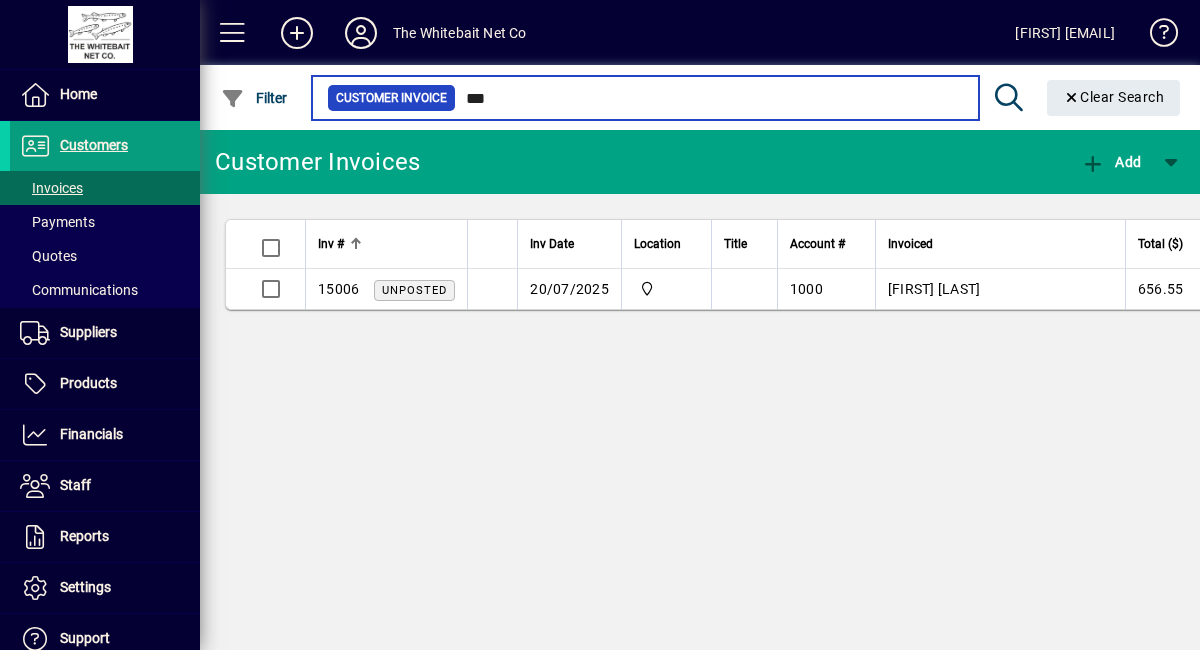 click on "***" at bounding box center [709, 98] 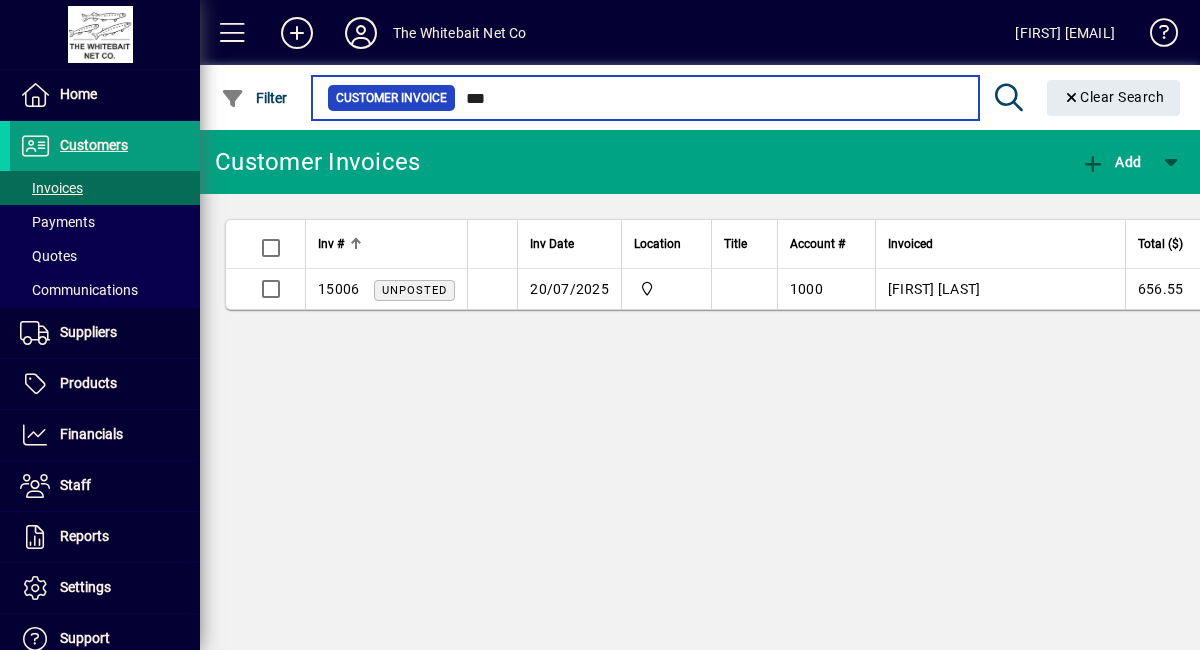type on "***" 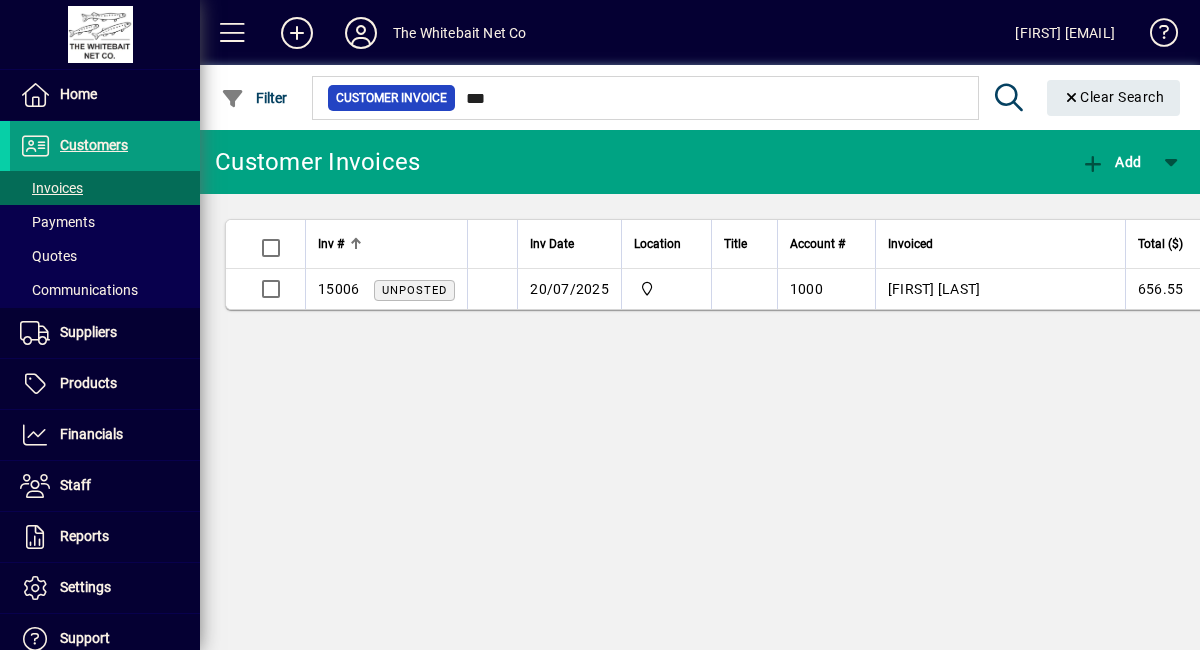 type 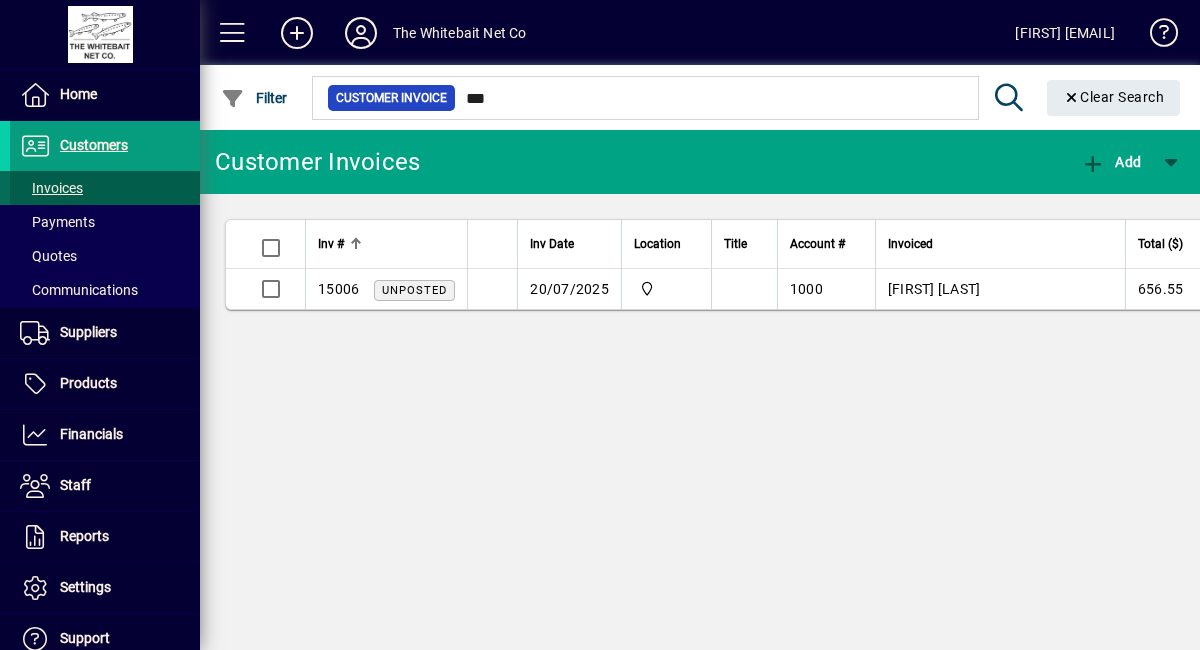 click at bounding box center (105, 188) 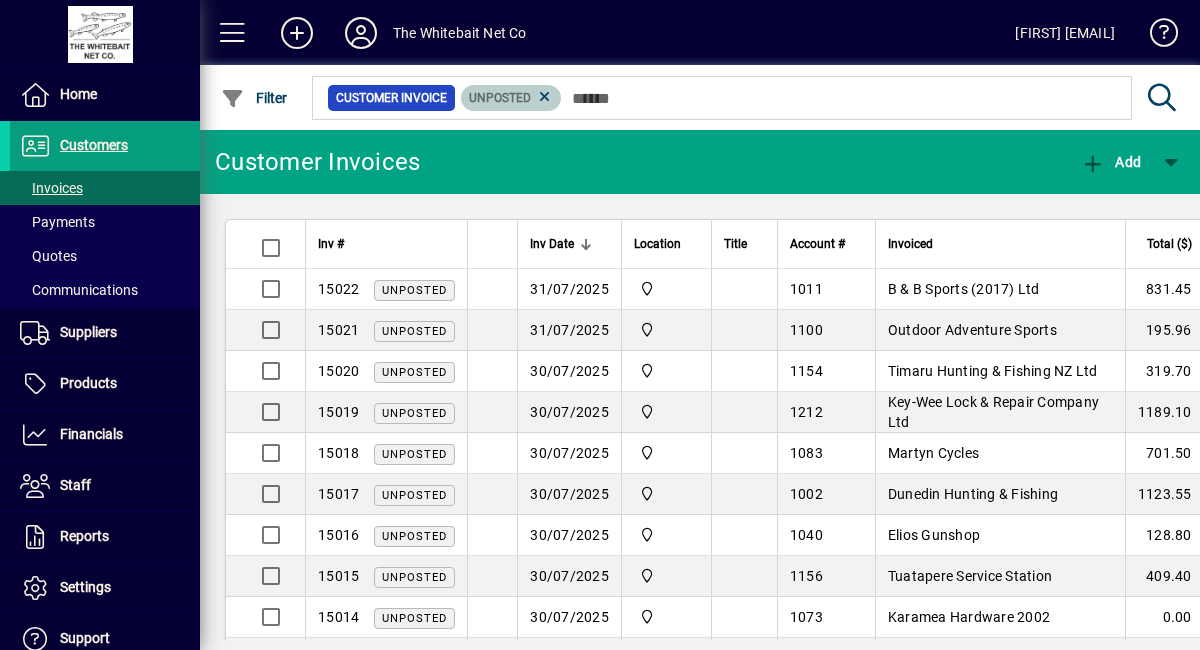 click on "Unposted" at bounding box center [500, 98] 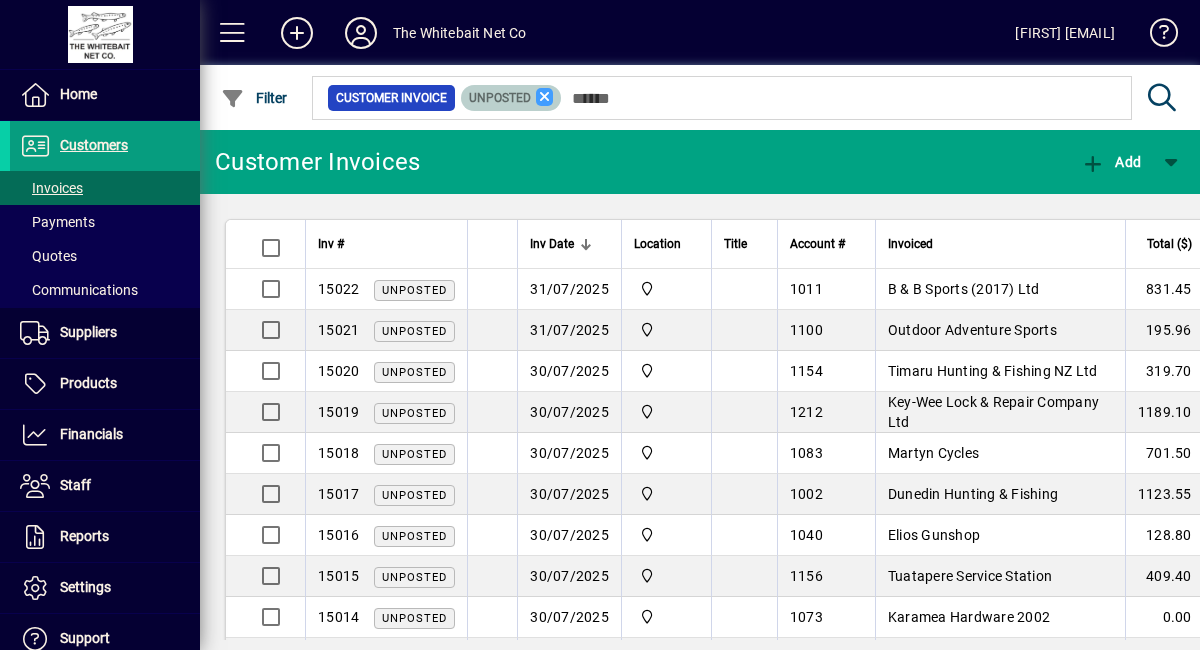 click at bounding box center [545, 97] 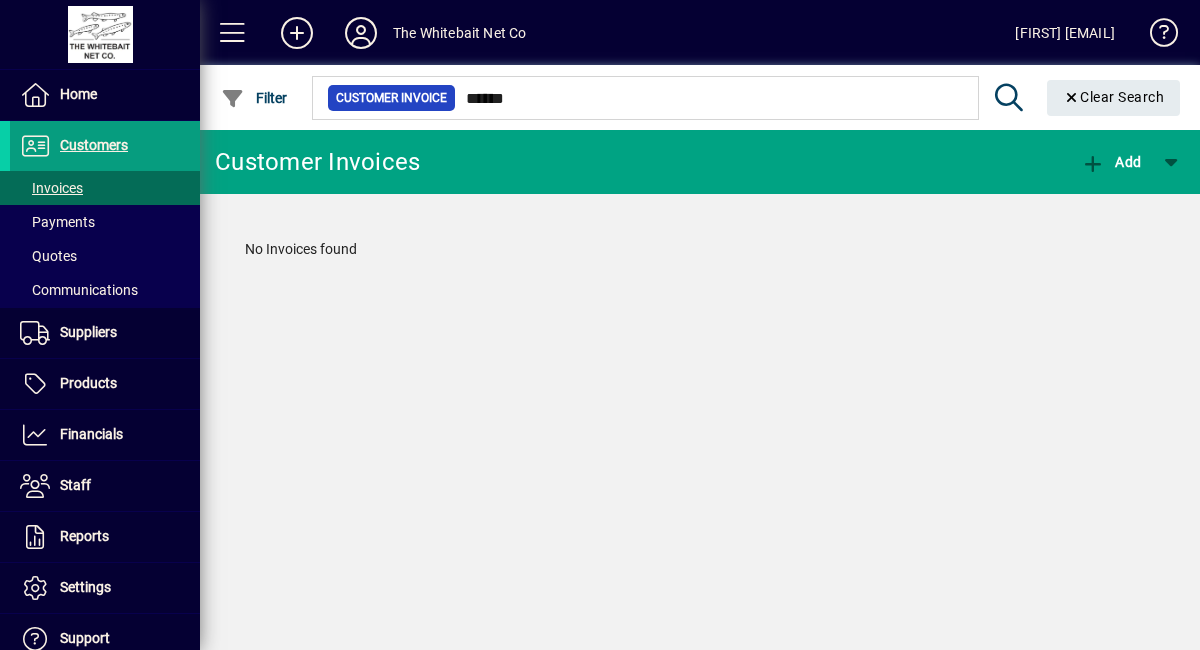 click on "No Invoices found" 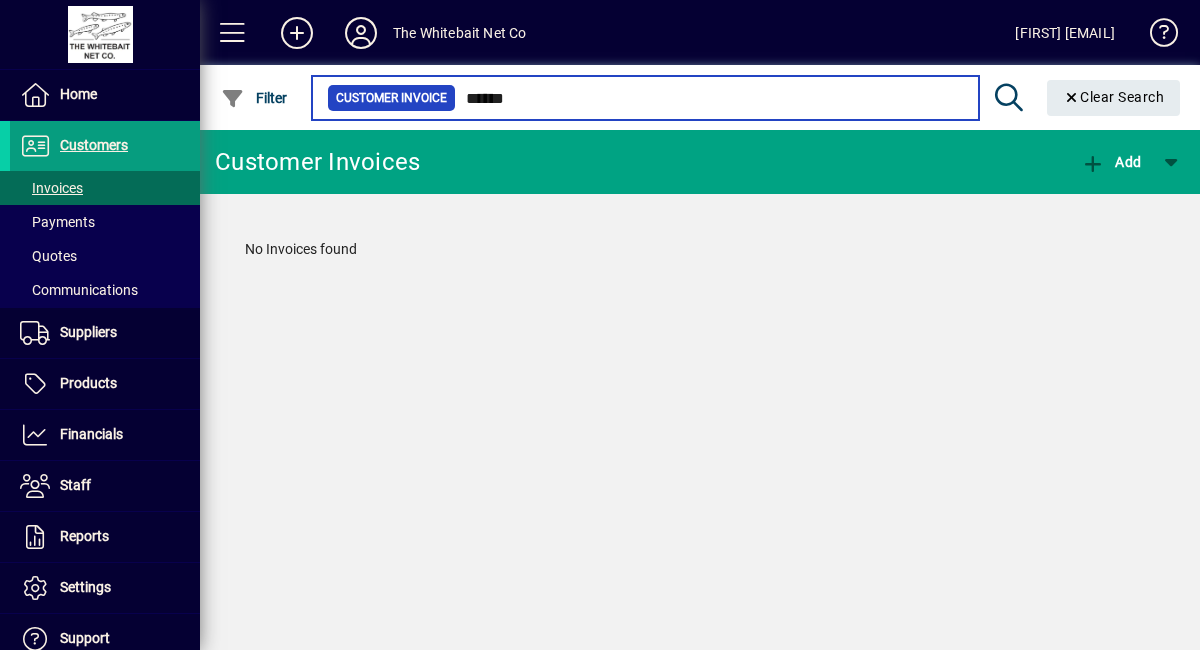 click on "******" at bounding box center [709, 98] 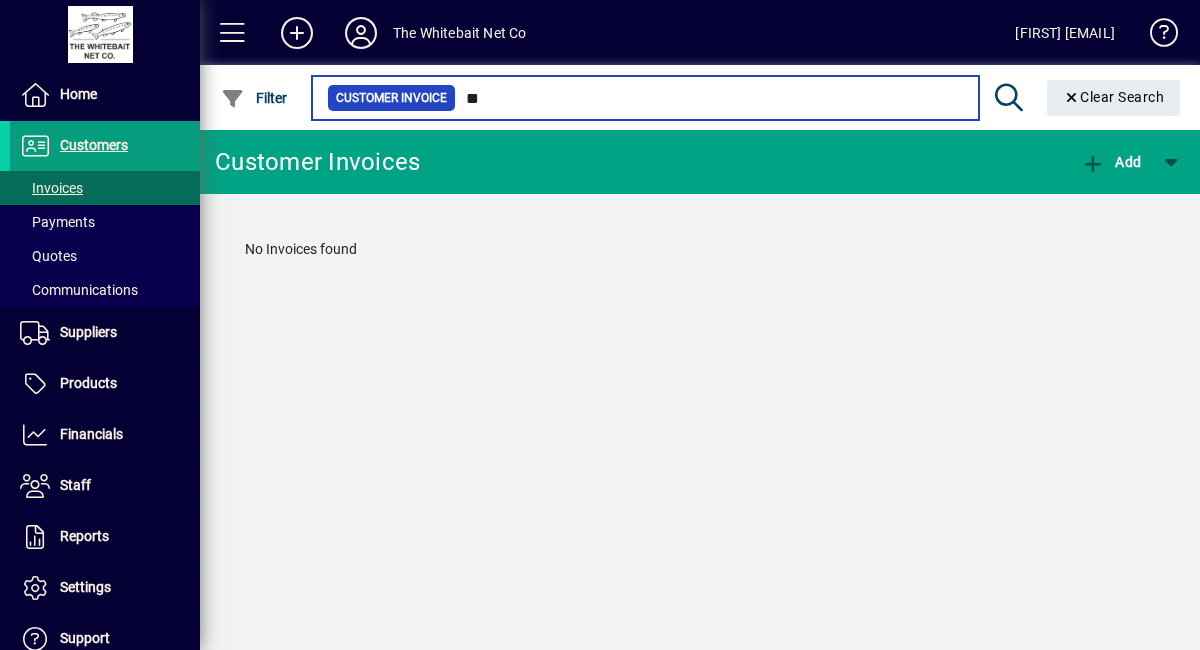 type on "*" 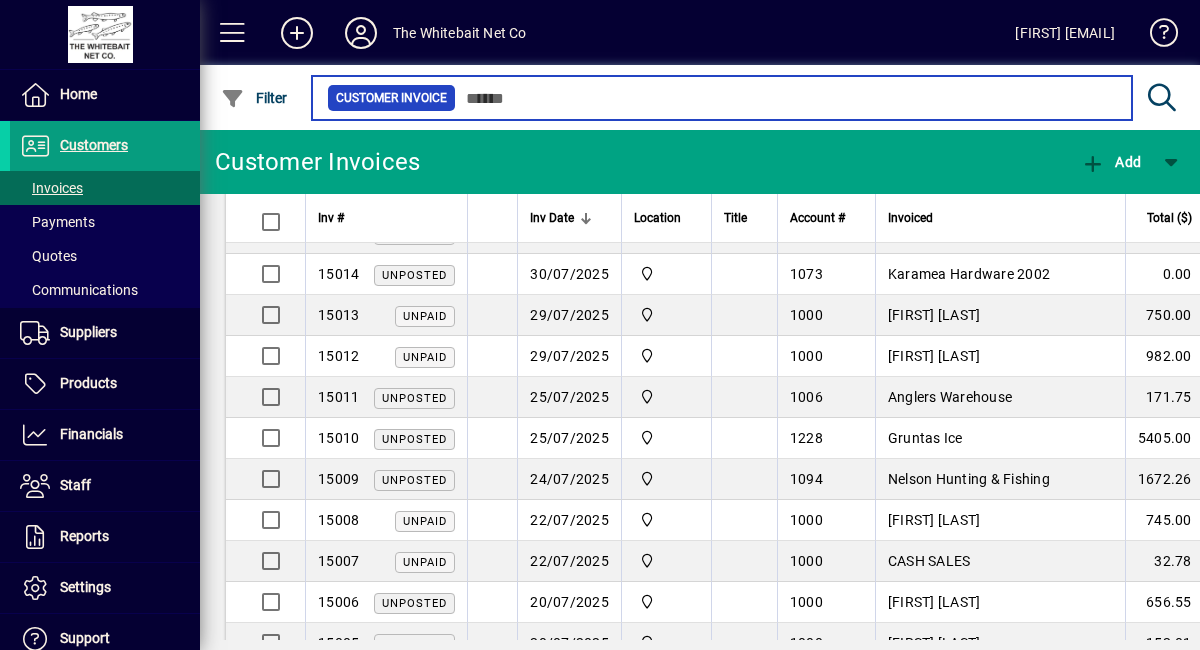 scroll, scrollTop: 0, scrollLeft: 0, axis: both 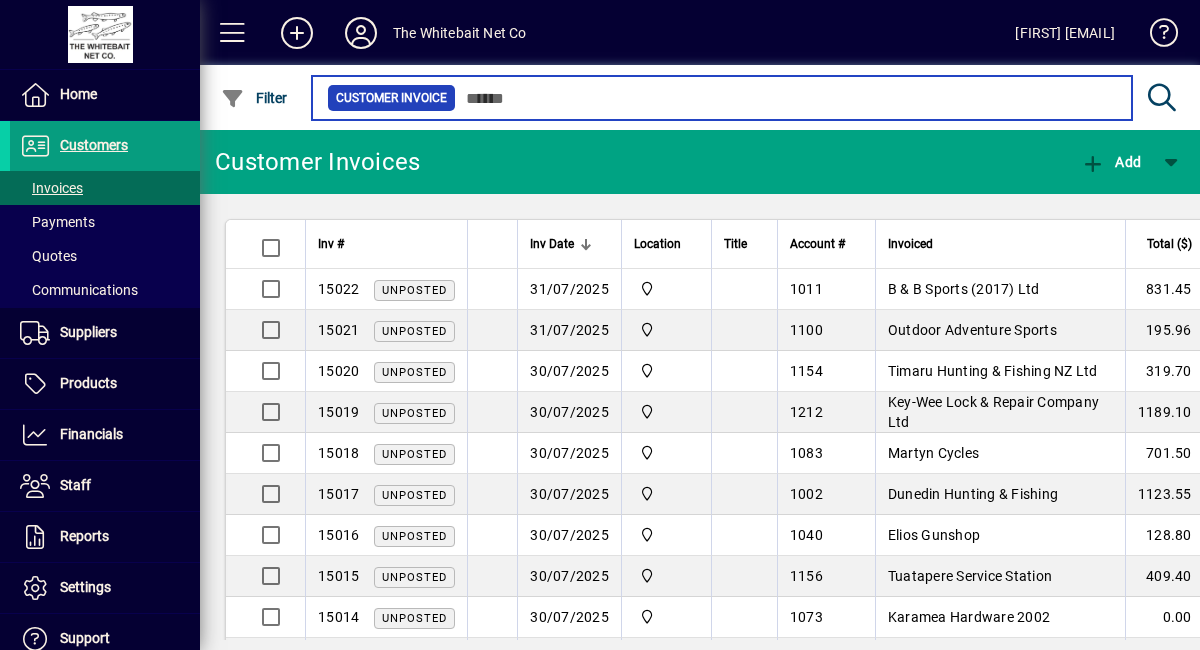 type 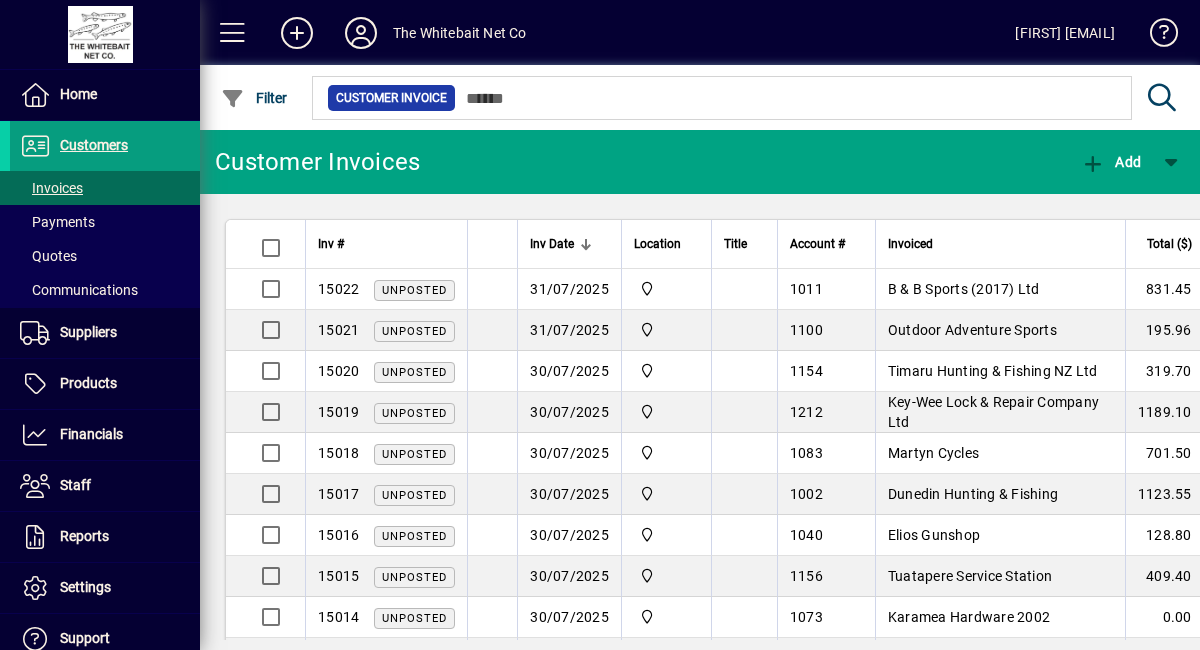 click on "Customer Invoice" at bounding box center [391, 98] 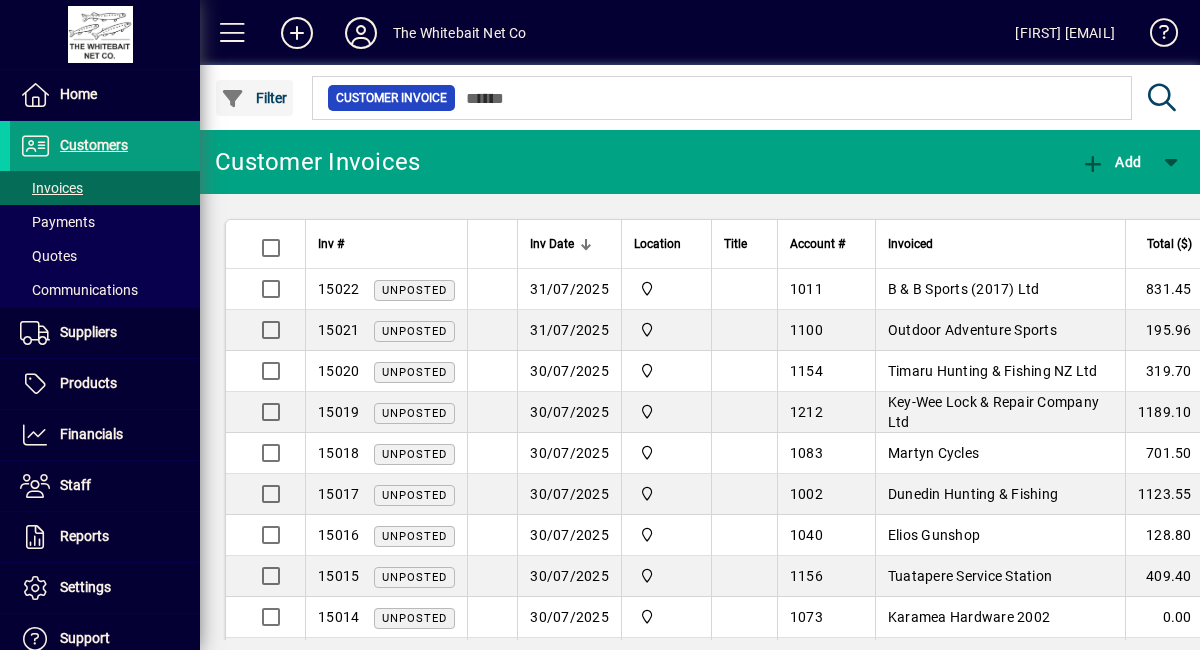 click on "Filter" 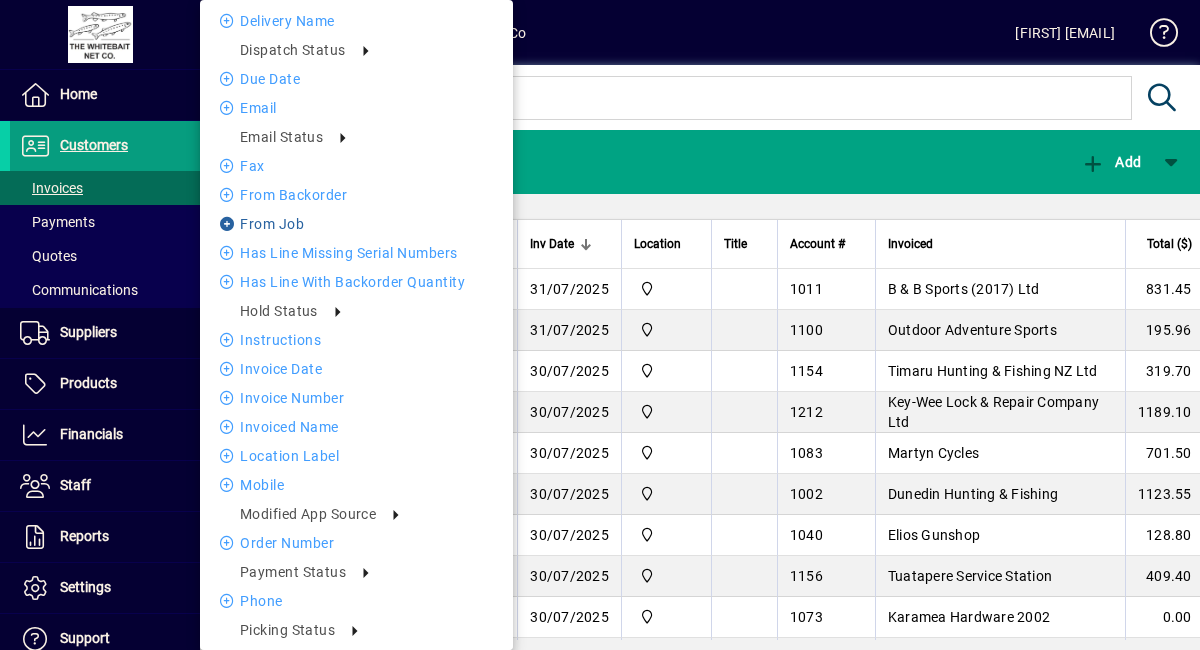 scroll, scrollTop: 591, scrollLeft: 0, axis: vertical 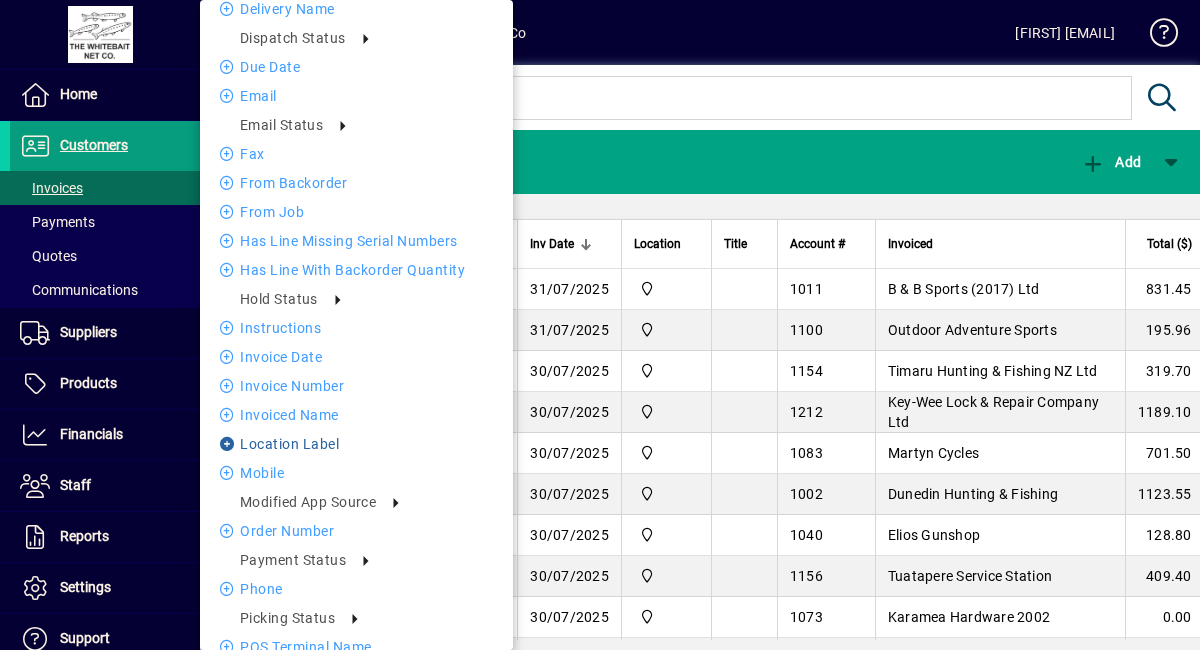 click on "Location Label" at bounding box center [356, 444] 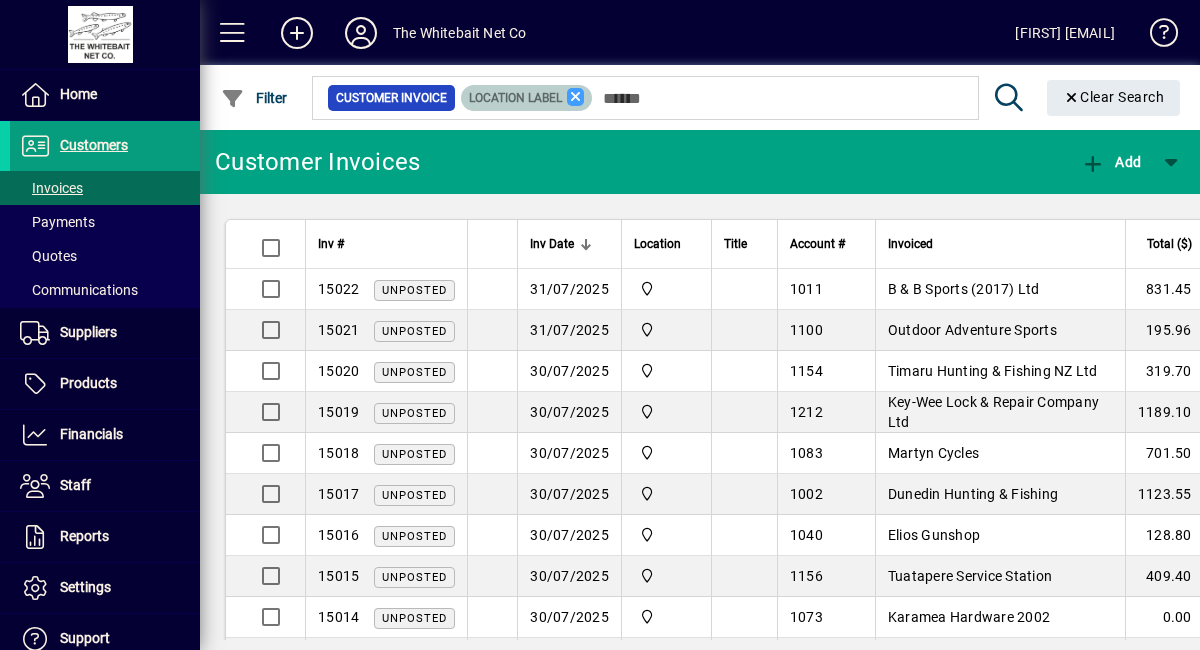 click at bounding box center (576, 97) 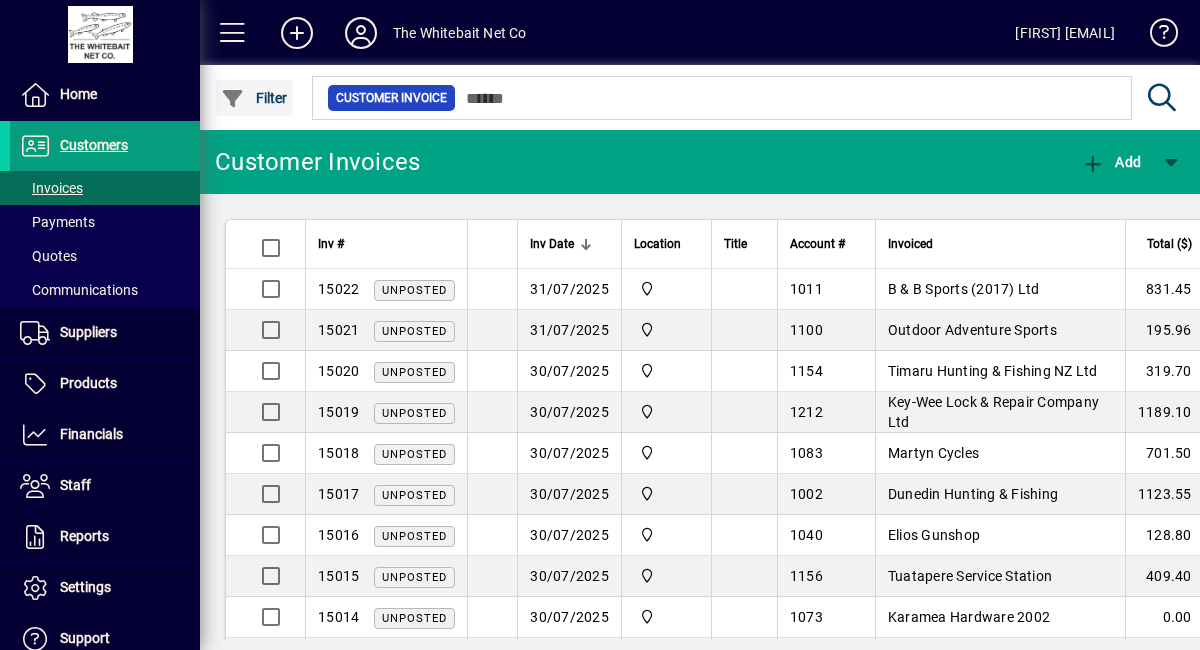 click on "Filter" 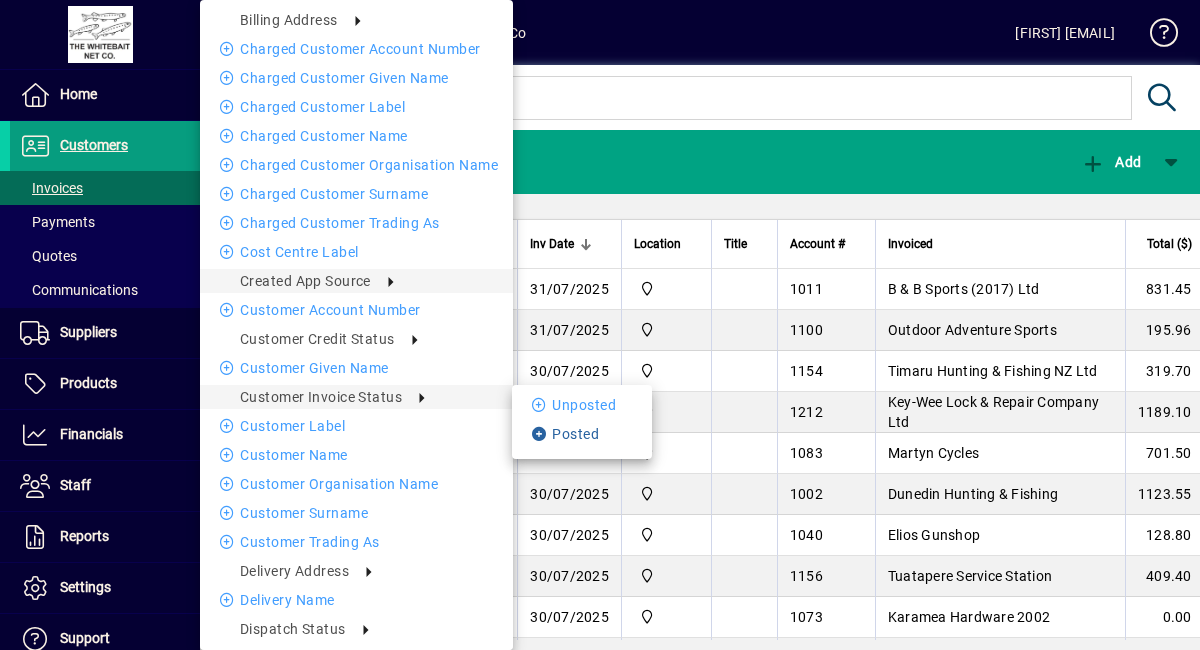 drag, startPoint x: 437, startPoint y: 395, endPoint x: 580, endPoint y: 432, distance: 147.70917 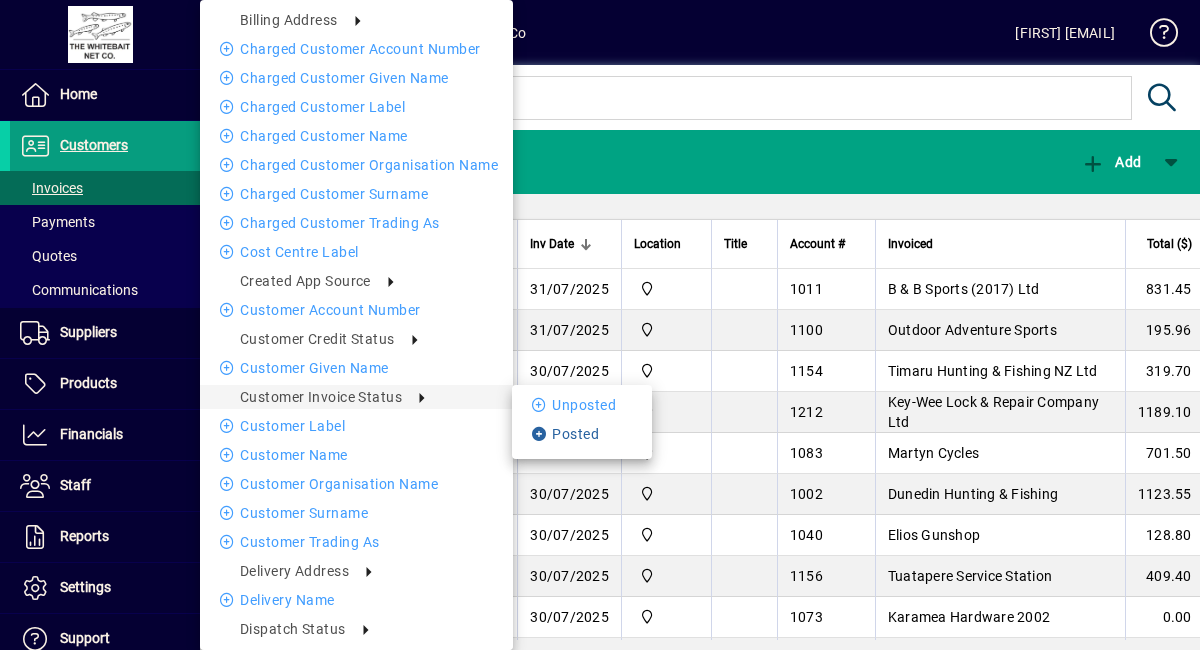 click on "Posted" at bounding box center (582, 434) 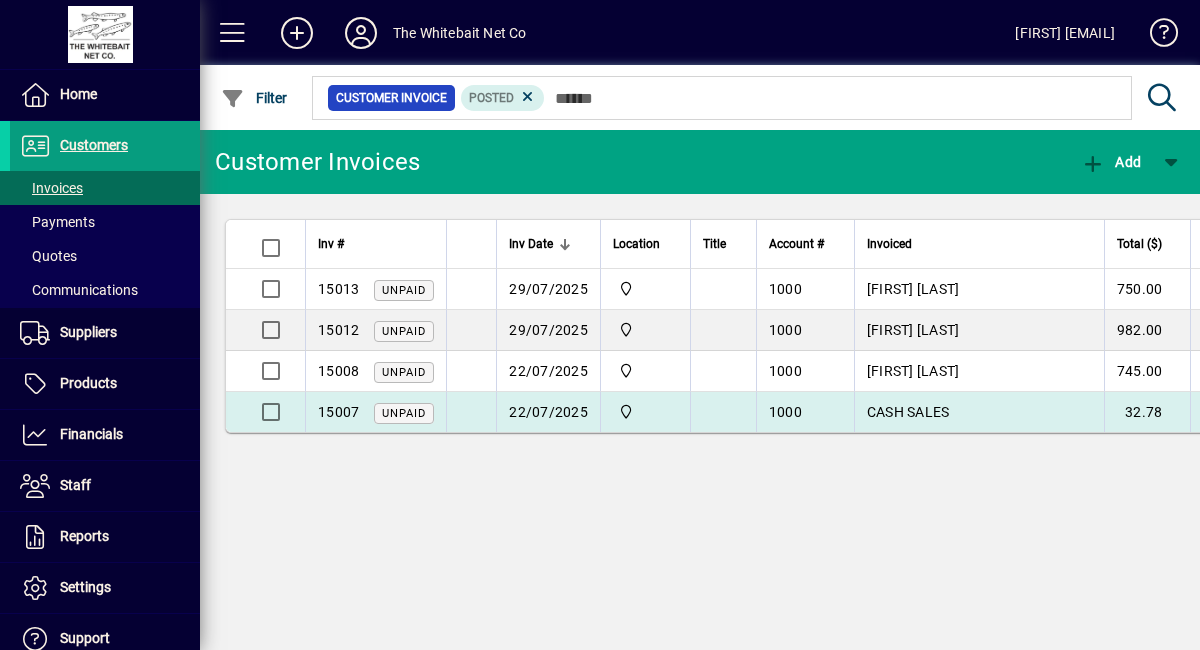 click on "22/07/2025" at bounding box center [548, 412] 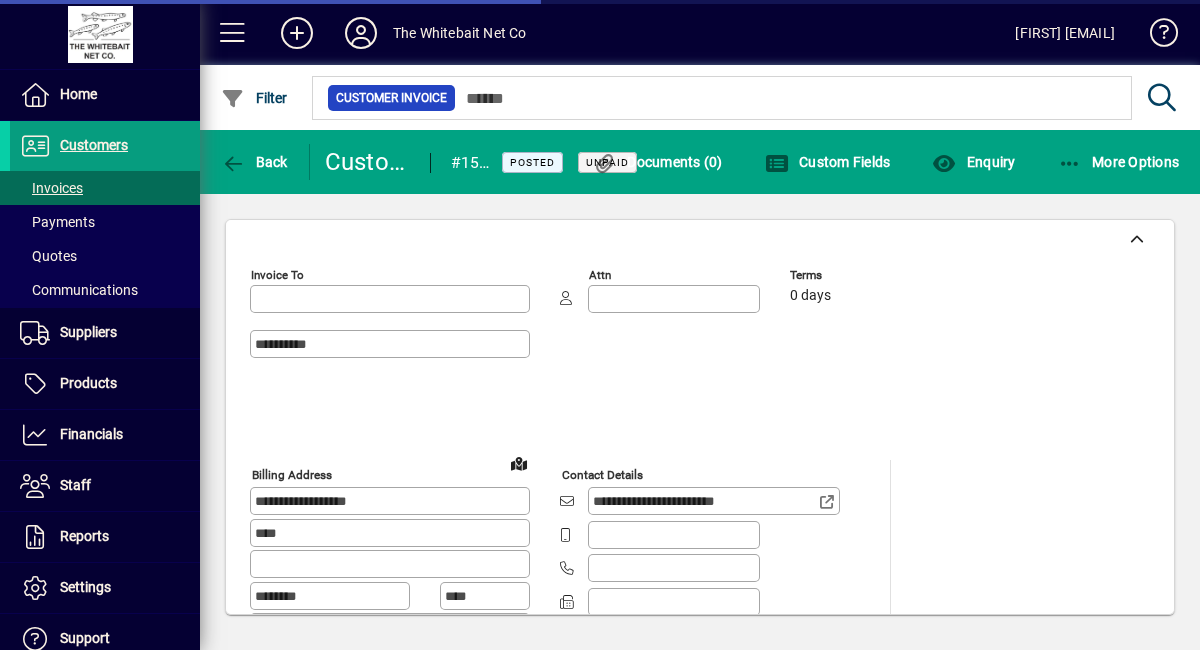 type on "**********" 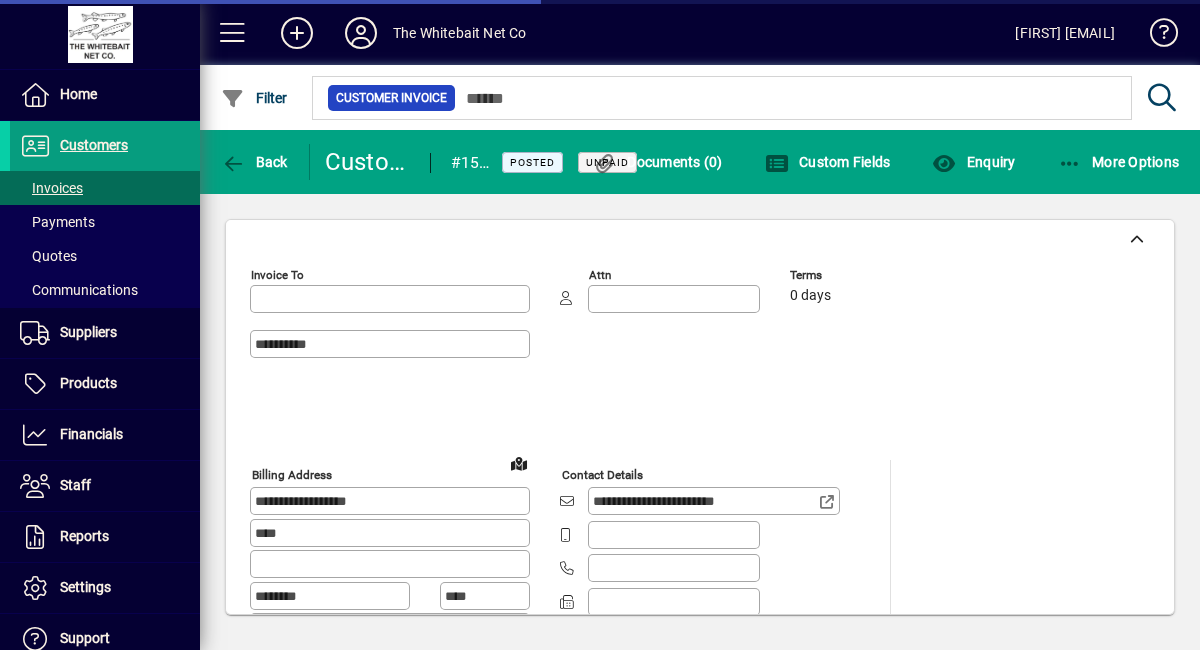 type on "********" 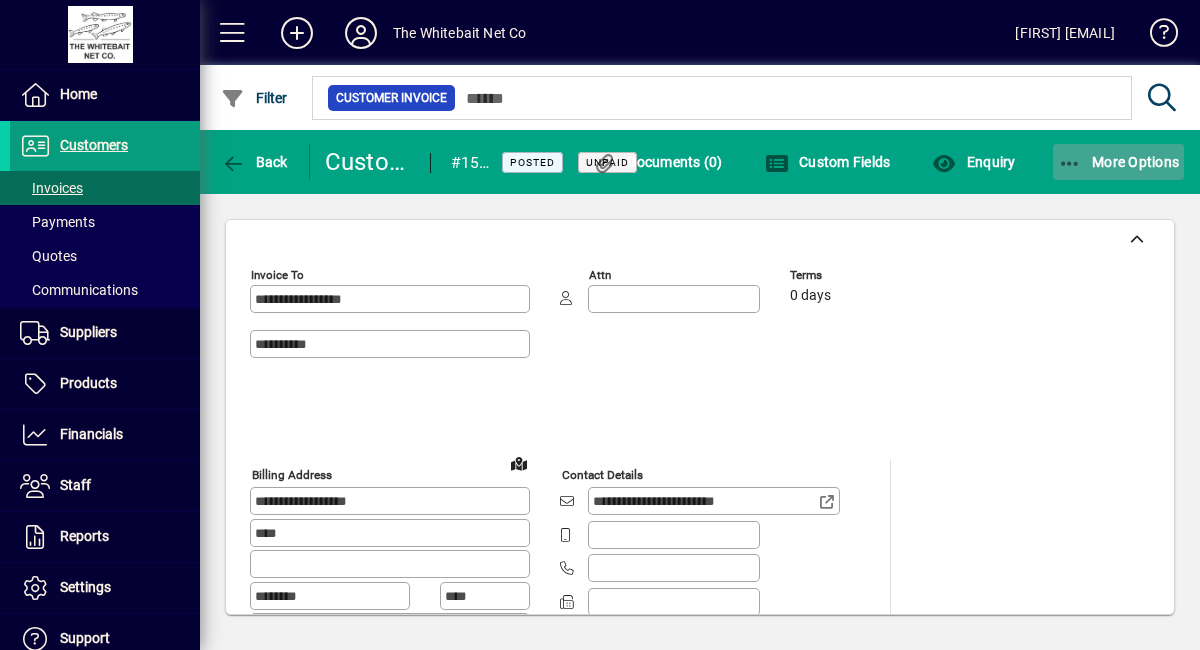 click 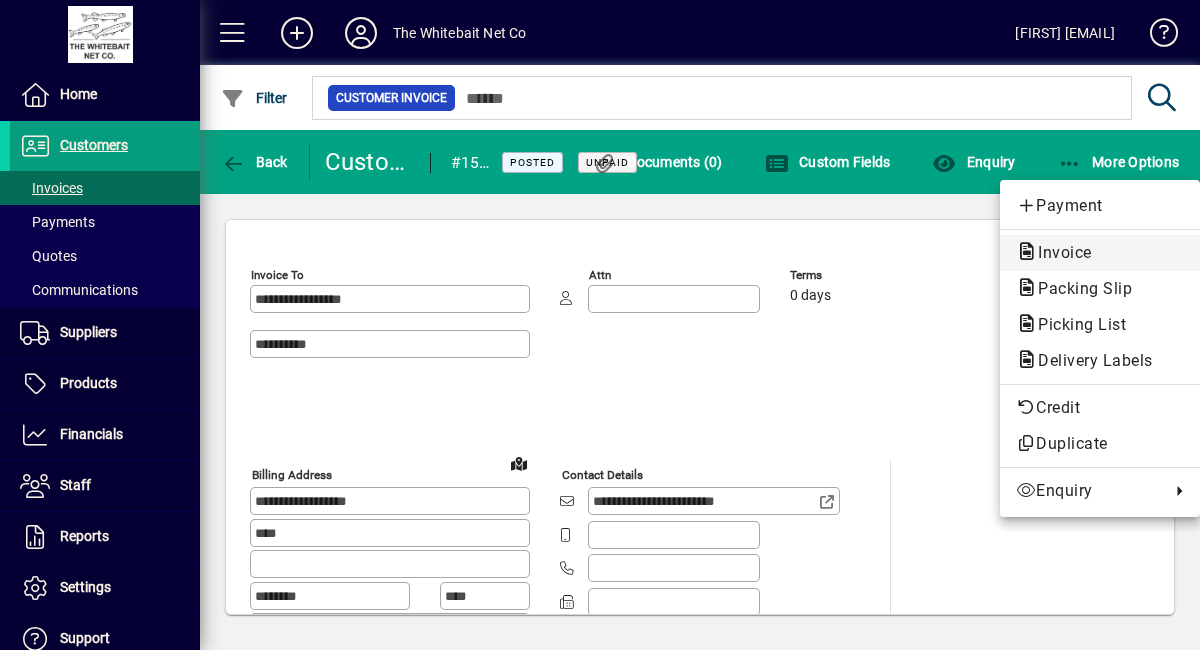 click on "Invoice" at bounding box center [1079, 288] 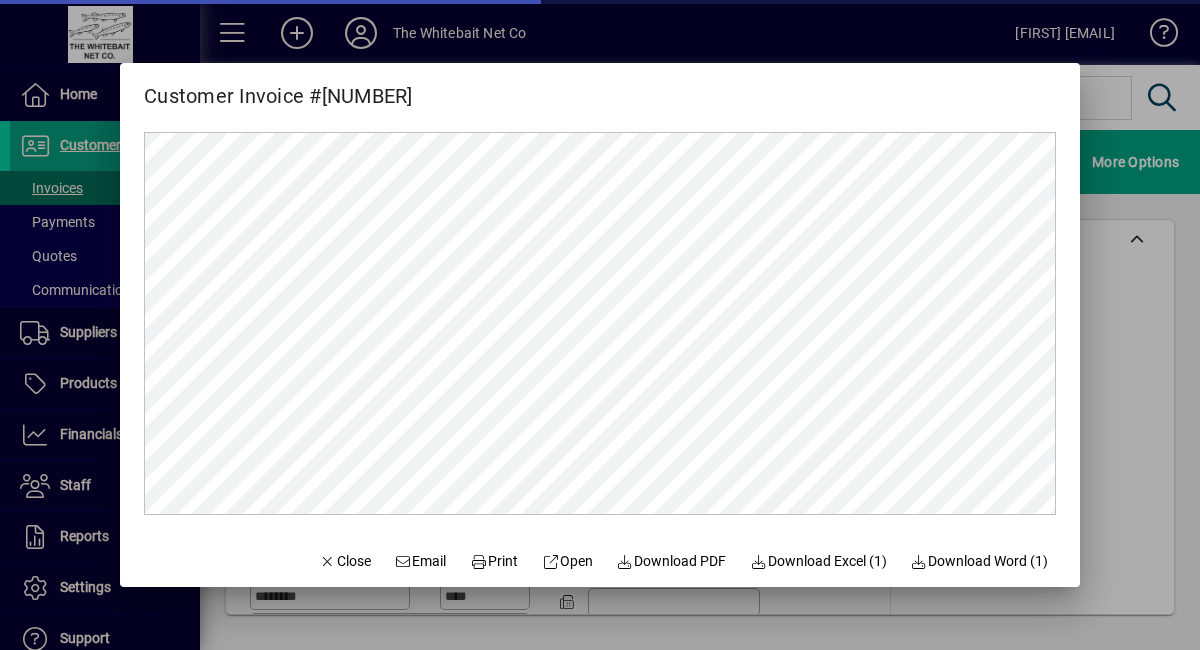 scroll, scrollTop: 0, scrollLeft: 0, axis: both 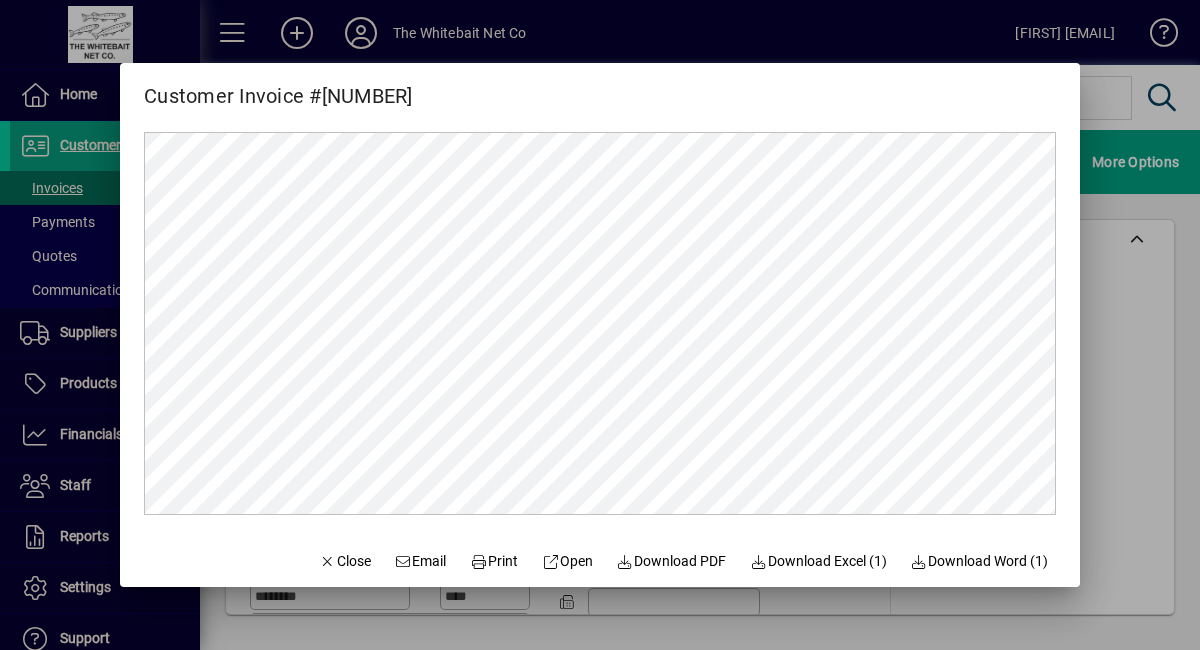 click at bounding box center (600, 325) 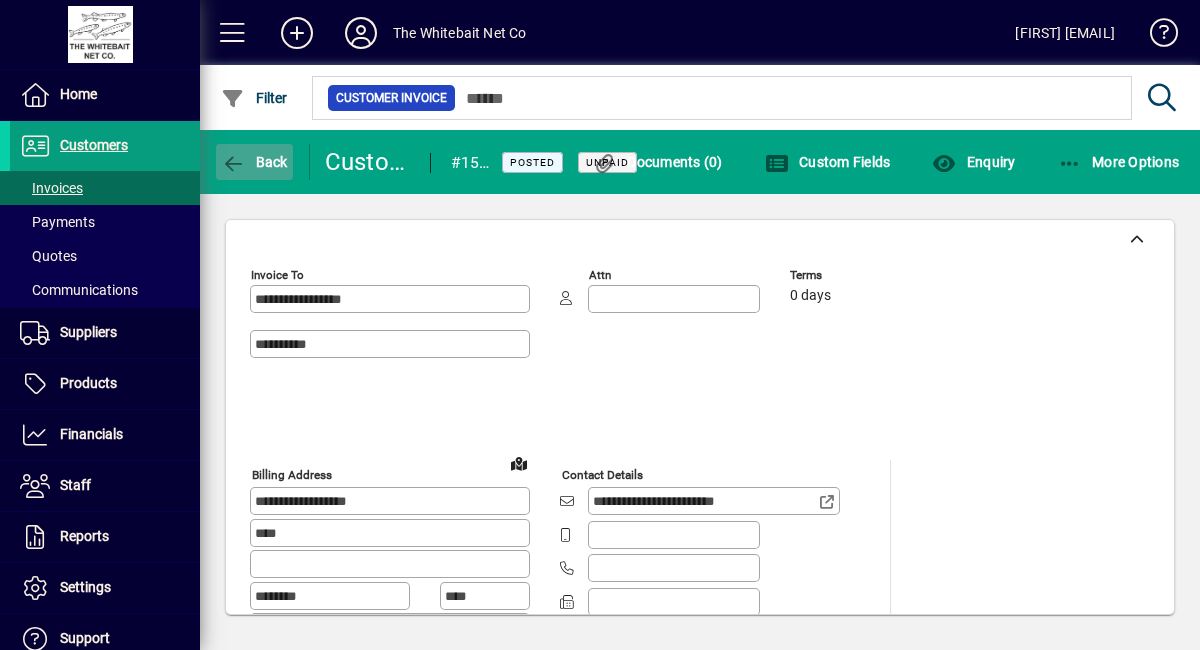 click on "Back" 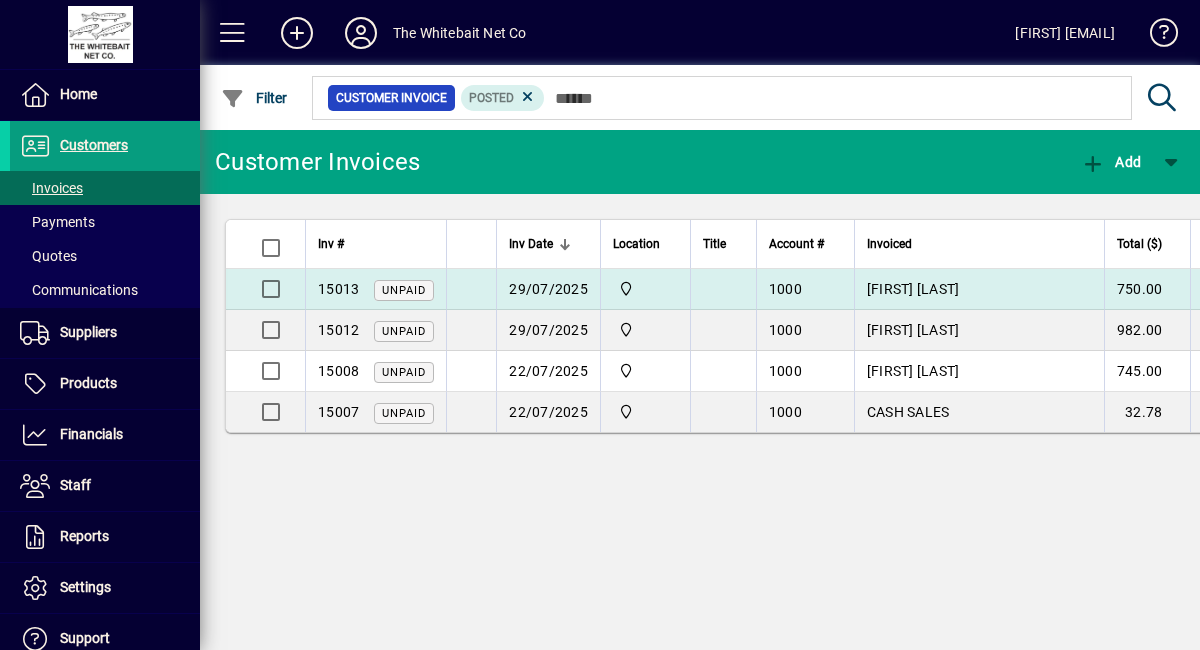 click on "29/07/2025" at bounding box center (548, 289) 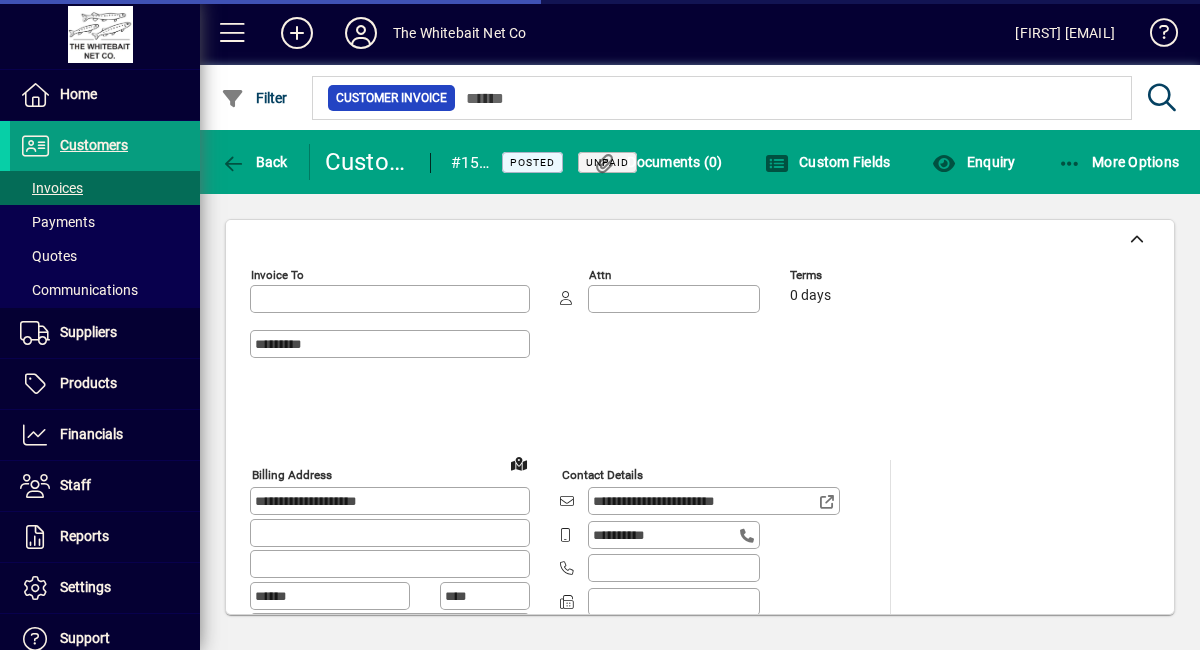 type on "**********" 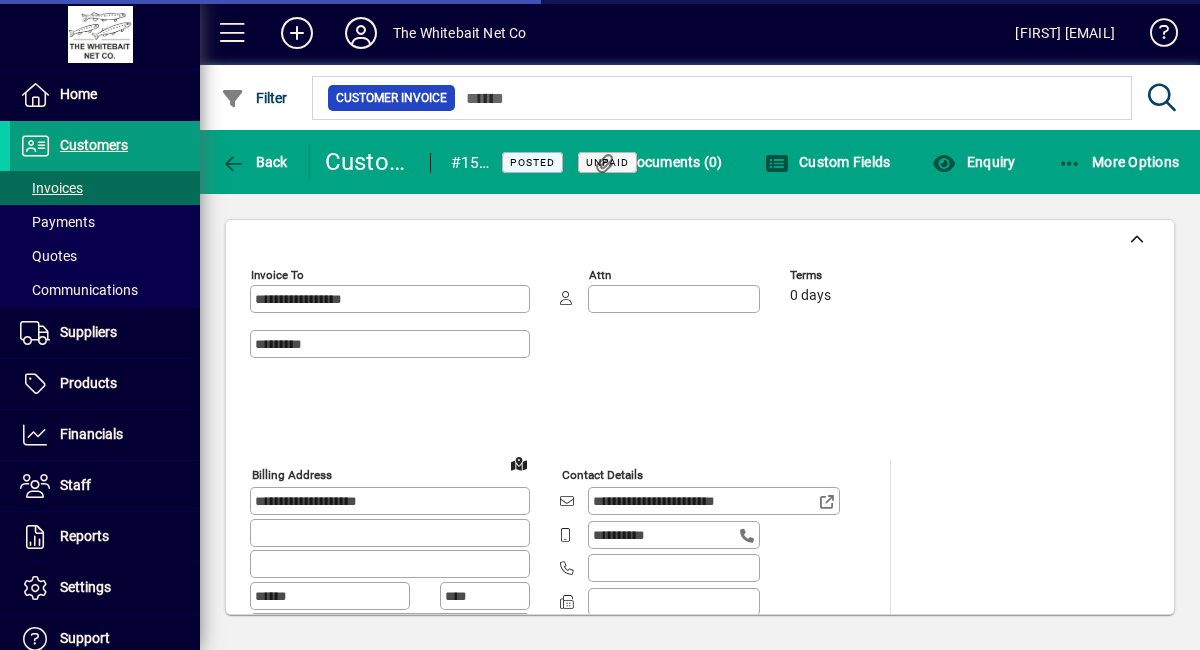 type on "********" 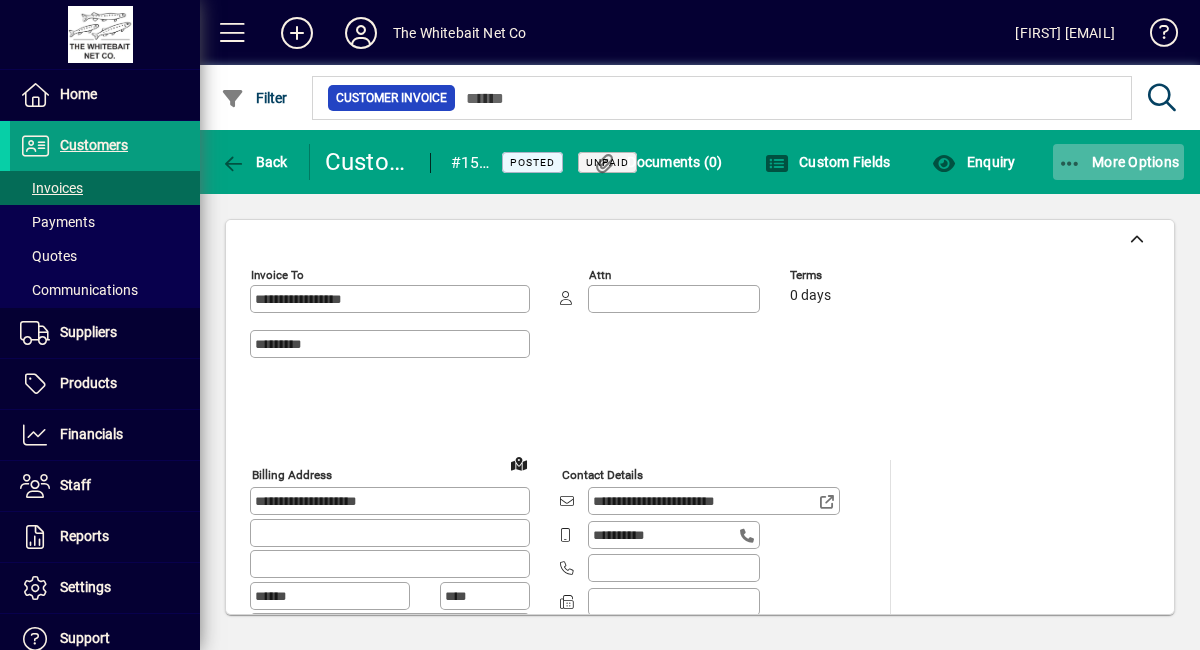 click 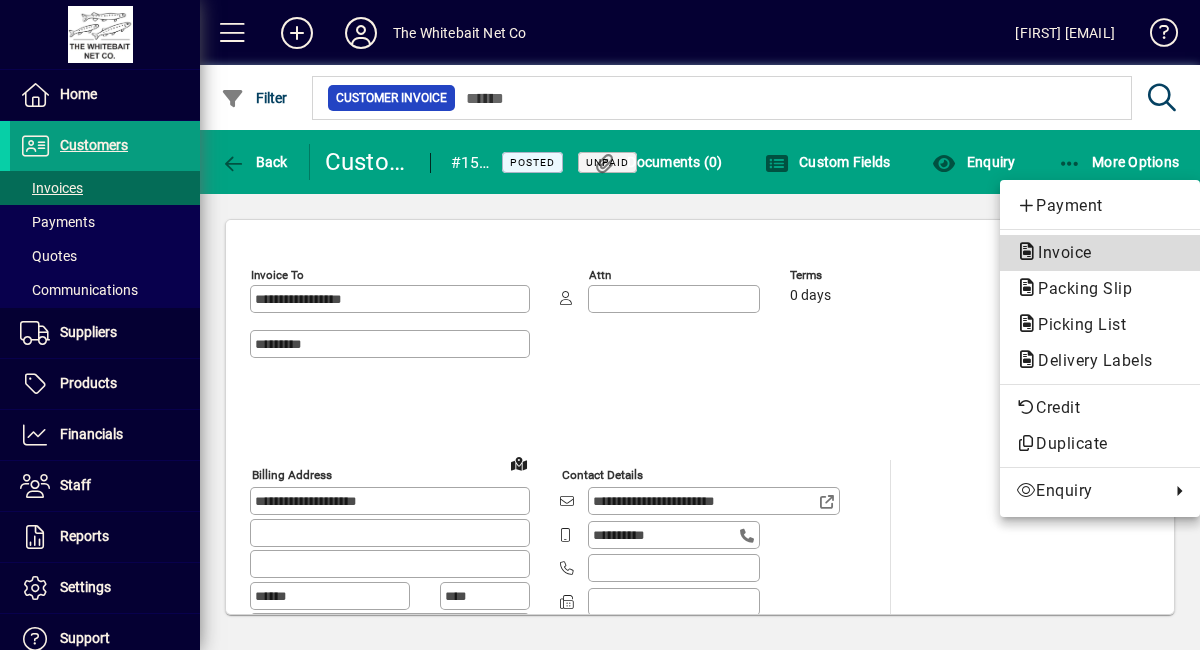 click on "Invoice" 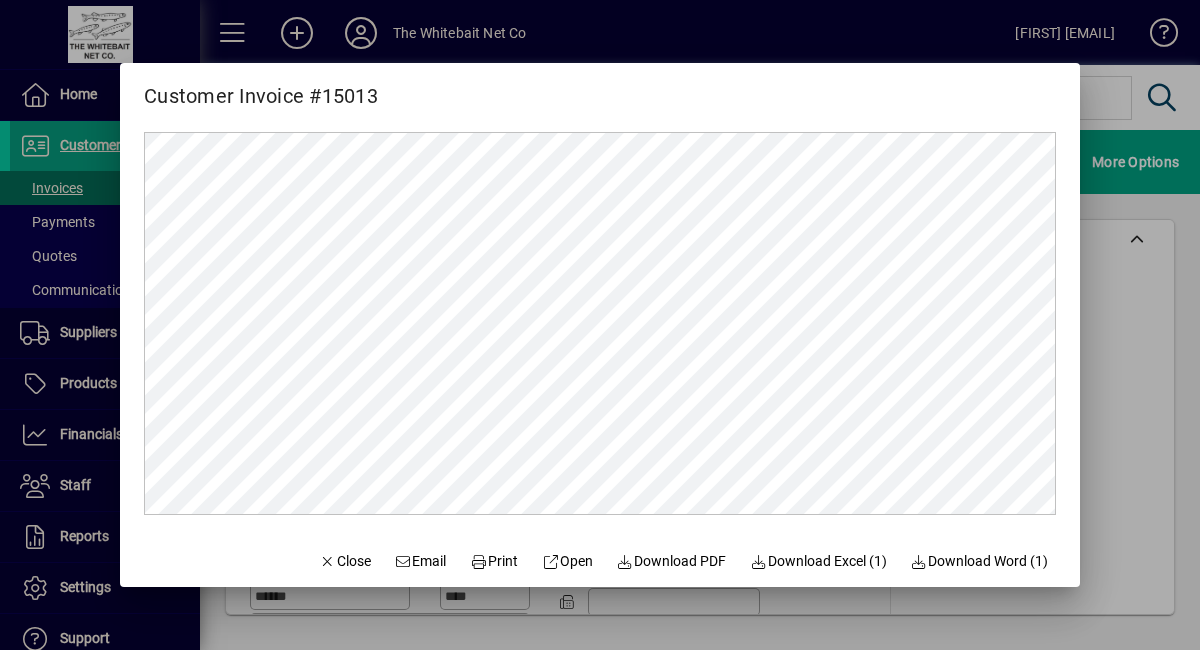 scroll, scrollTop: 0, scrollLeft: 0, axis: both 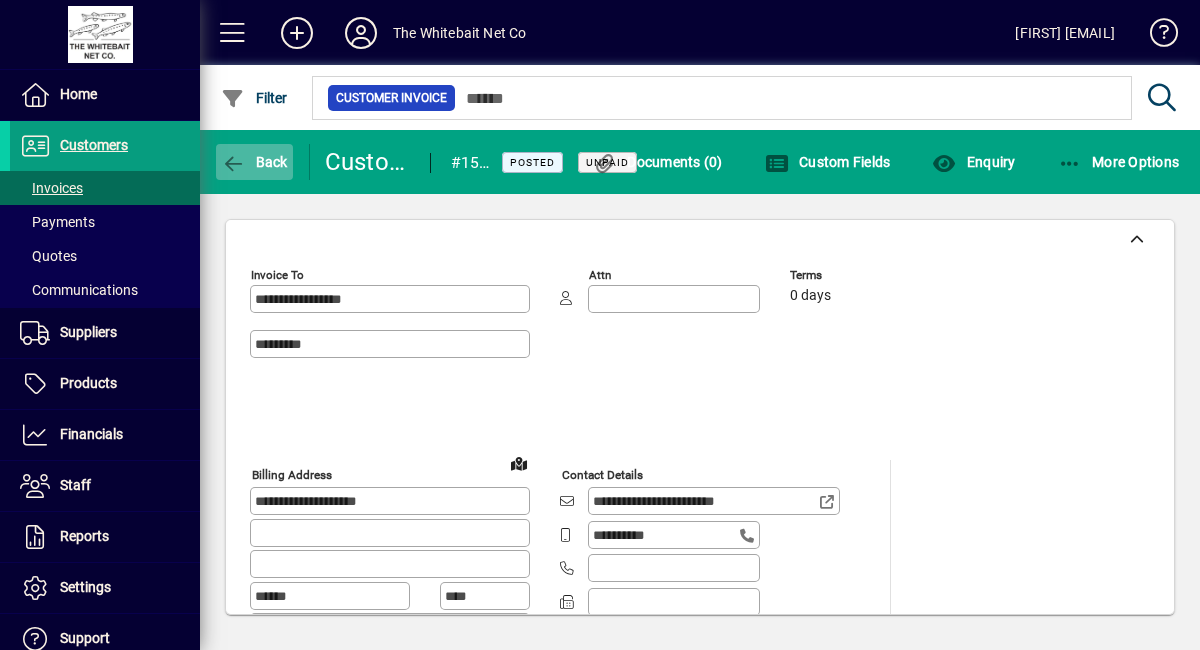 click on "Back" 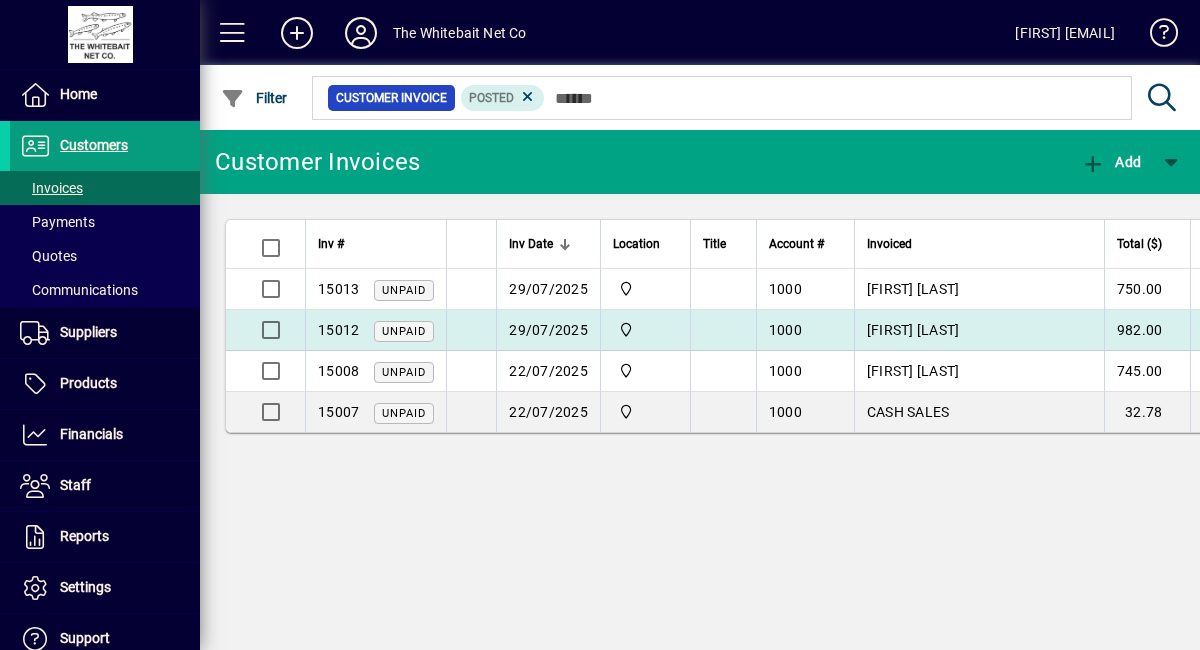 click on "29/07/2025" at bounding box center [548, 330] 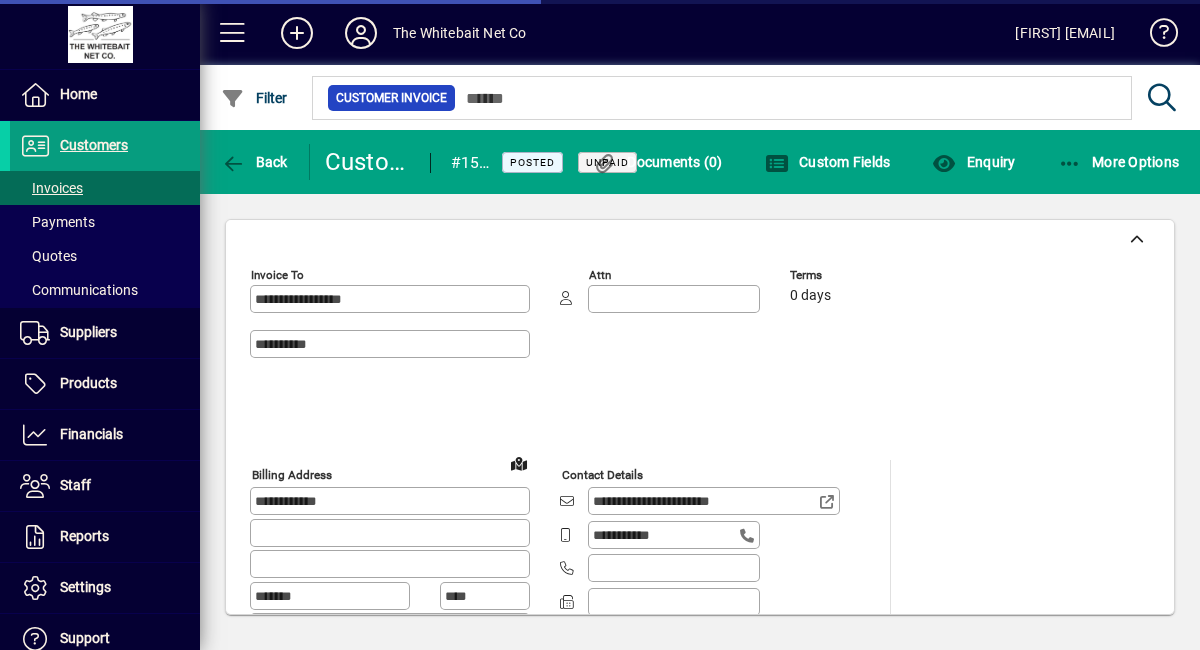 type on "********" 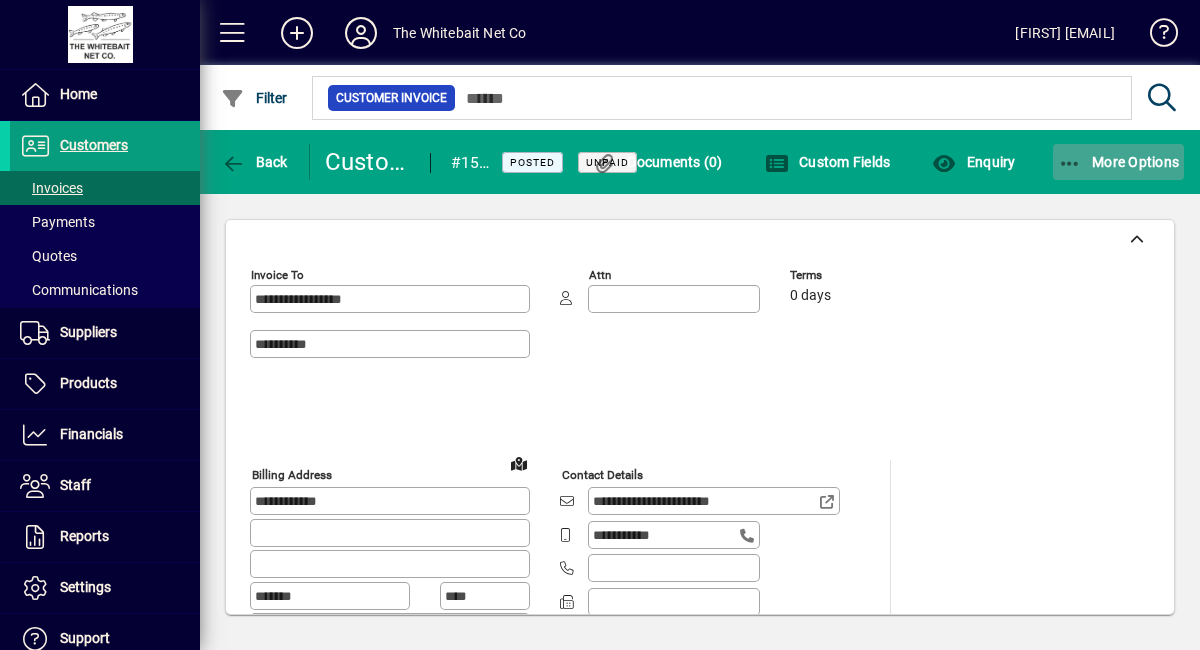 click 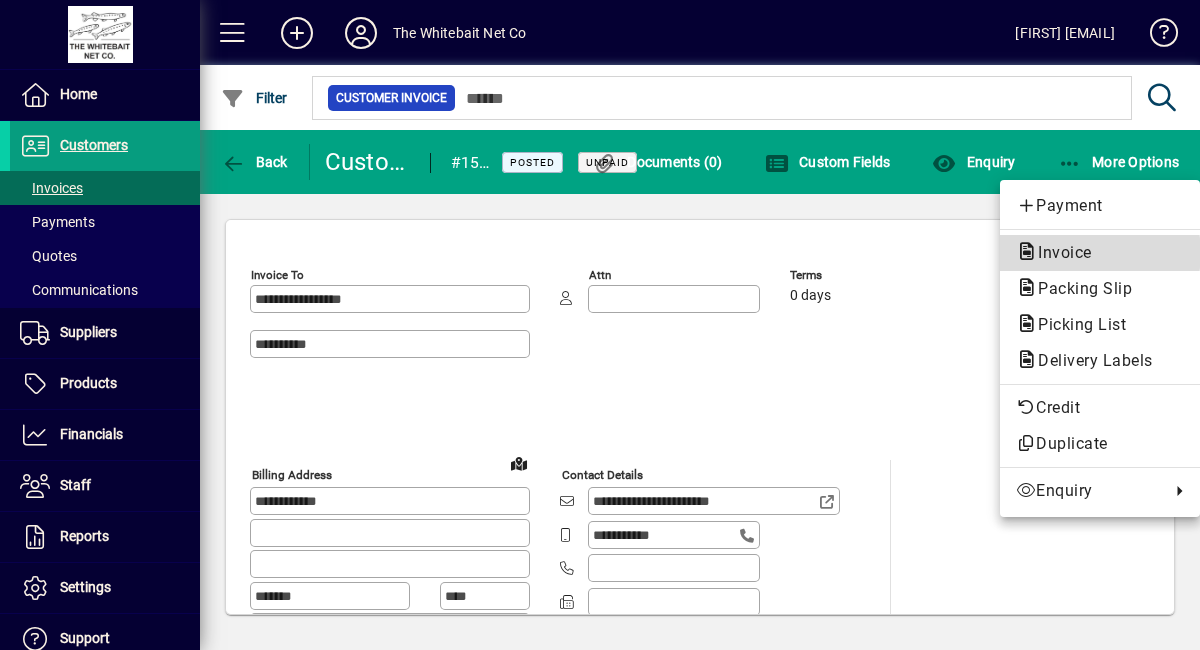 click on "Invoice" 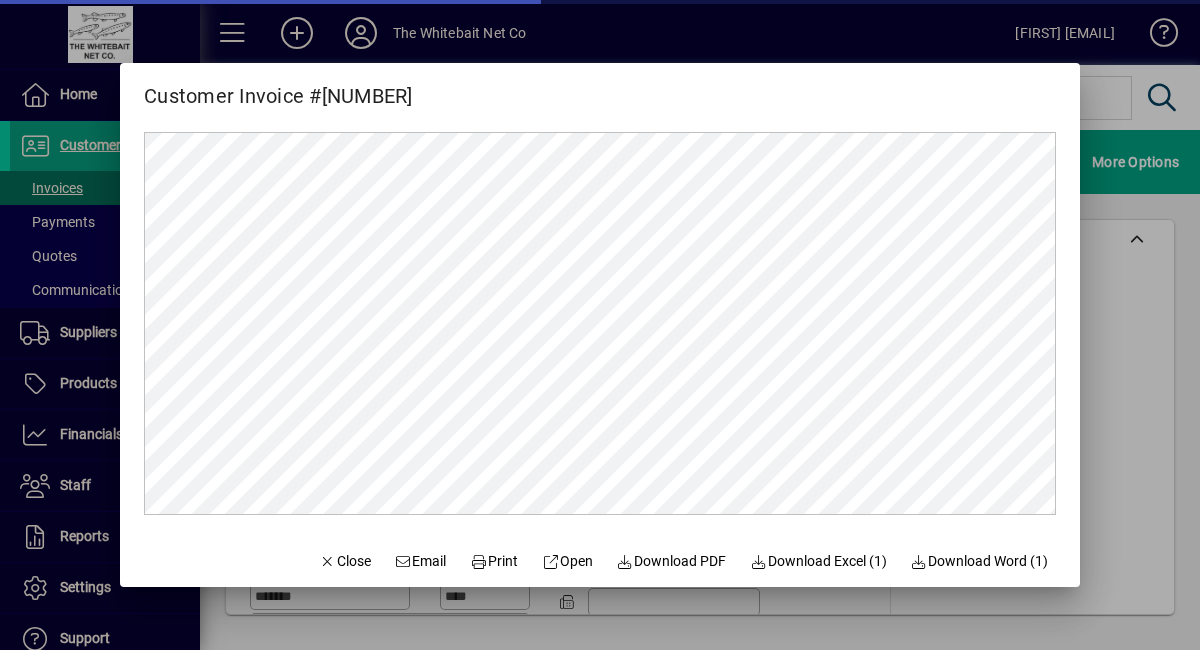 scroll, scrollTop: 0, scrollLeft: 0, axis: both 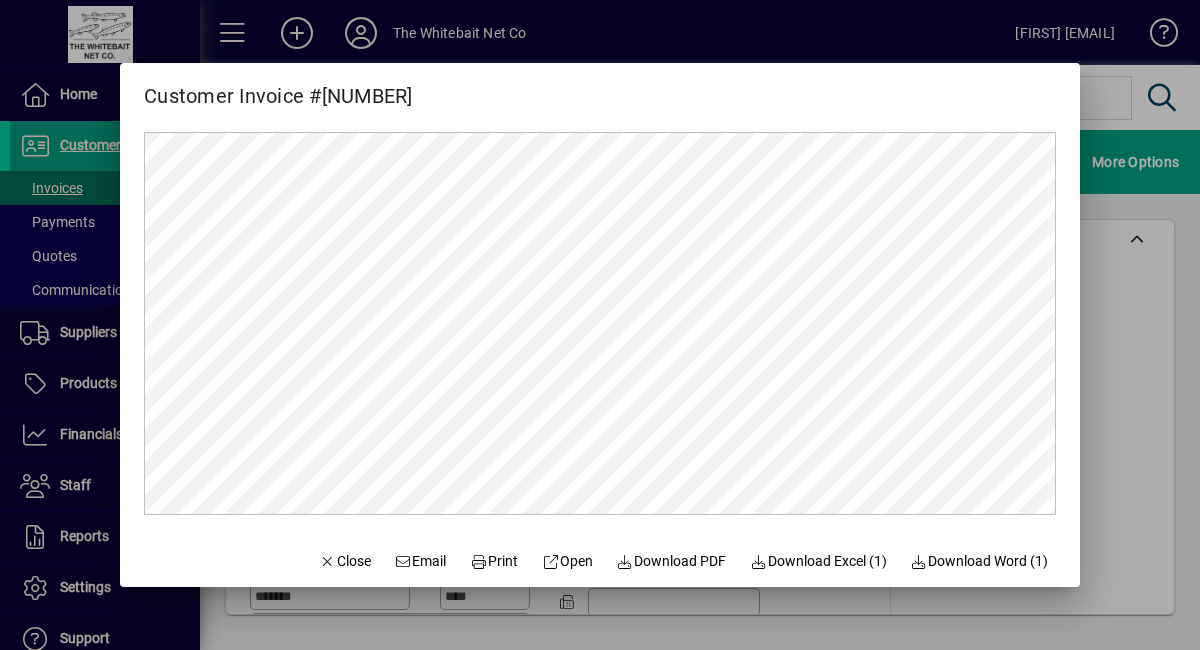 click at bounding box center (600, 325) 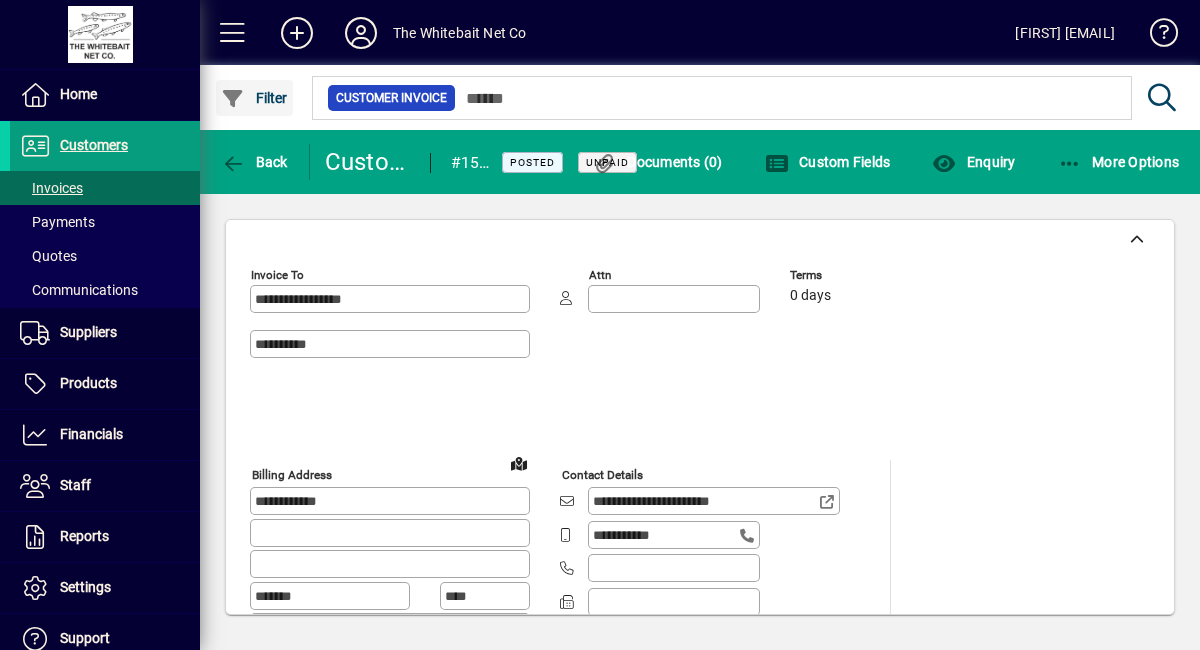 click on "Filter" 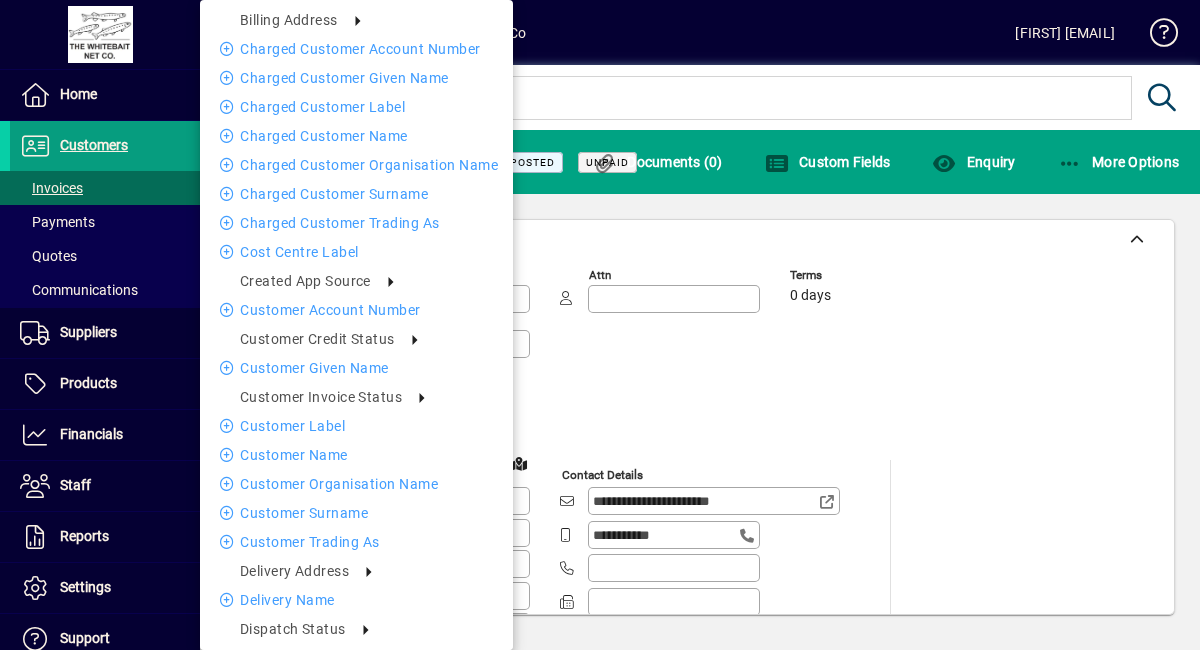 click at bounding box center [600, 325] 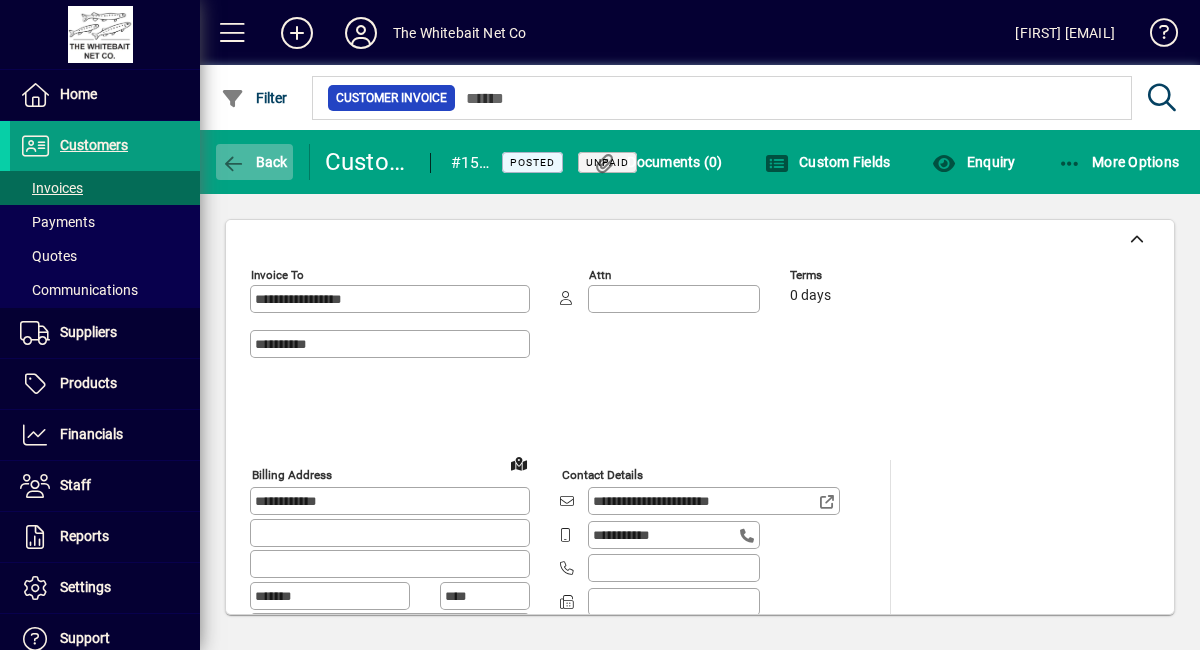 click 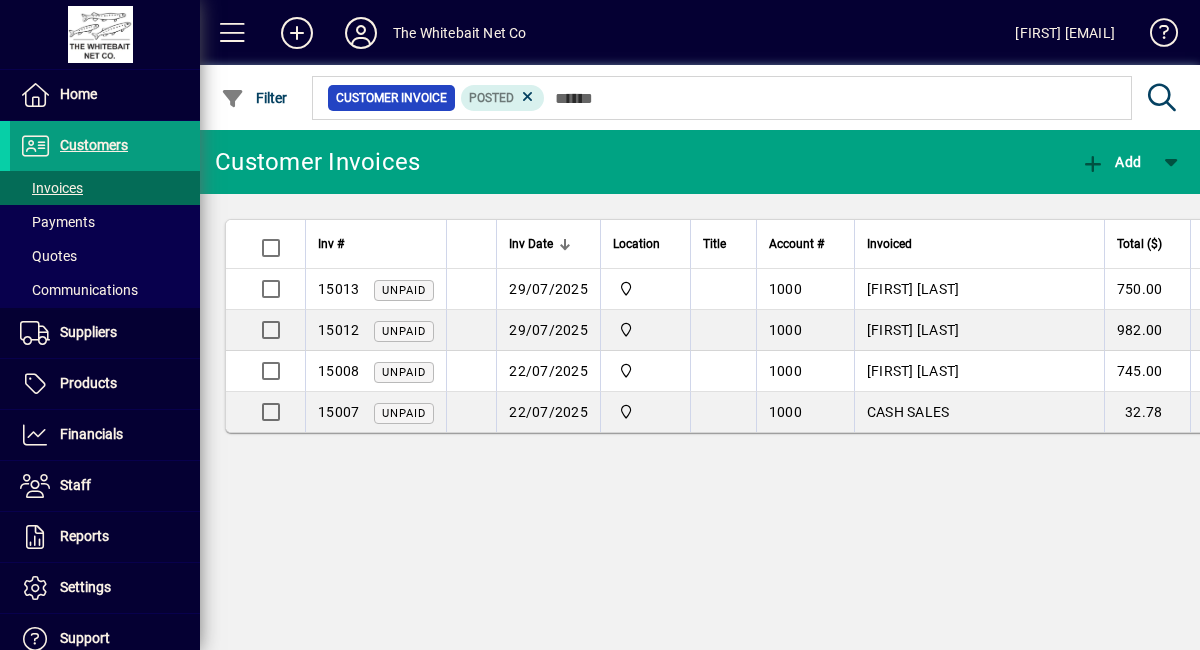 click on "Customer Invoices" 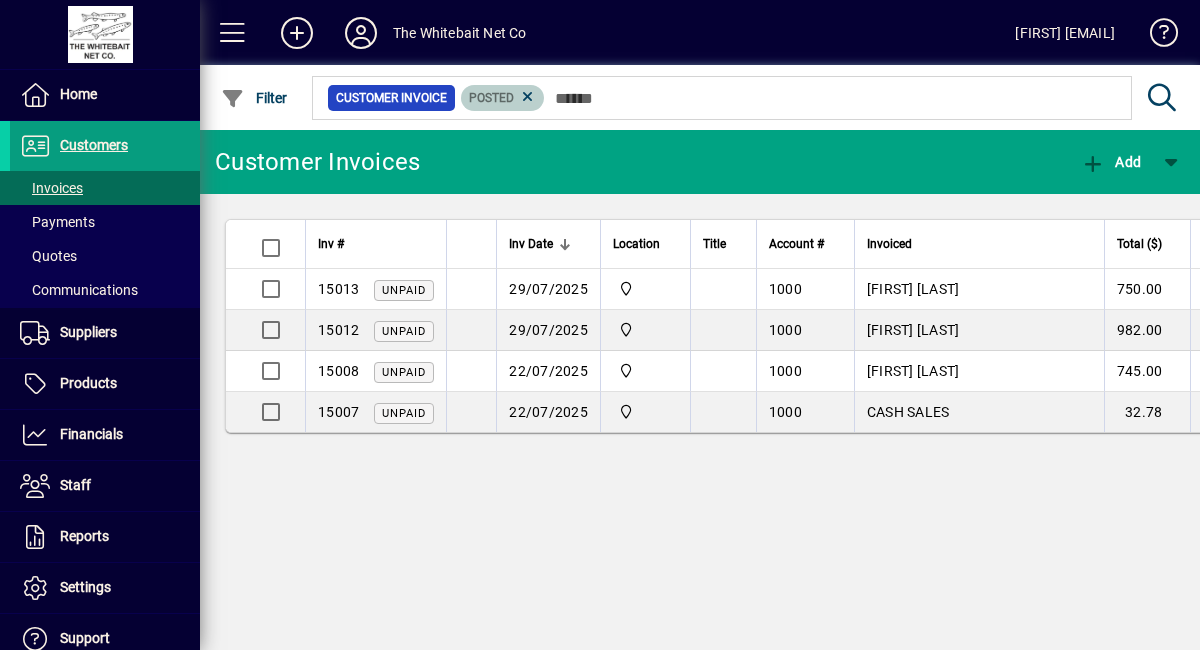 click on "Posted" at bounding box center (503, 98) 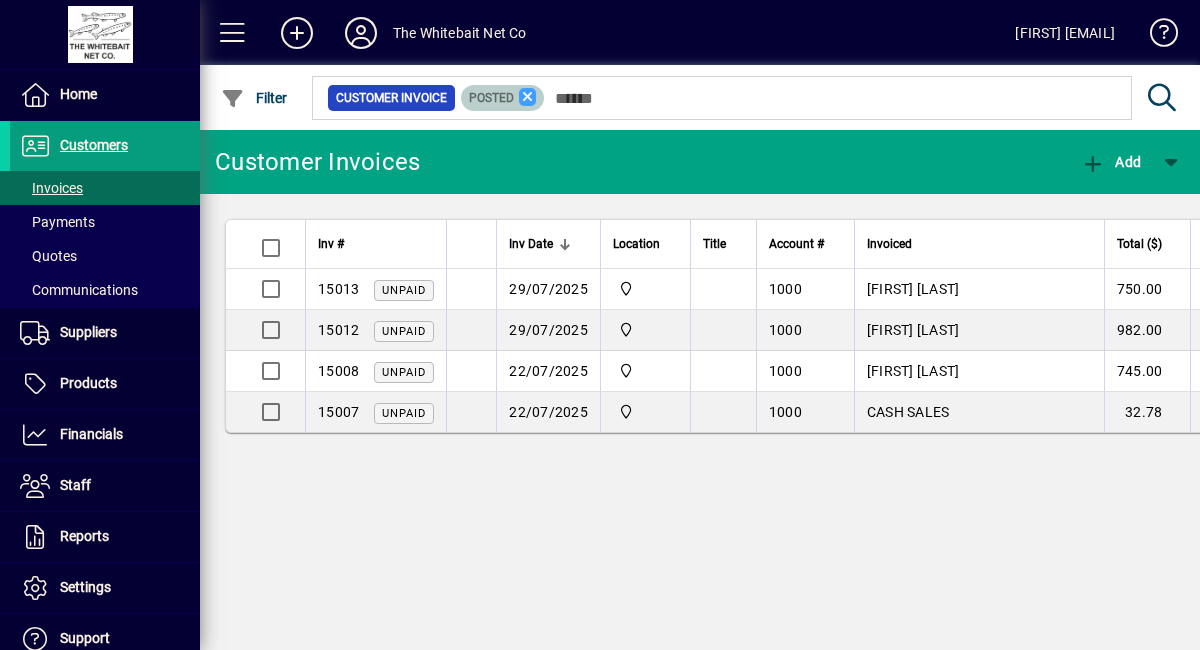 click at bounding box center (528, 97) 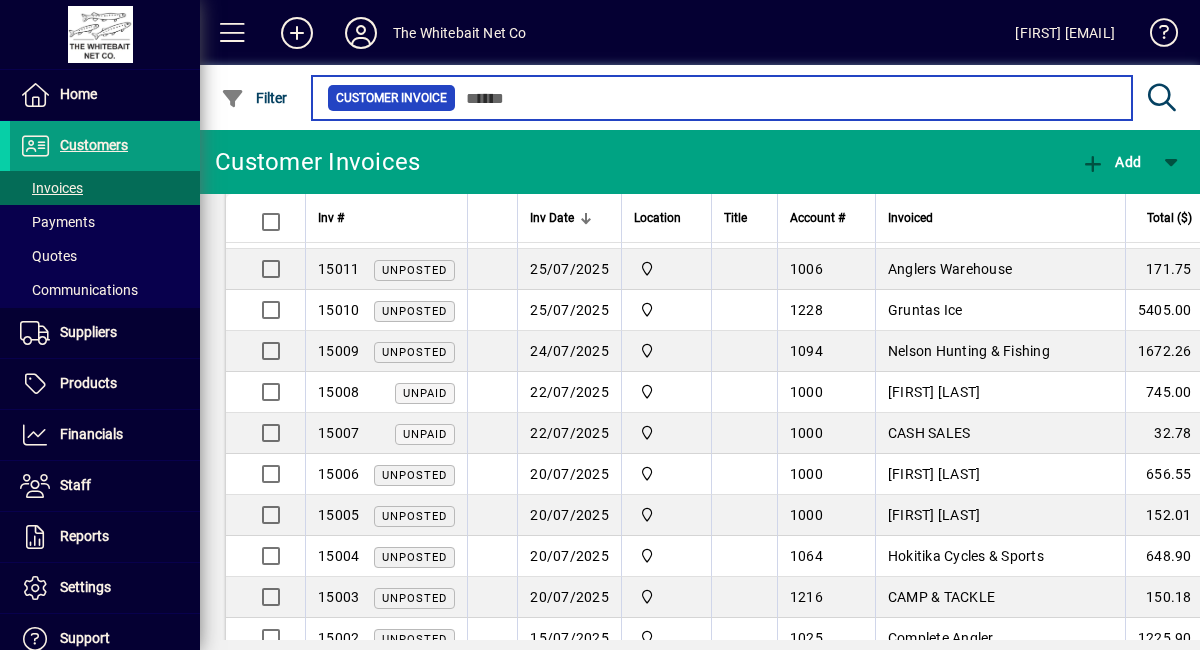 scroll, scrollTop: 515, scrollLeft: 0, axis: vertical 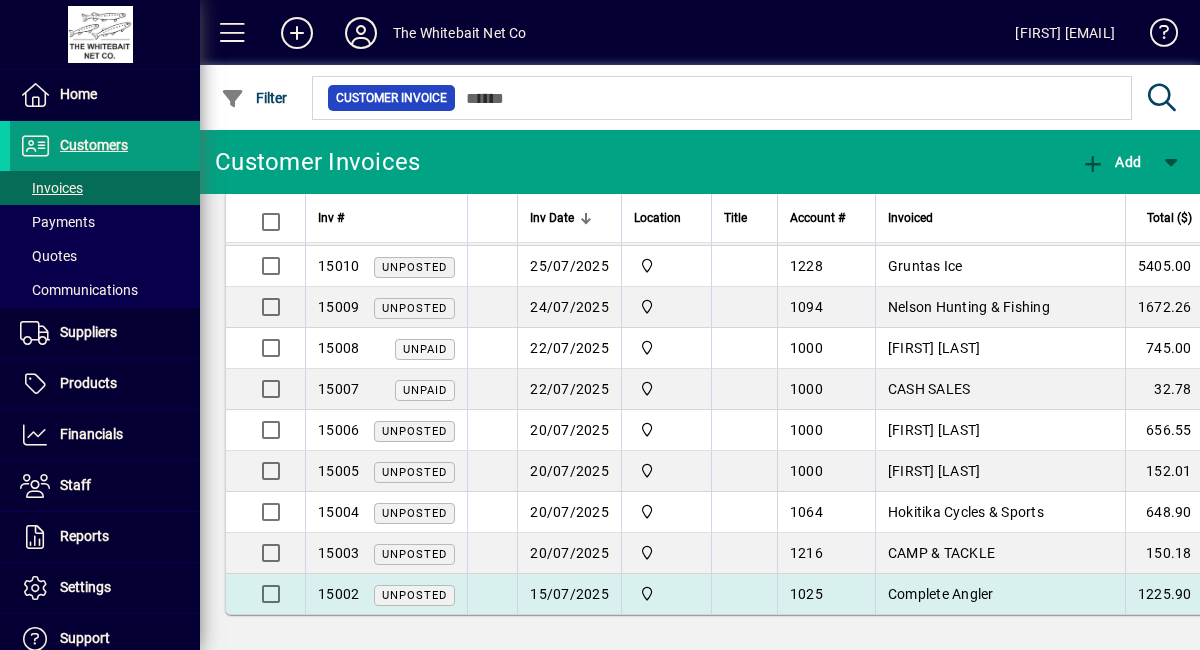 click on "15/07/2025" at bounding box center (569, 594) 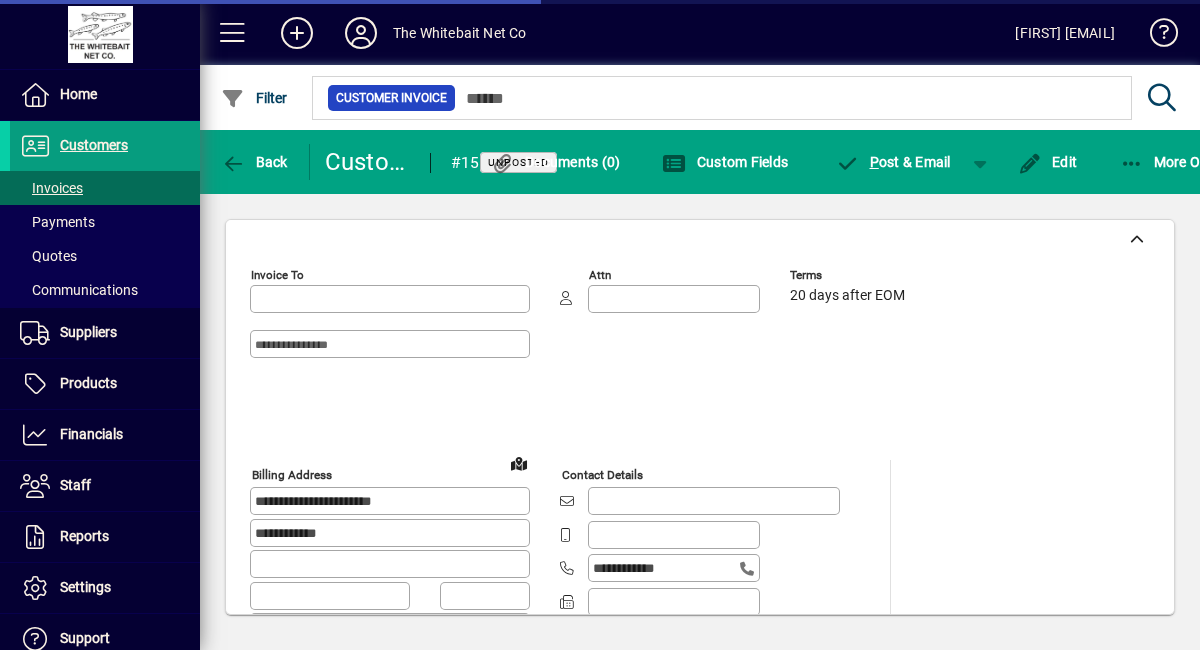 type on "********" 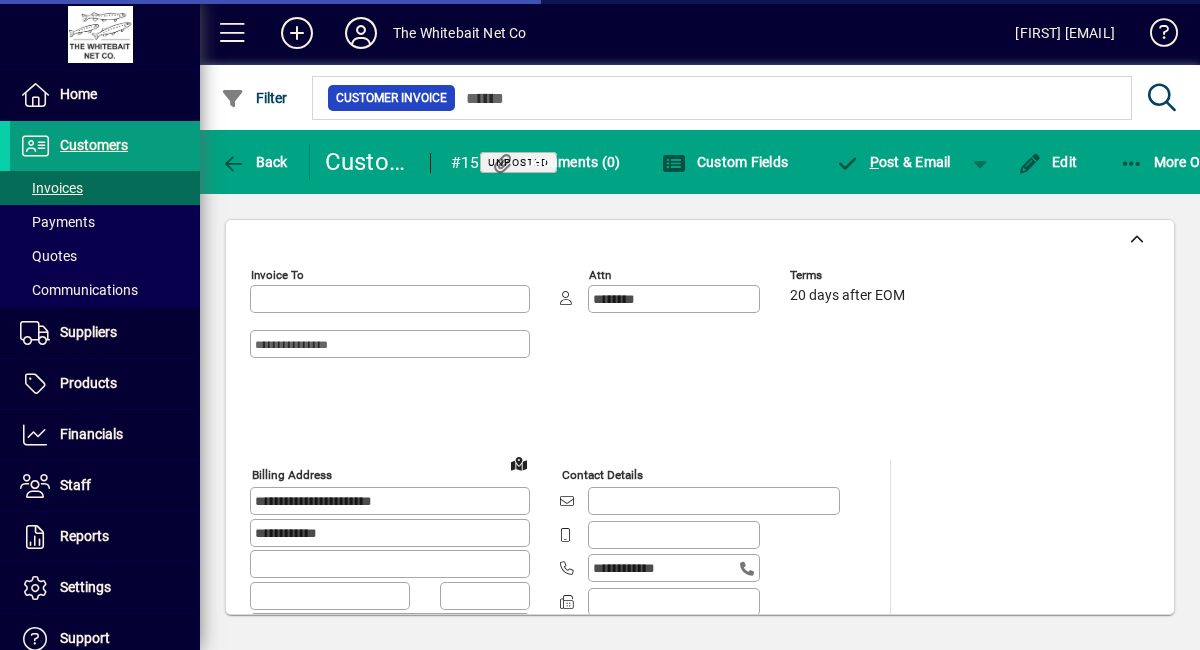 type on "**********" 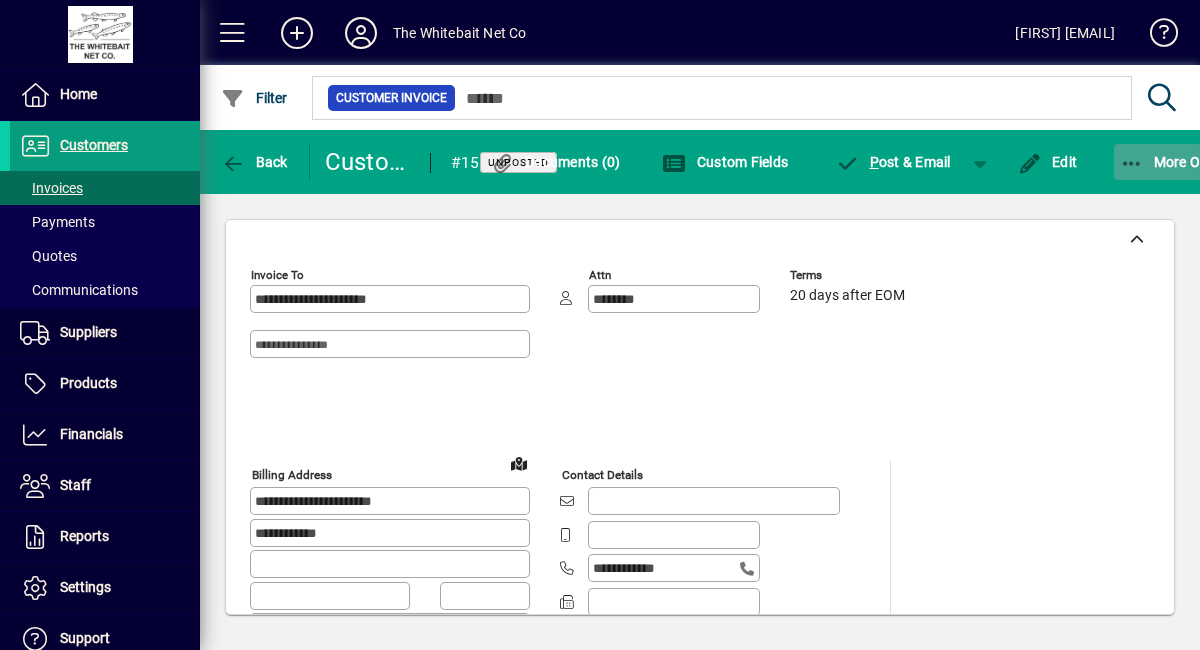 click 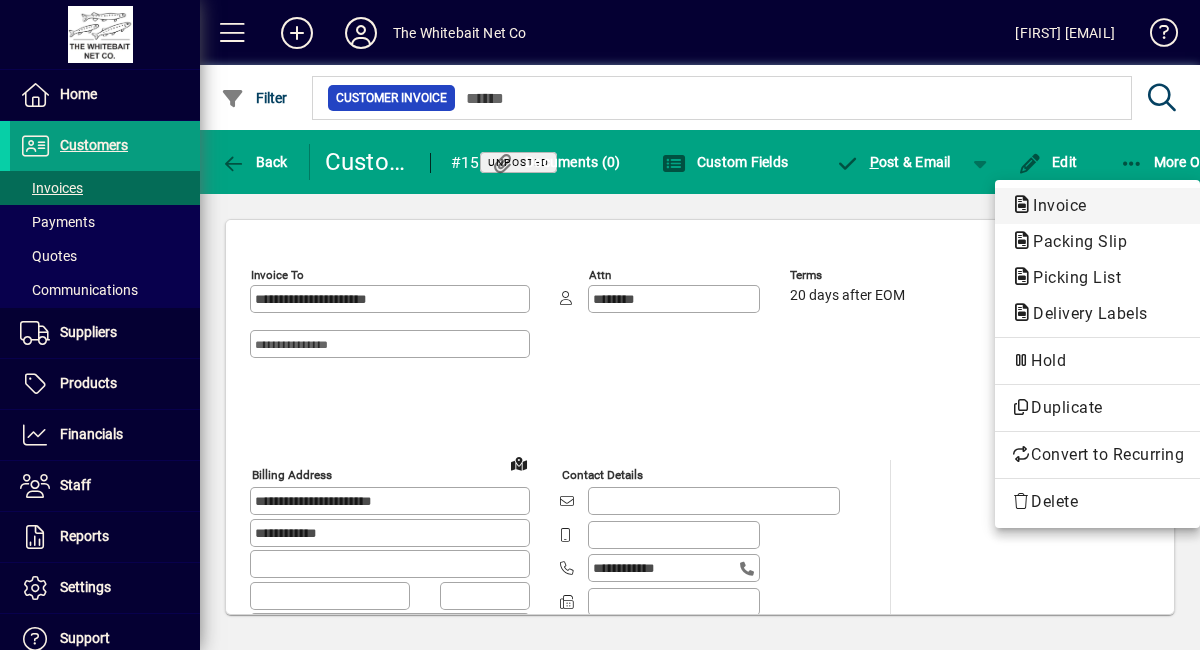 click on "Invoice" at bounding box center (1097, 242) 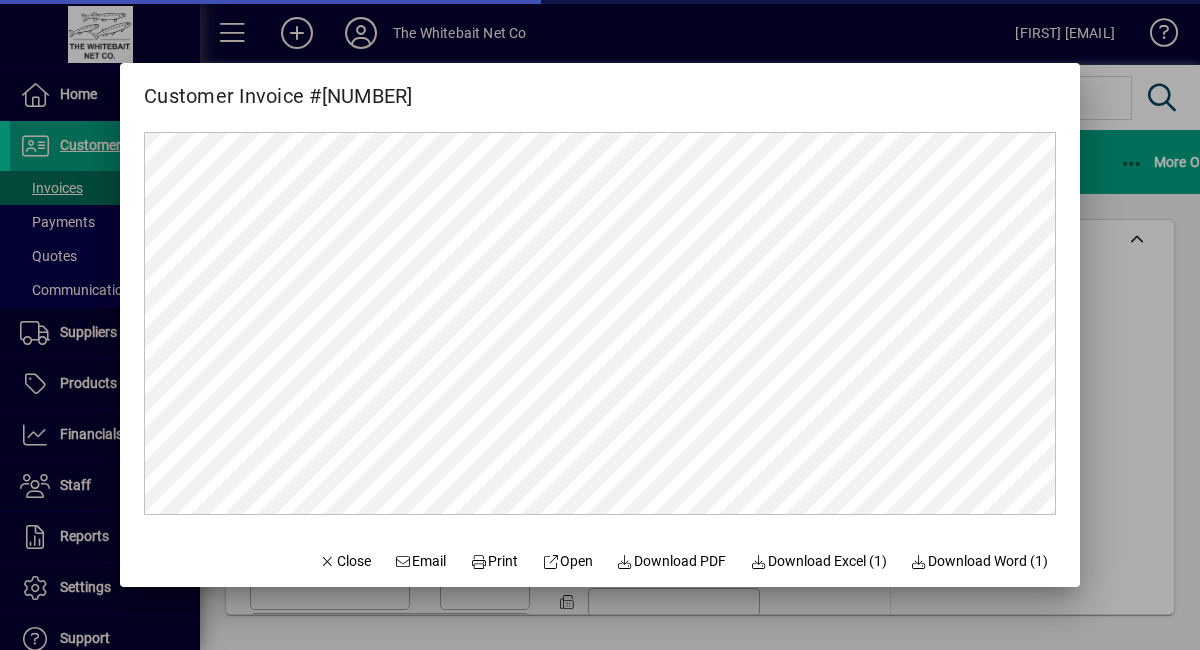 scroll, scrollTop: 0, scrollLeft: 0, axis: both 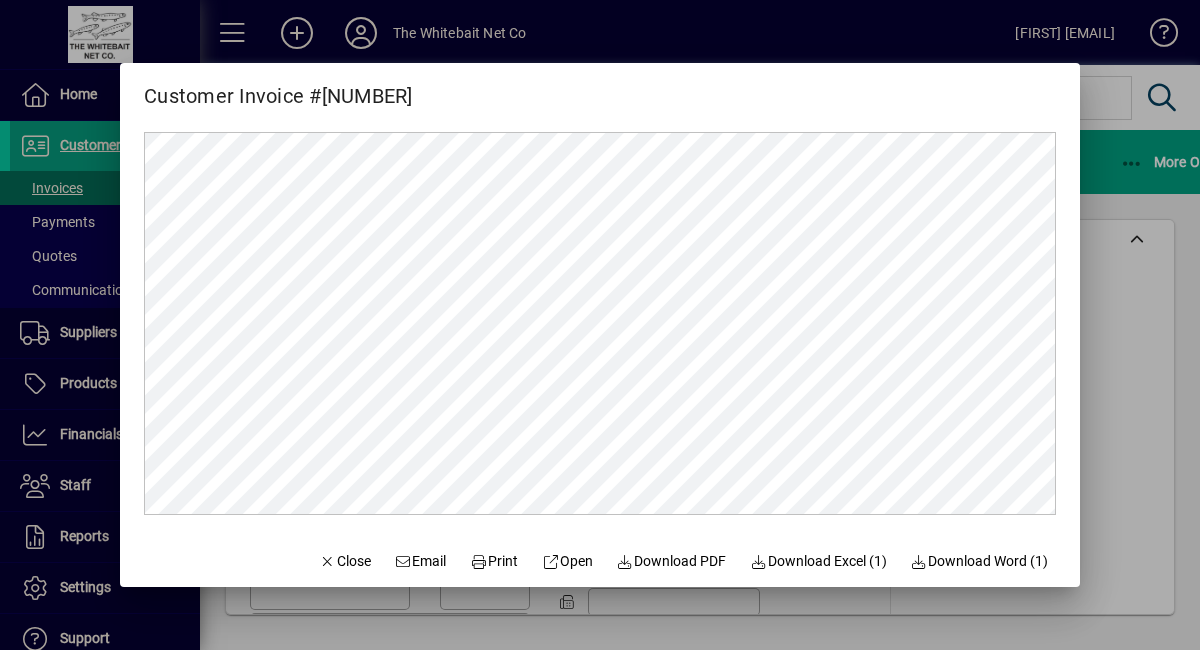 click at bounding box center [600, 325] 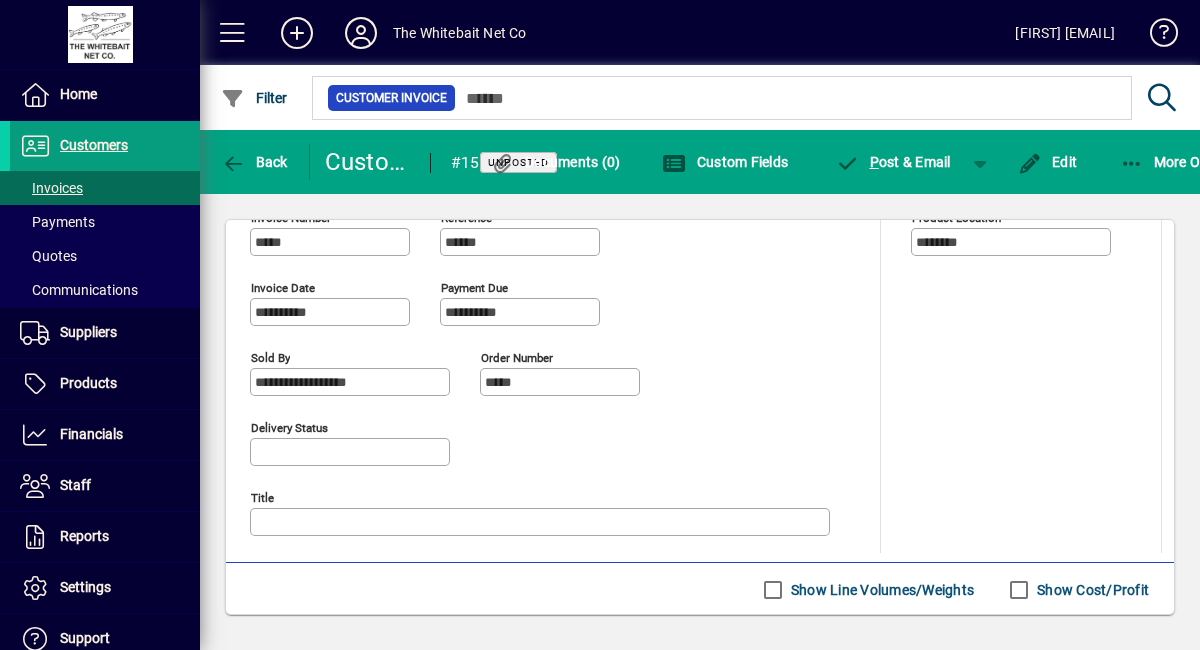 scroll, scrollTop: 752, scrollLeft: 0, axis: vertical 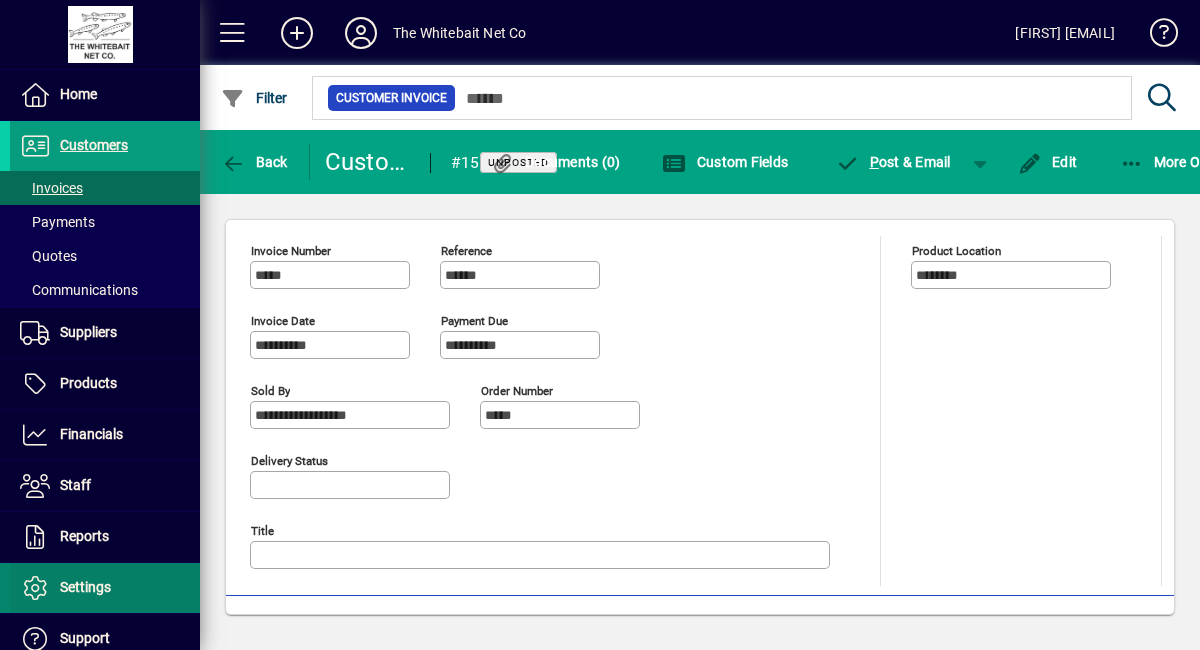 click on "Settings" at bounding box center [85, 587] 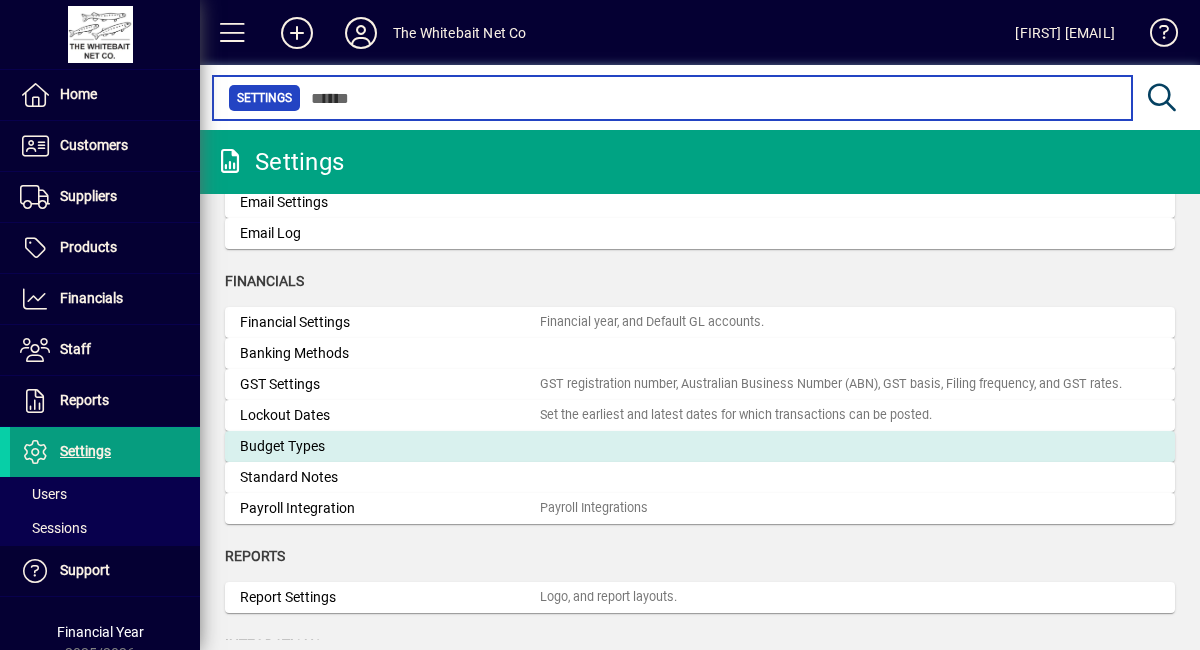 scroll, scrollTop: 131, scrollLeft: 0, axis: vertical 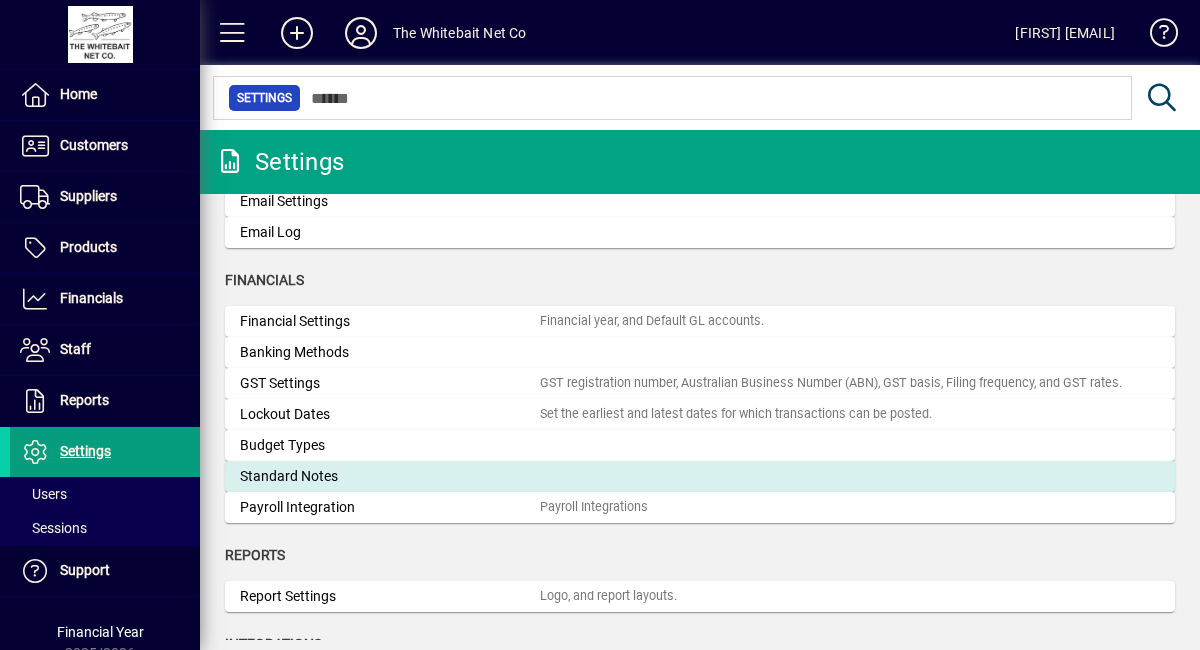 click on "Standard Notes" 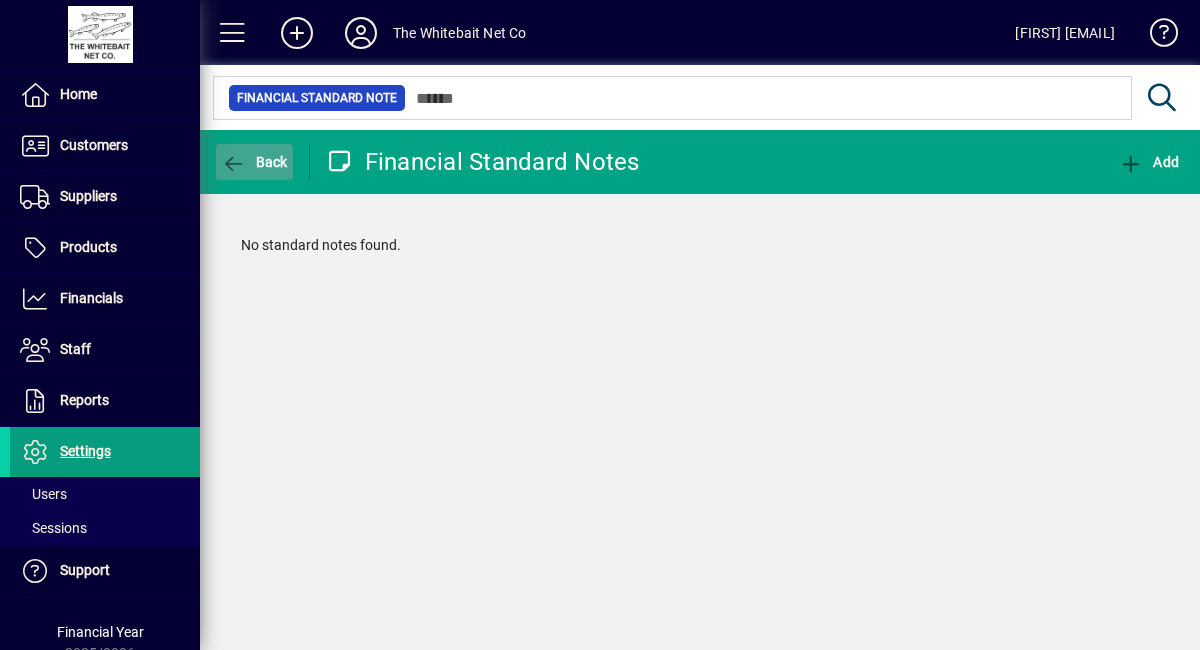 click on "Back" 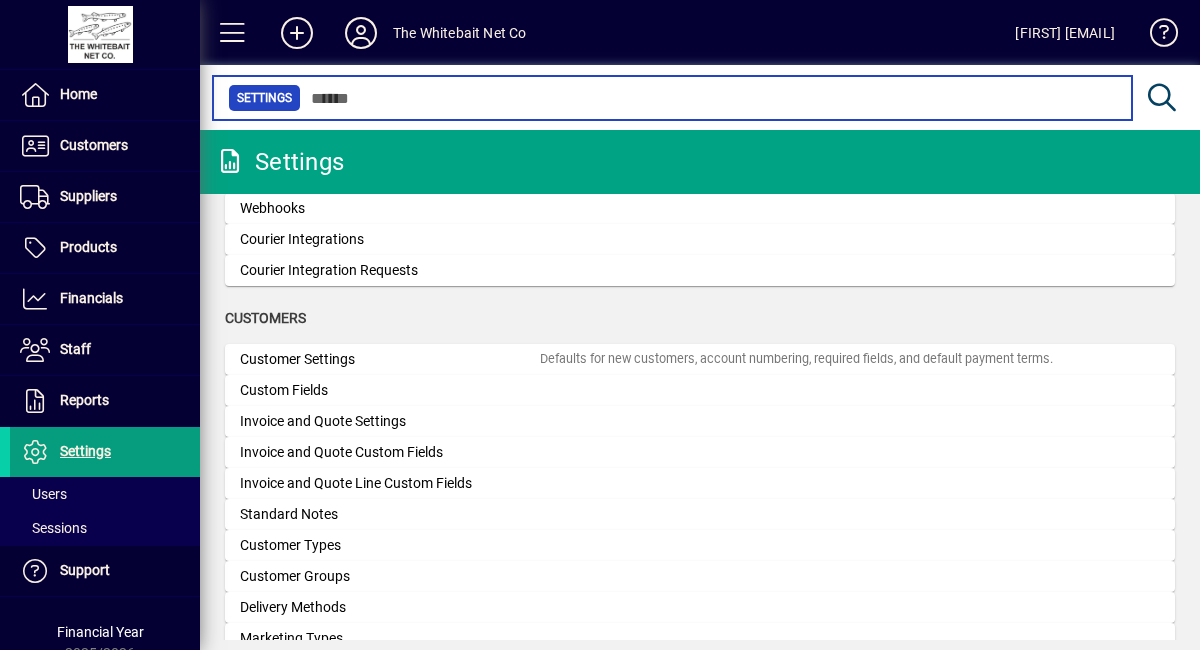 scroll, scrollTop: 862, scrollLeft: 0, axis: vertical 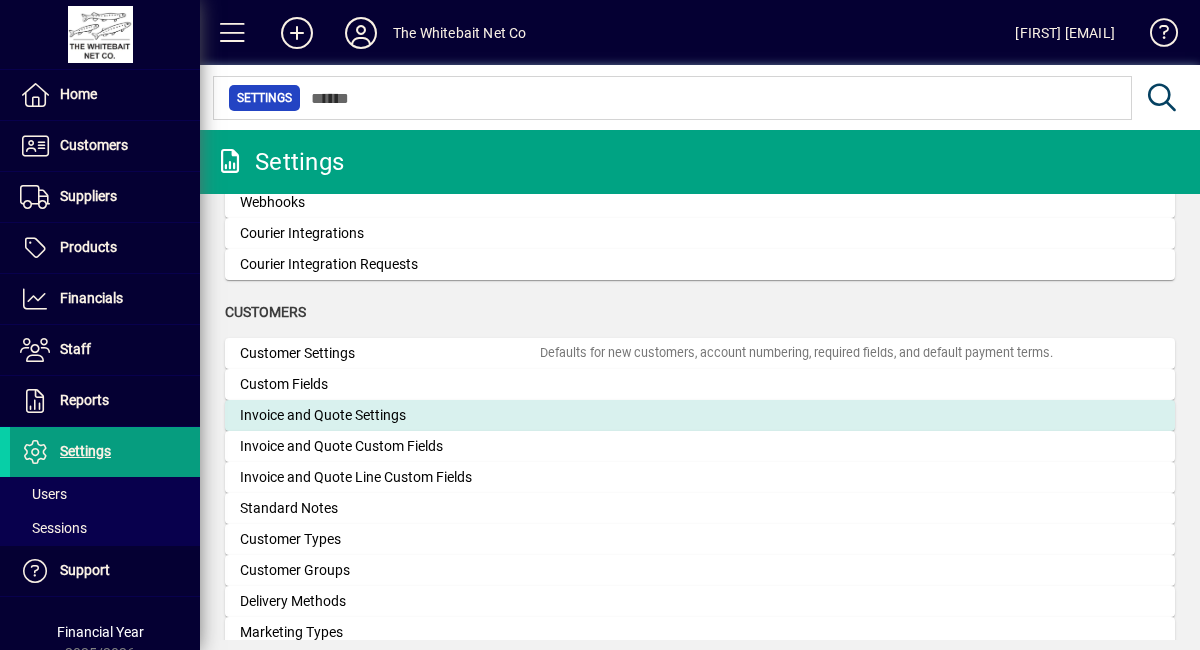 click on "Invoice and Quote Settings" 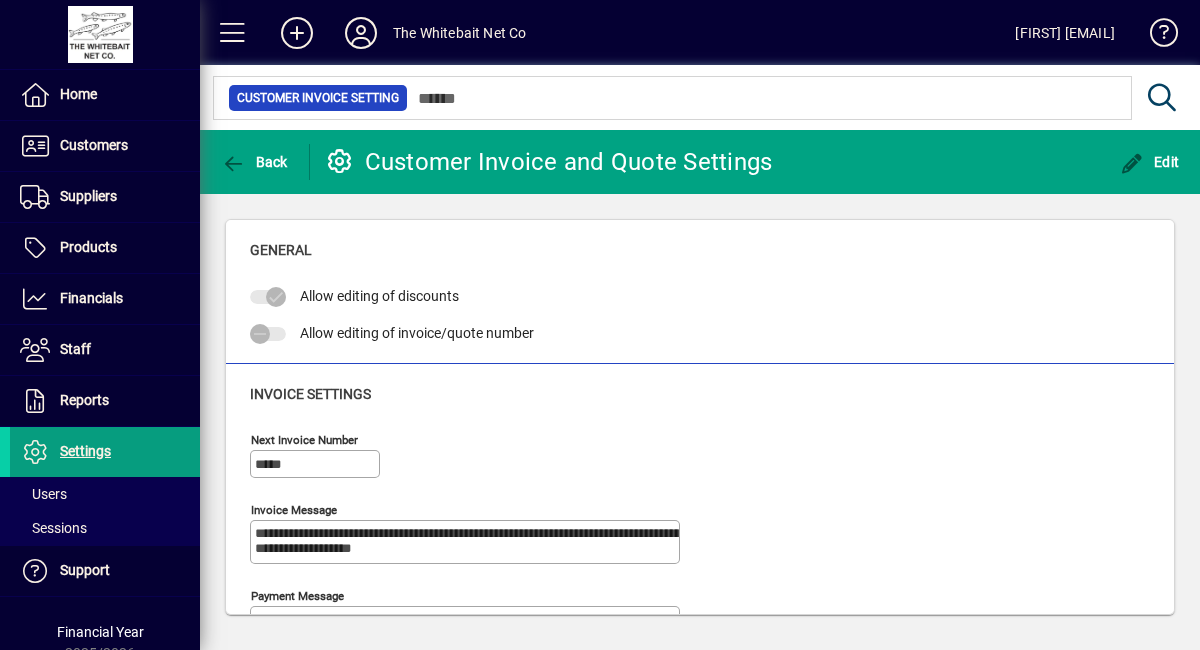 click at bounding box center [270, 334] 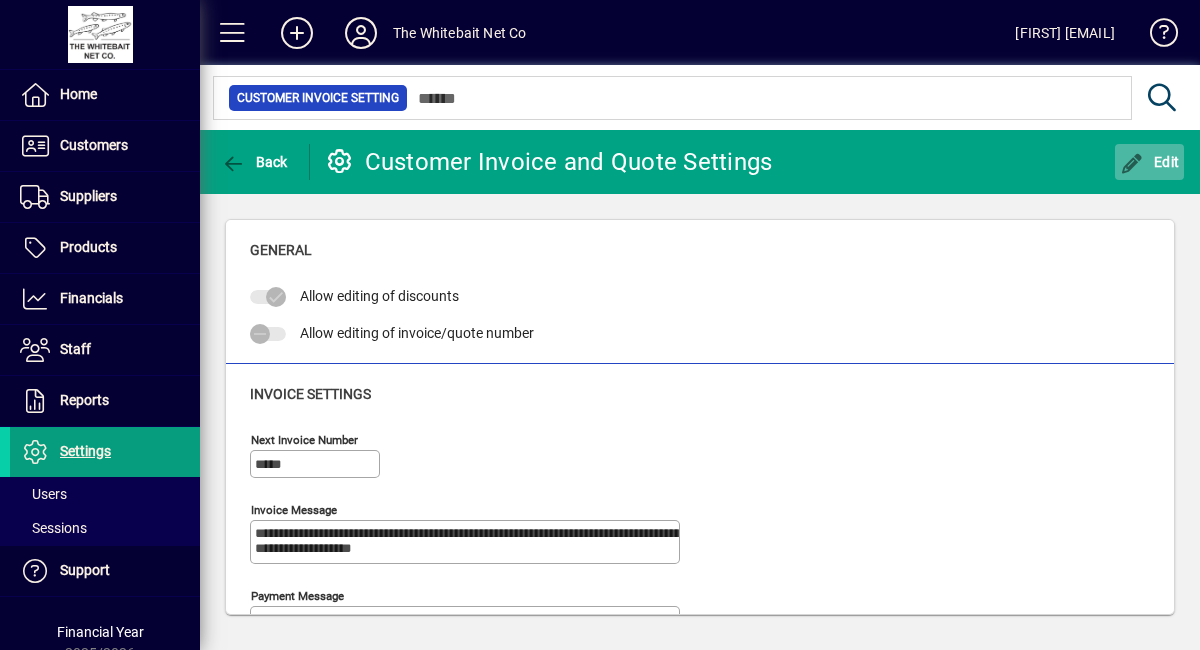 click 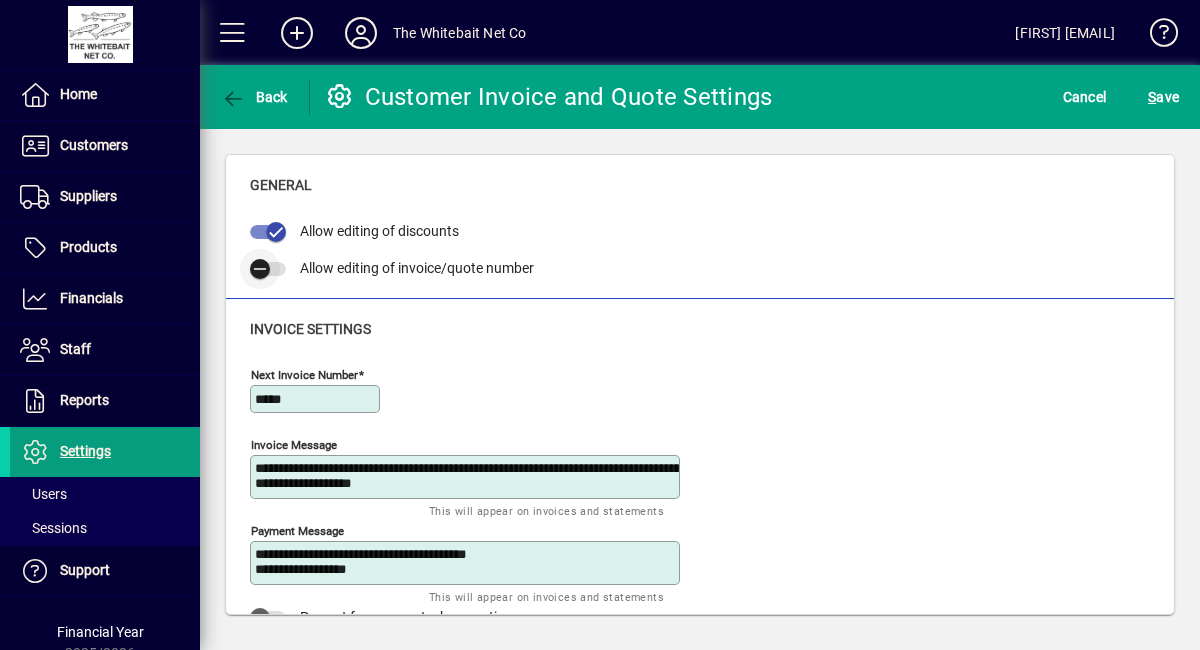 click at bounding box center (260, 269) 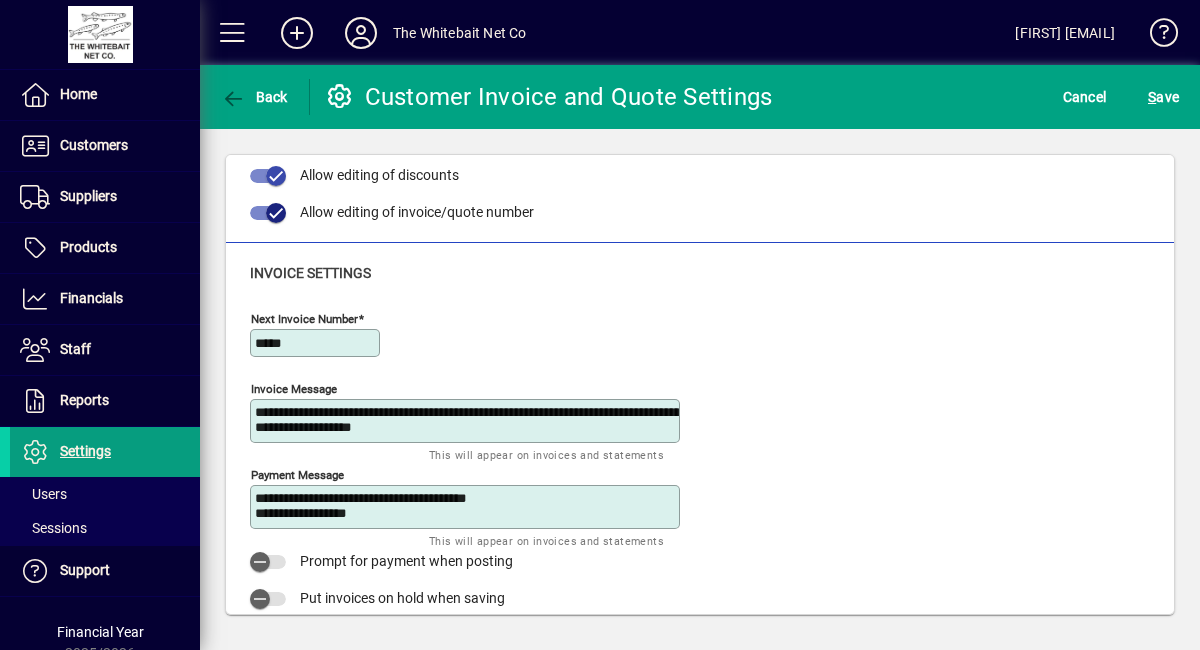 scroll, scrollTop: 0, scrollLeft: 0, axis: both 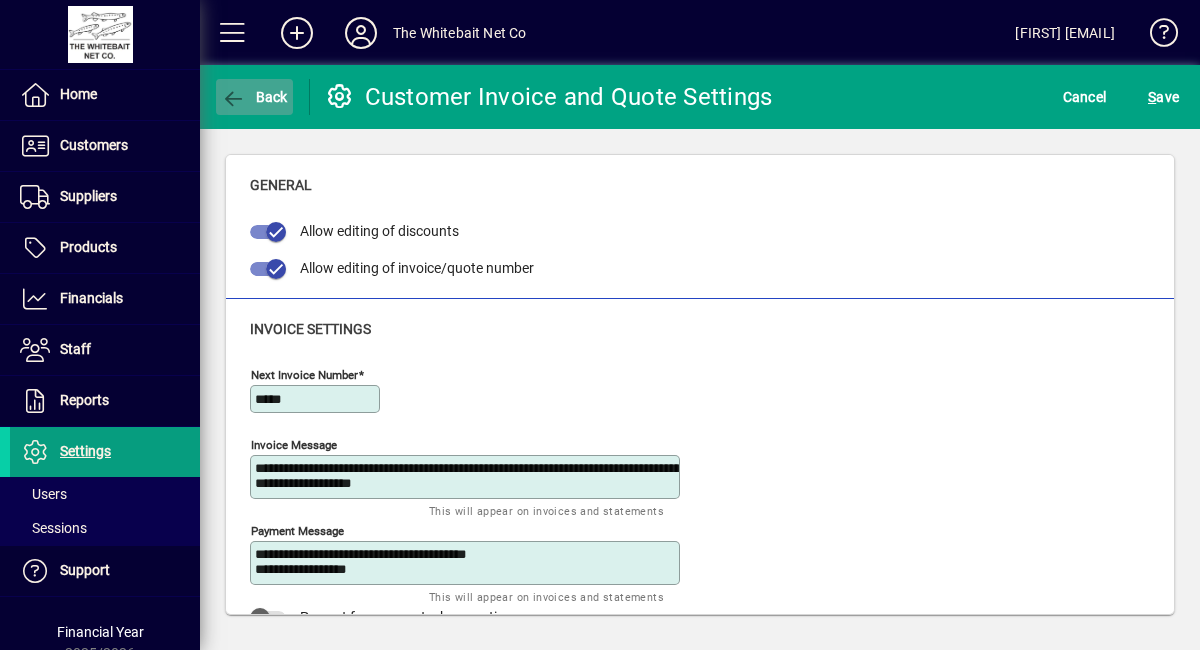click 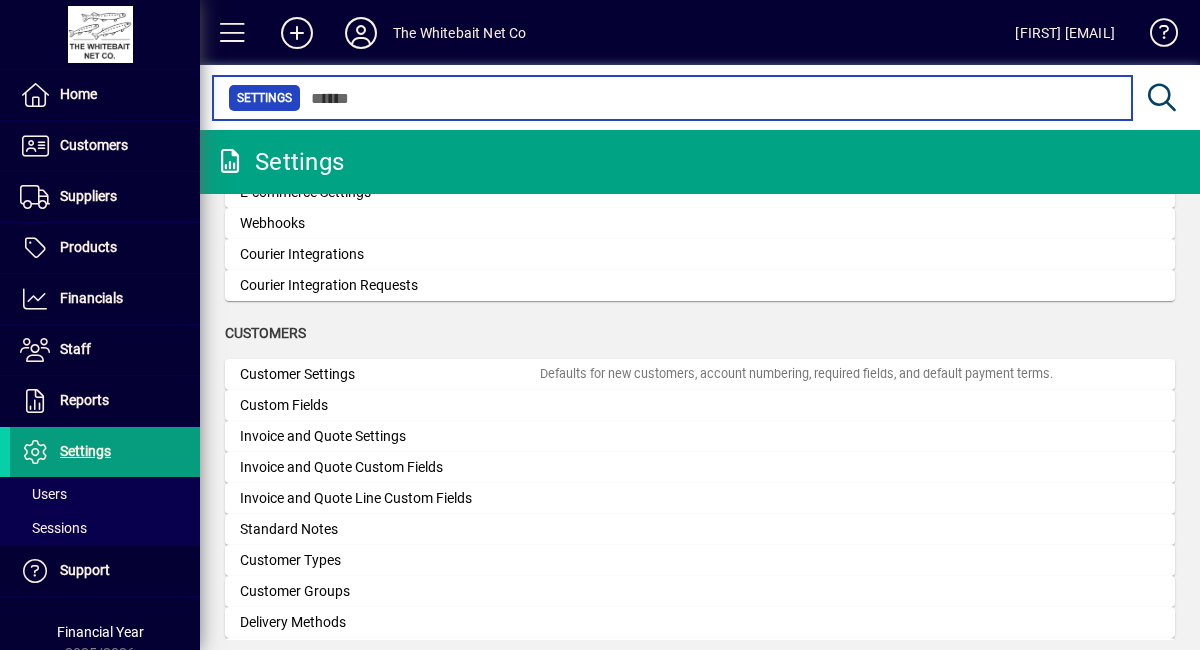 scroll, scrollTop: 844, scrollLeft: 0, axis: vertical 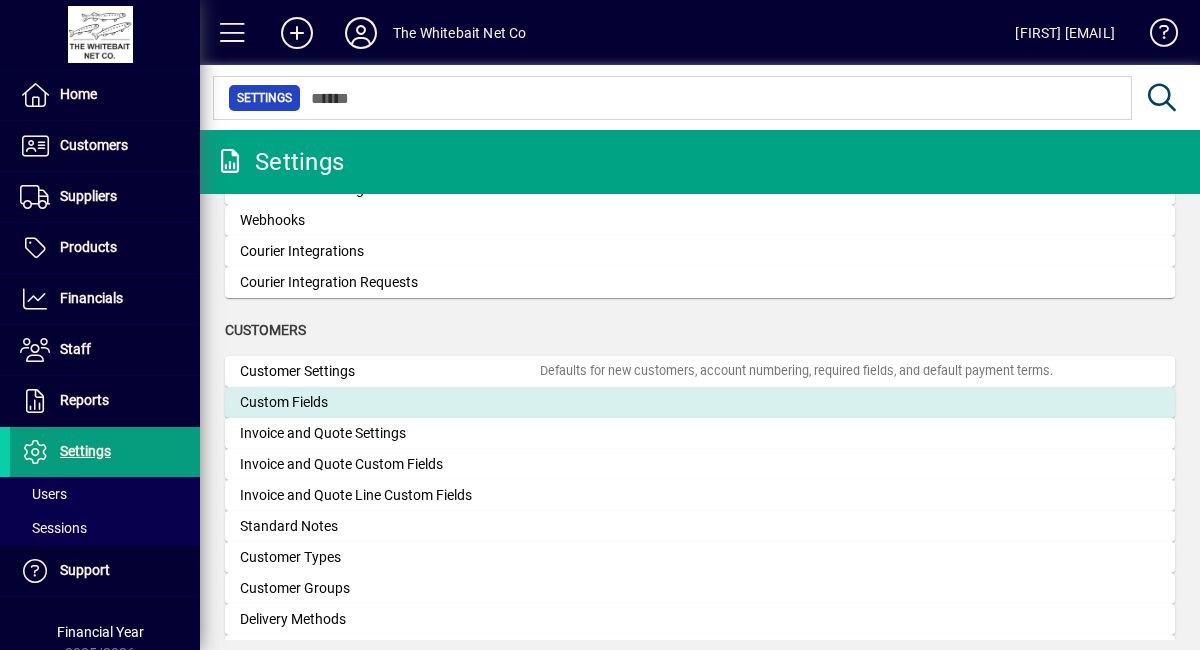 click on "Custom Fields" 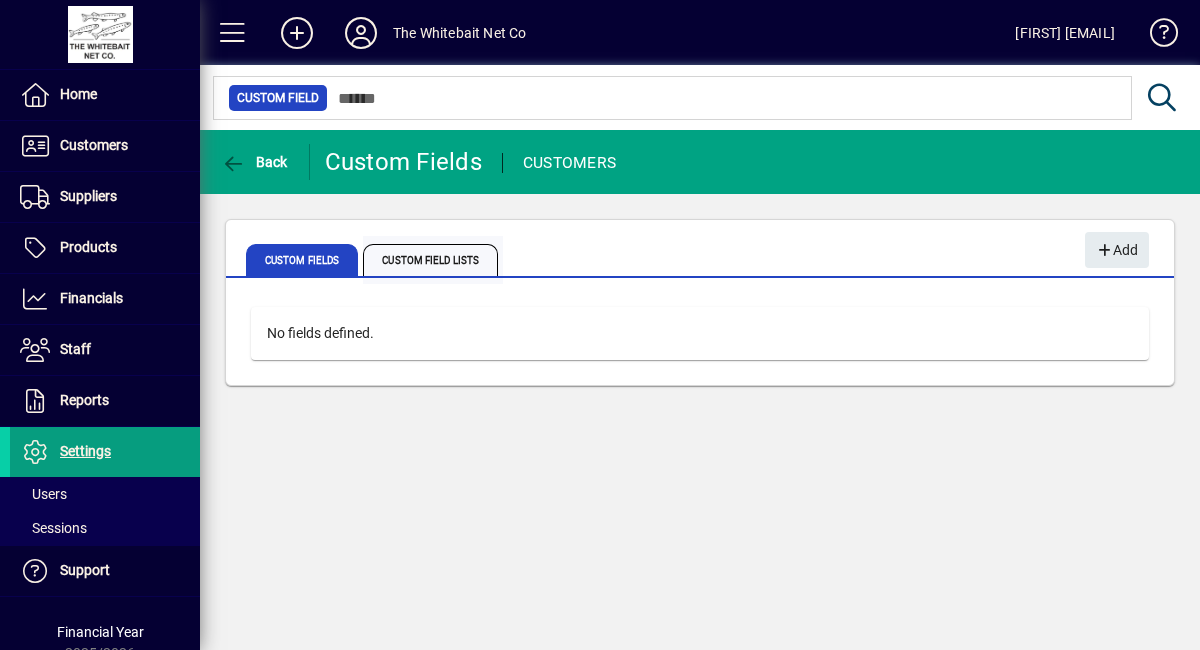 click on "Custom Field Lists" at bounding box center (430, 260) 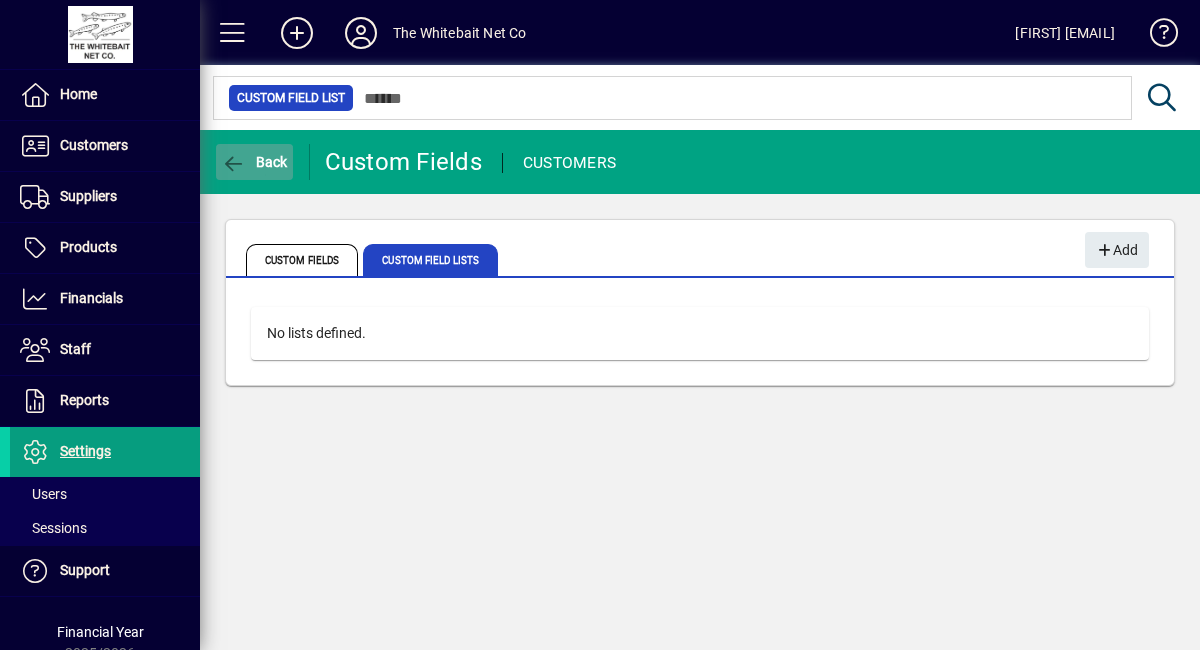 click 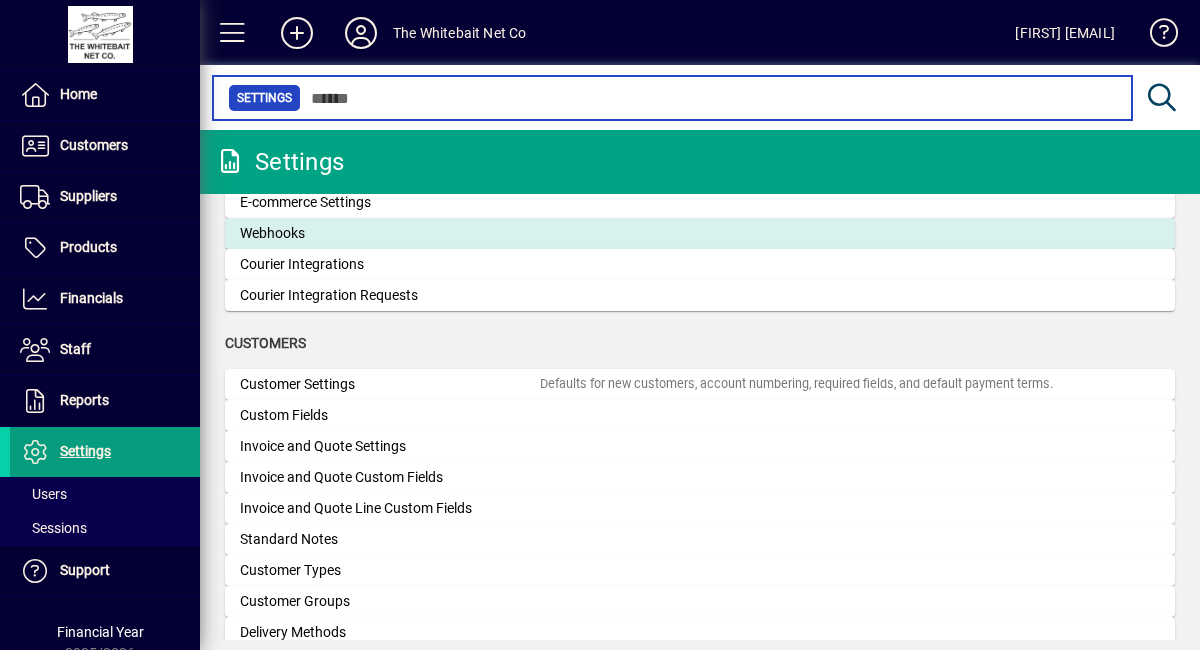 scroll, scrollTop: 837, scrollLeft: 0, axis: vertical 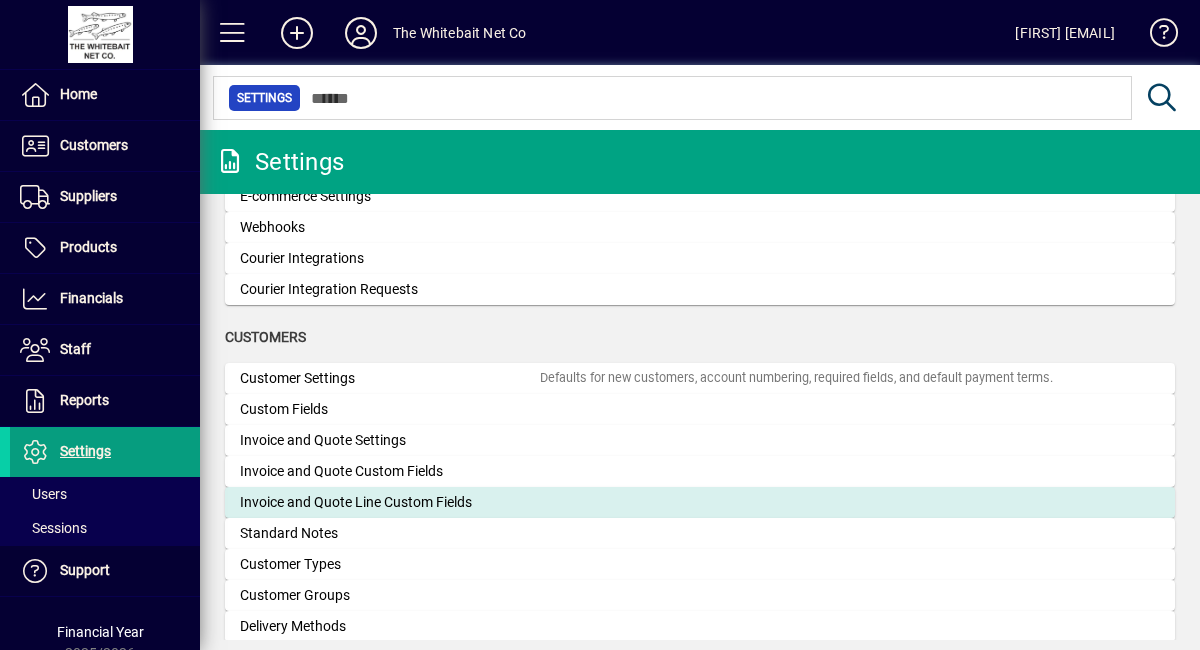 click on "Invoice and Quote Line Custom Fields" 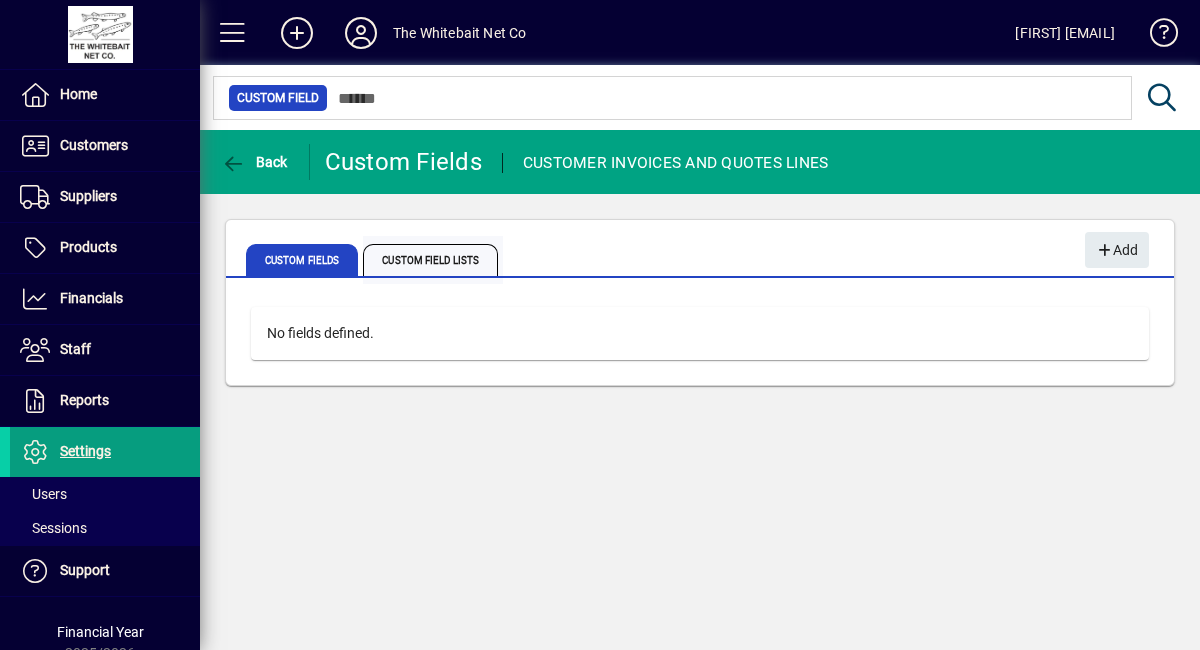 click on "Custom Field Lists" at bounding box center (430, 260) 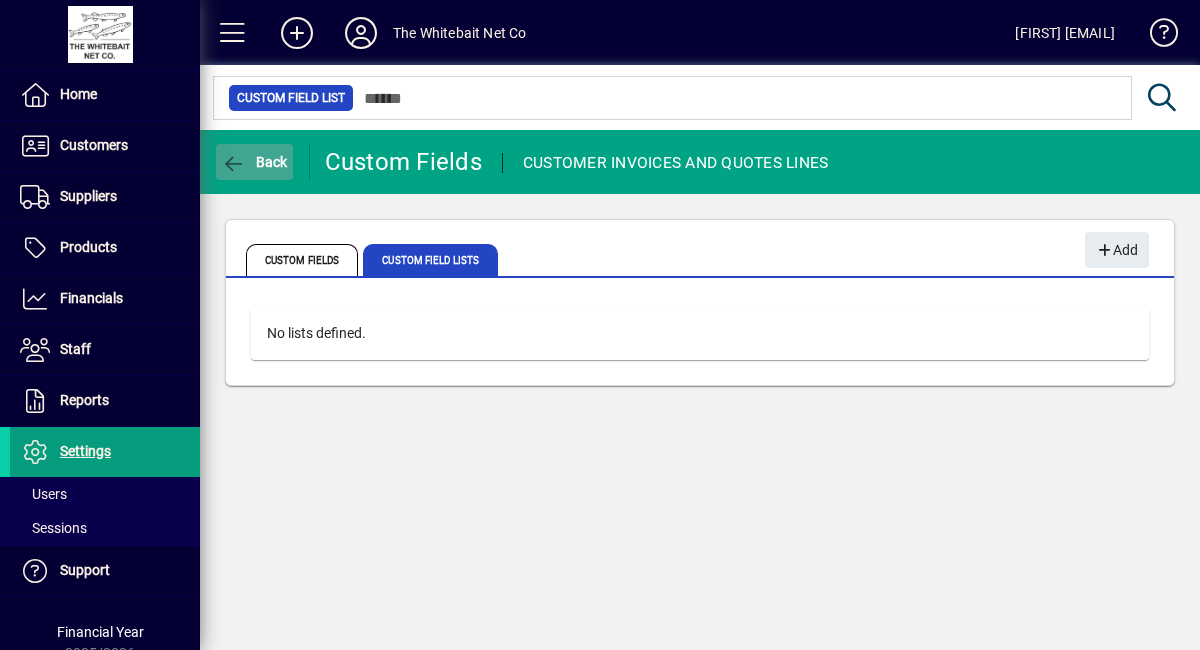 click 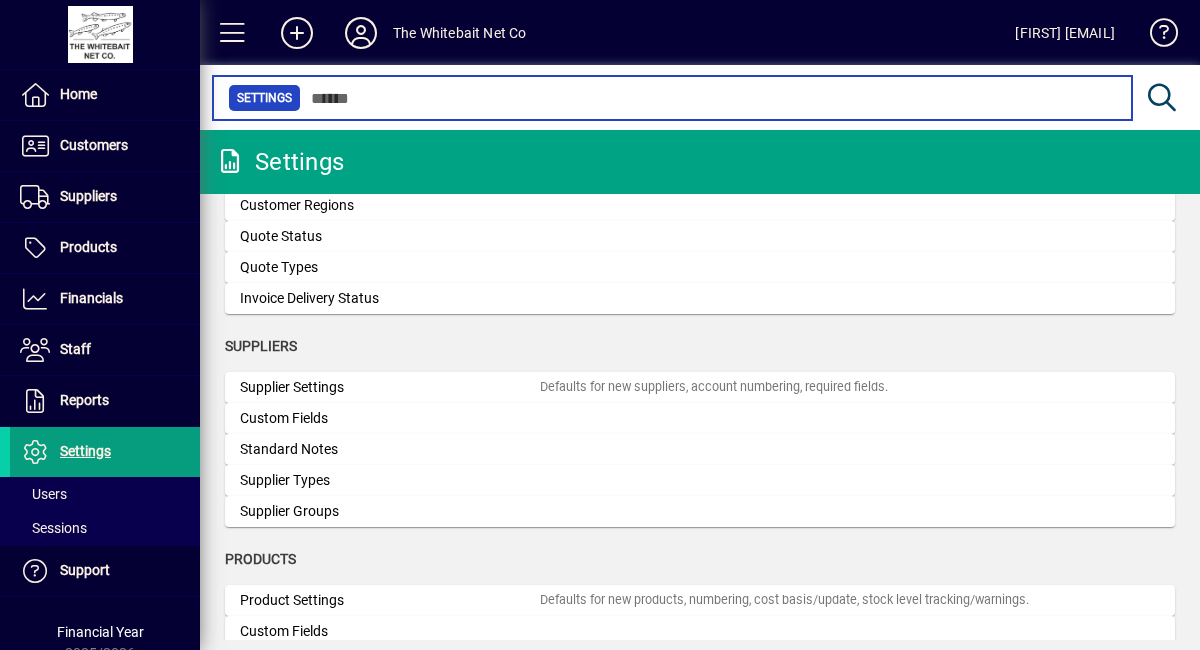 scroll, scrollTop: 1365, scrollLeft: 0, axis: vertical 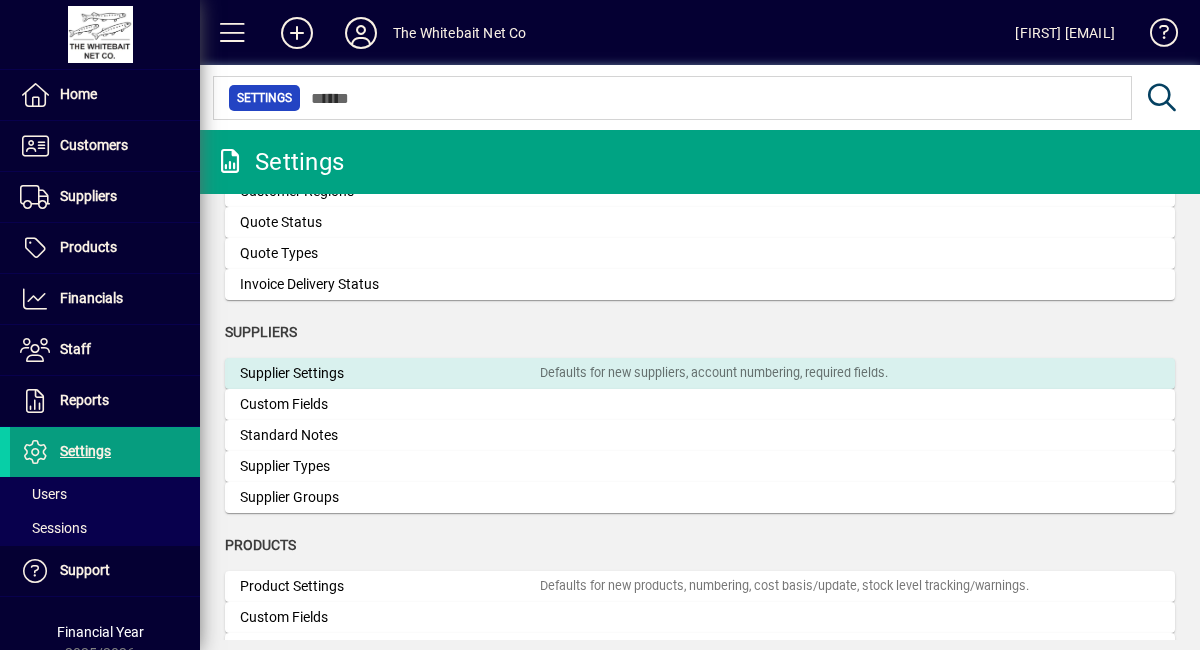 click on "Supplier Settings" 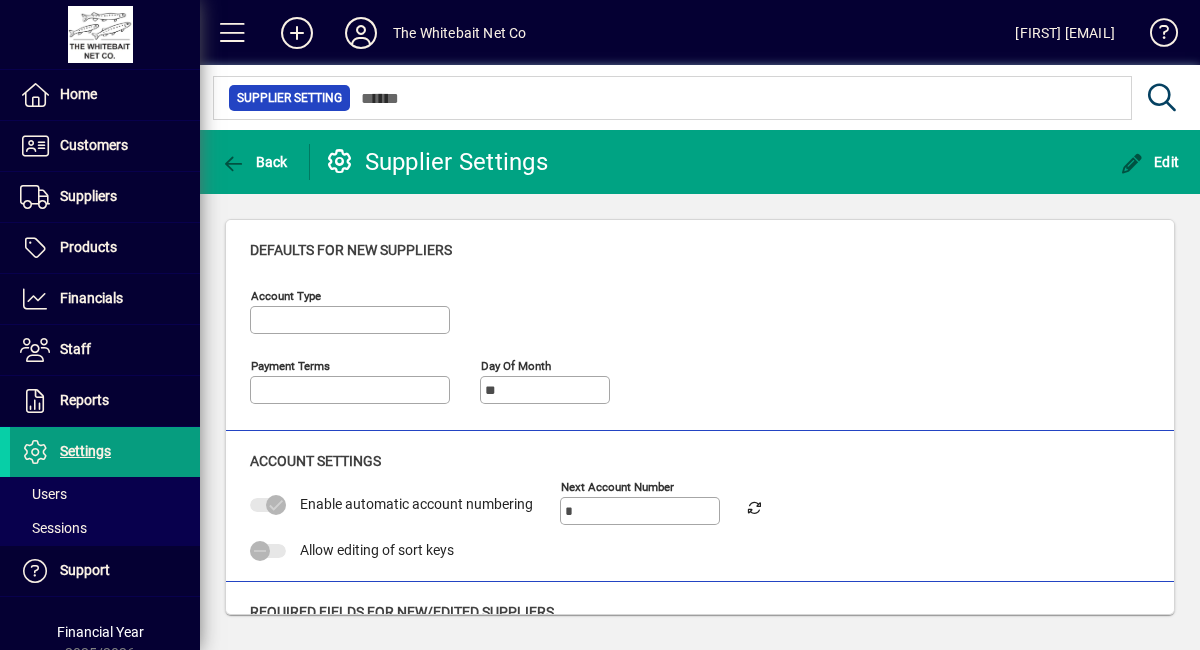 type on "**********" 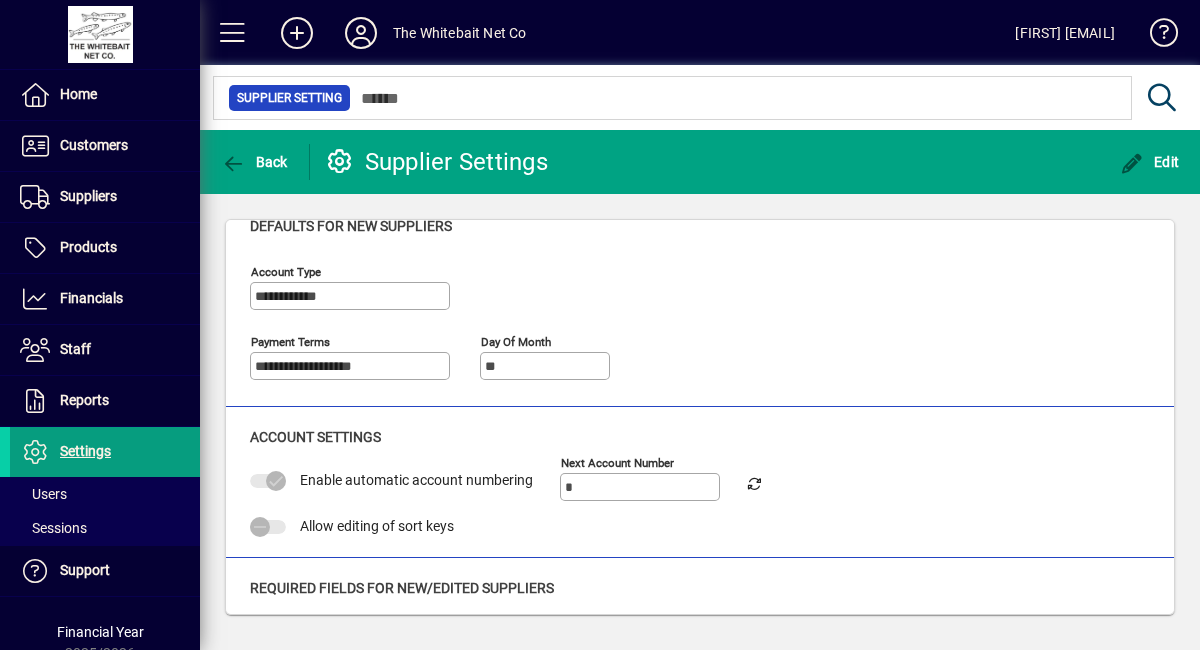 scroll, scrollTop: 0, scrollLeft: 0, axis: both 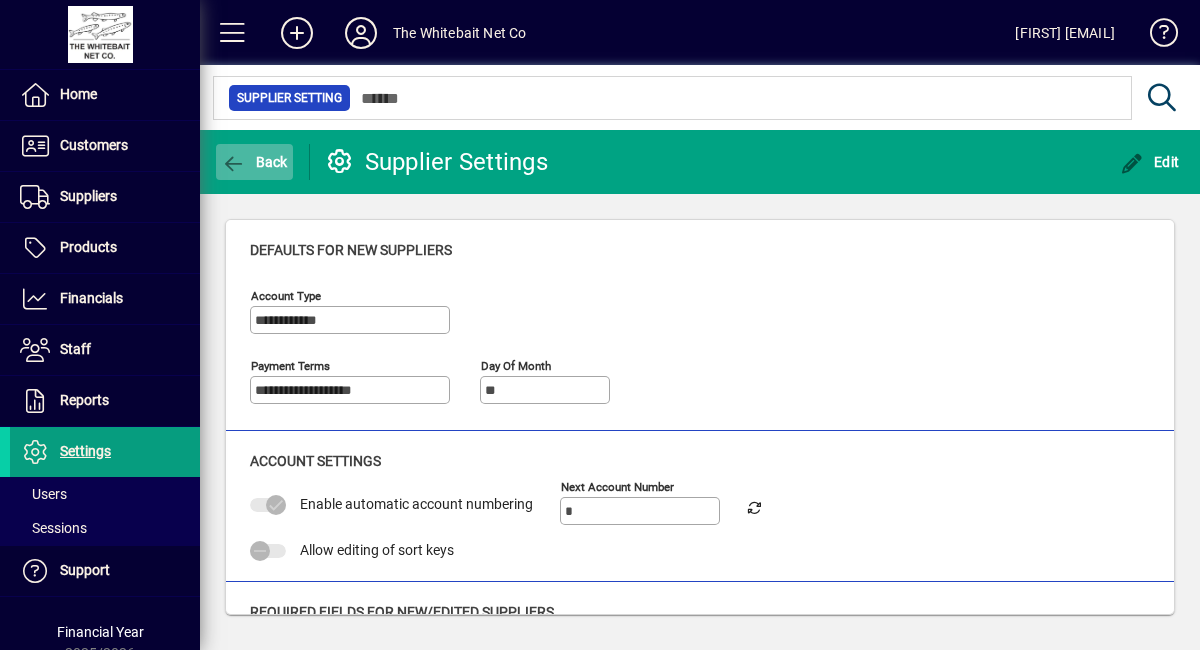 click on "Back" 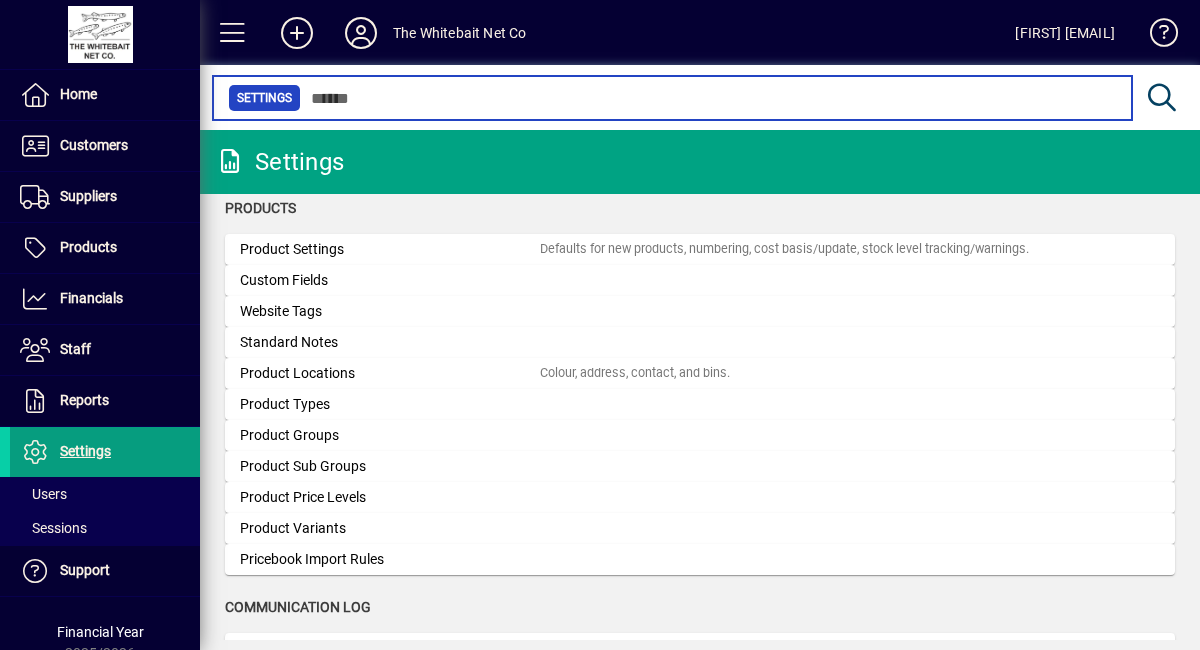 scroll, scrollTop: 1804, scrollLeft: 0, axis: vertical 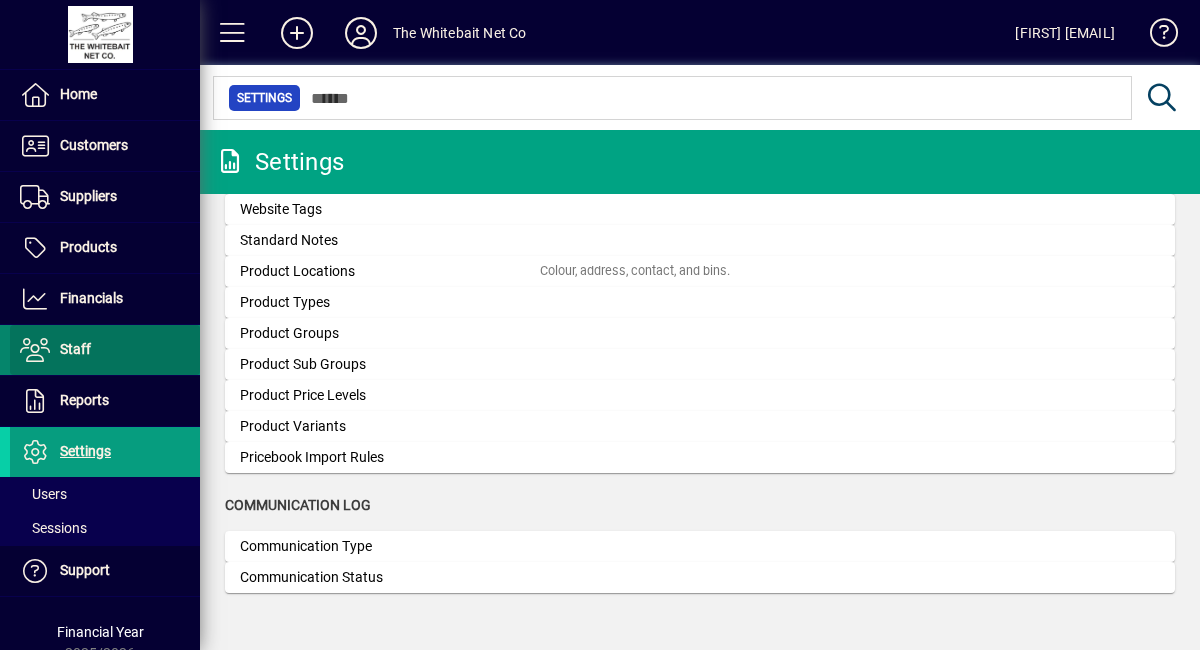 click on "Staff" at bounding box center (75, 349) 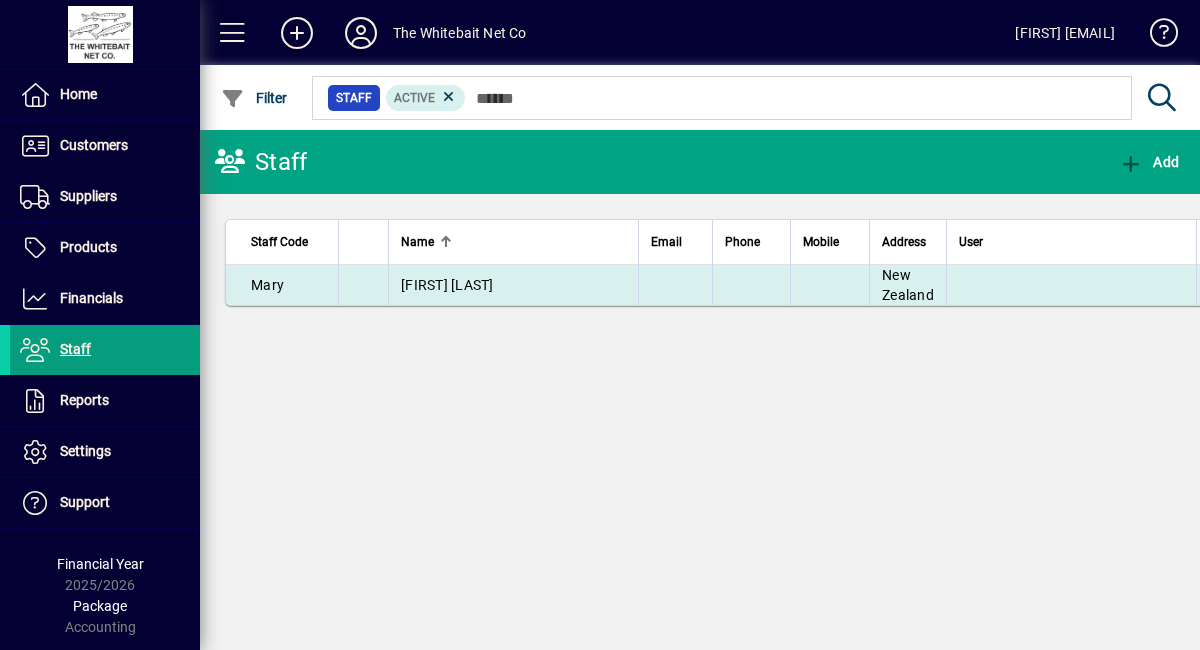 click on "Mary" at bounding box center [267, 285] 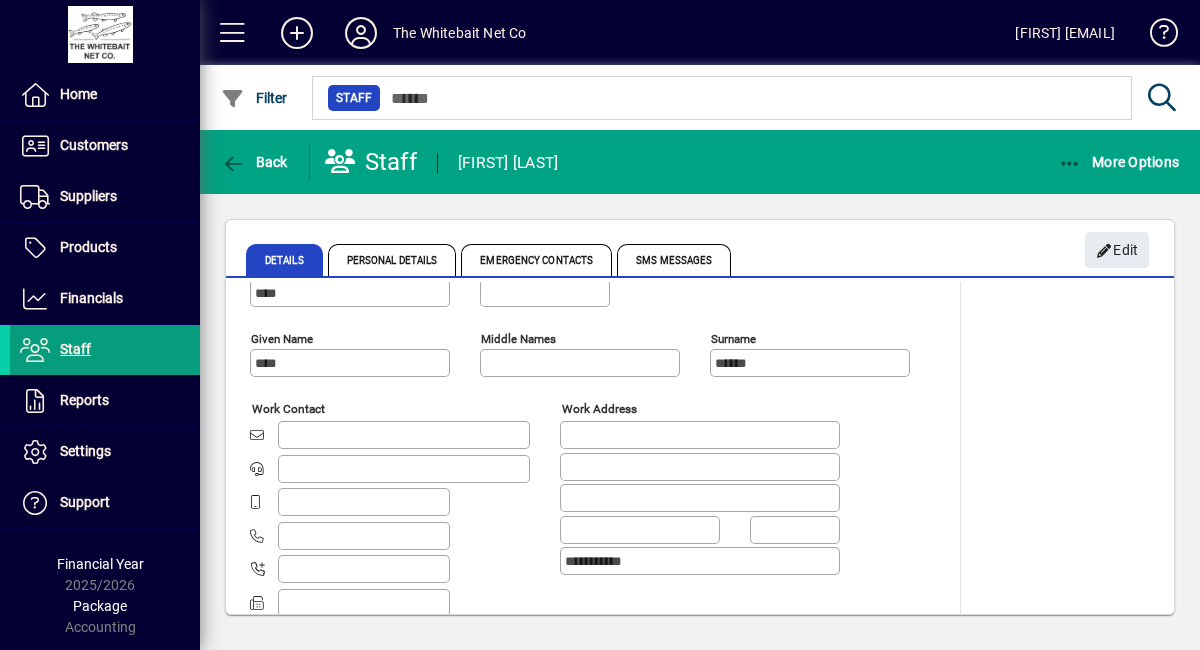 scroll, scrollTop: 0, scrollLeft: 0, axis: both 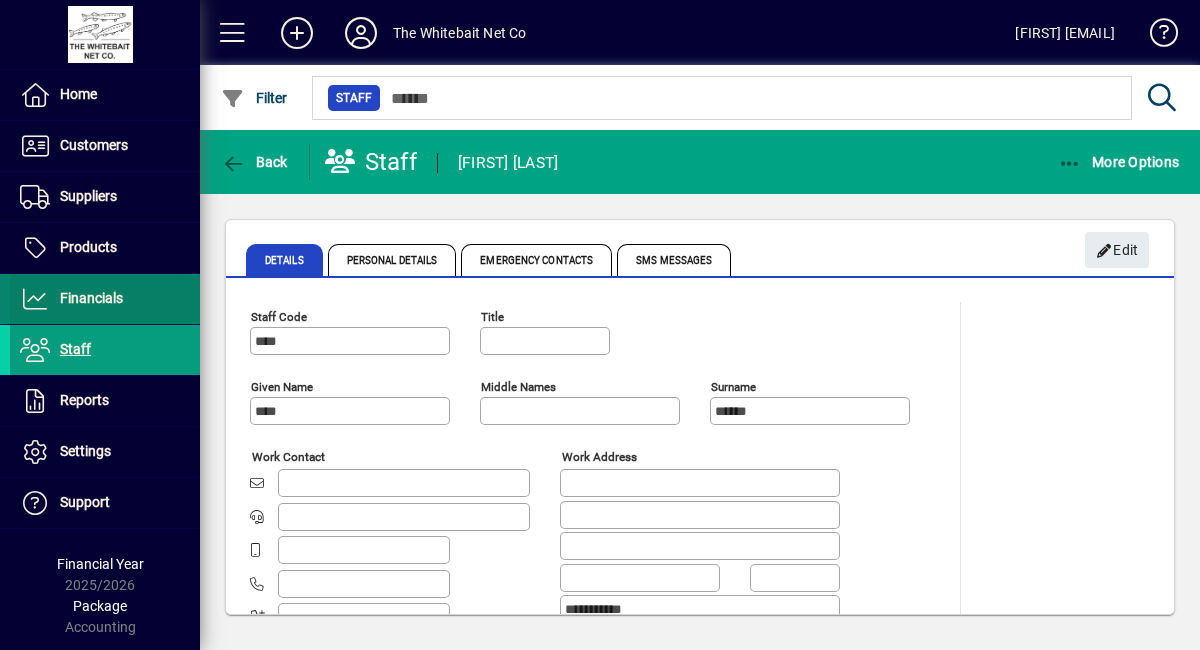 click on "Financials" at bounding box center (91, 298) 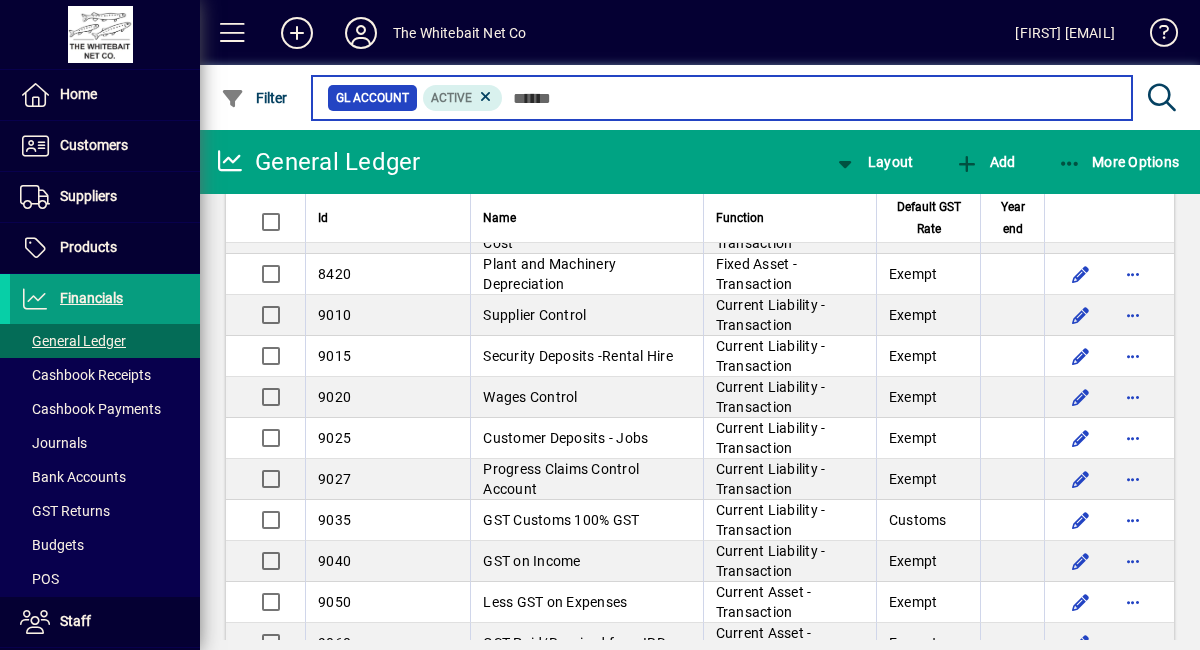 scroll, scrollTop: 5107, scrollLeft: 0, axis: vertical 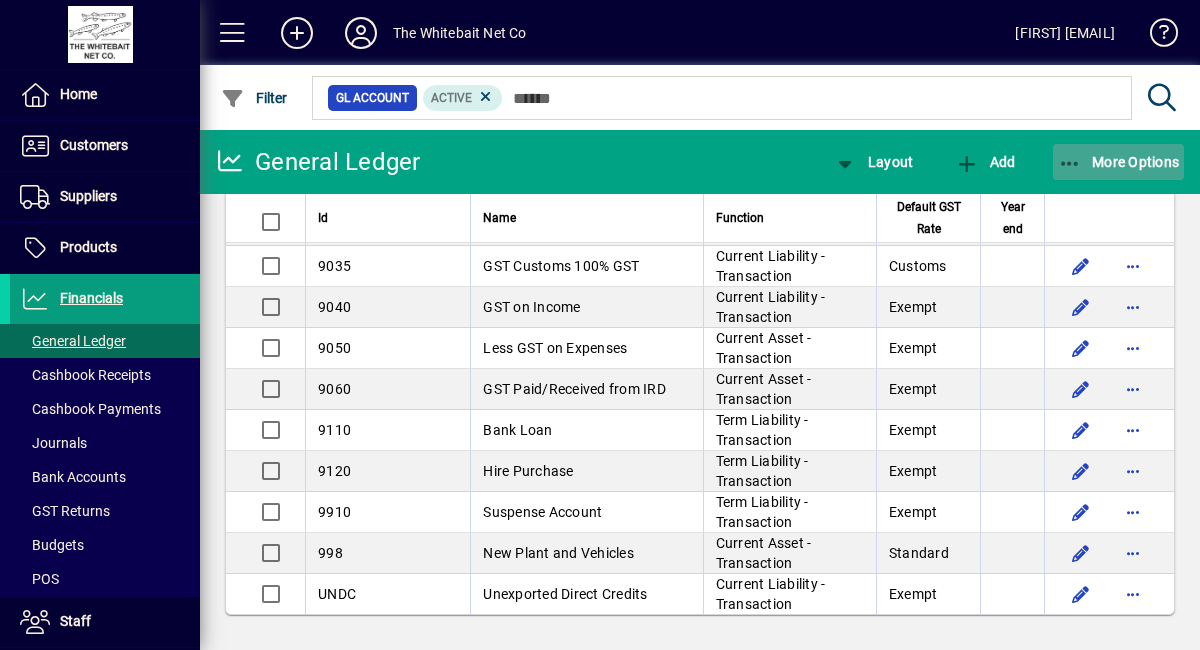 click on "More Options" 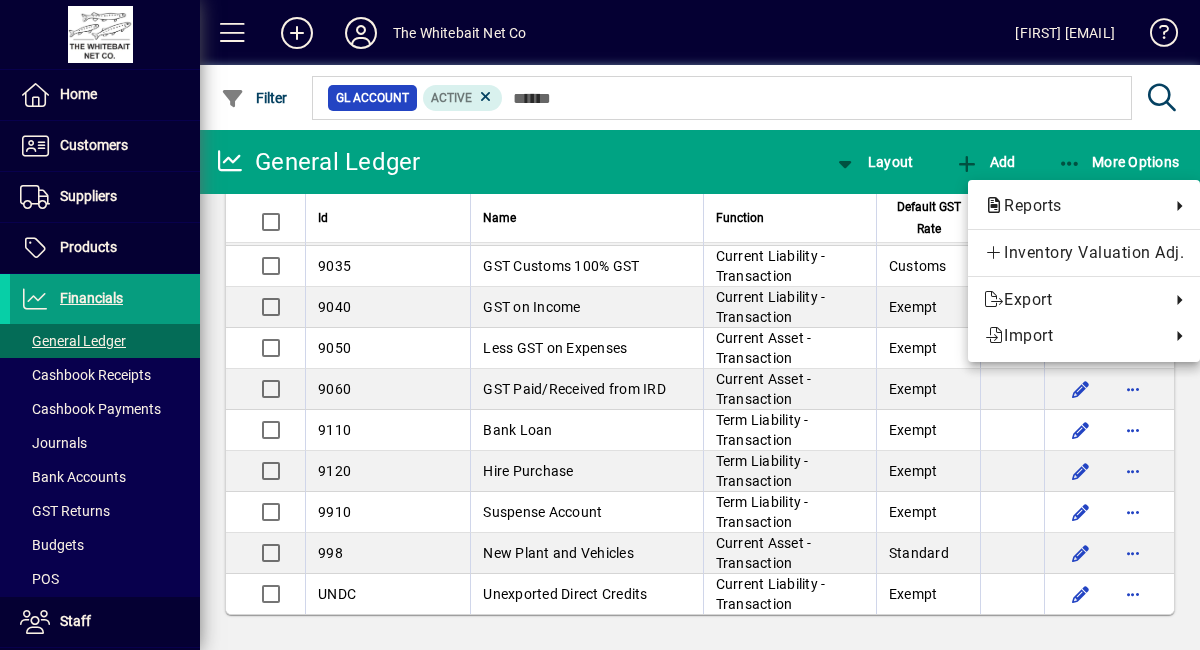 click at bounding box center (600, 325) 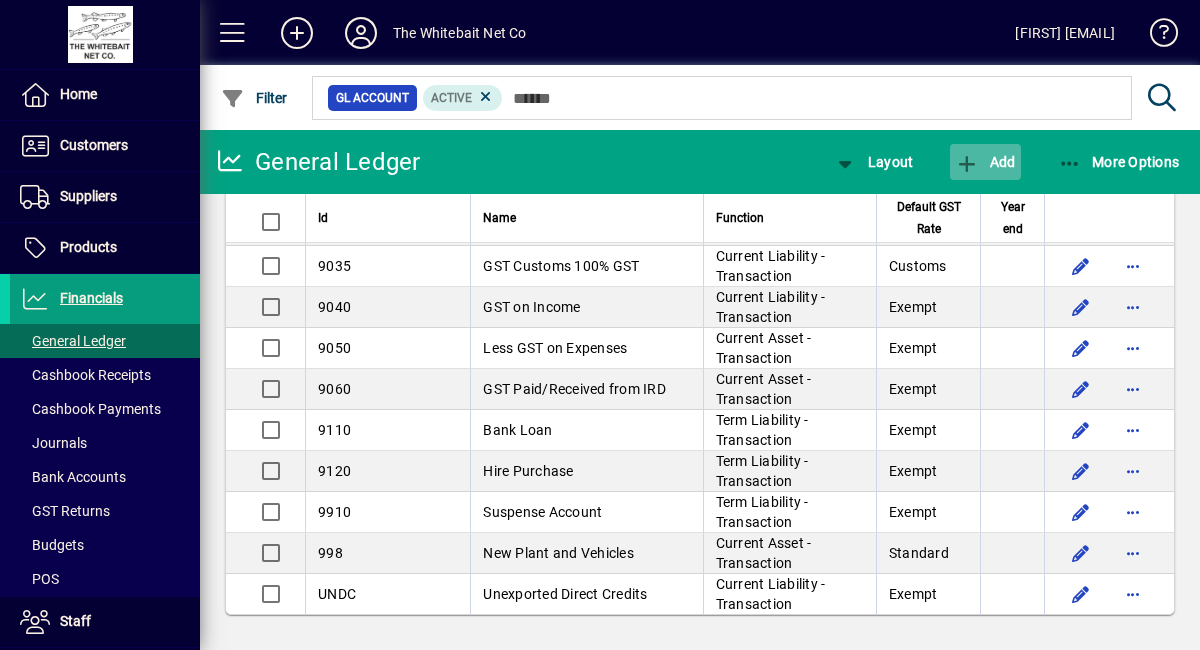 click 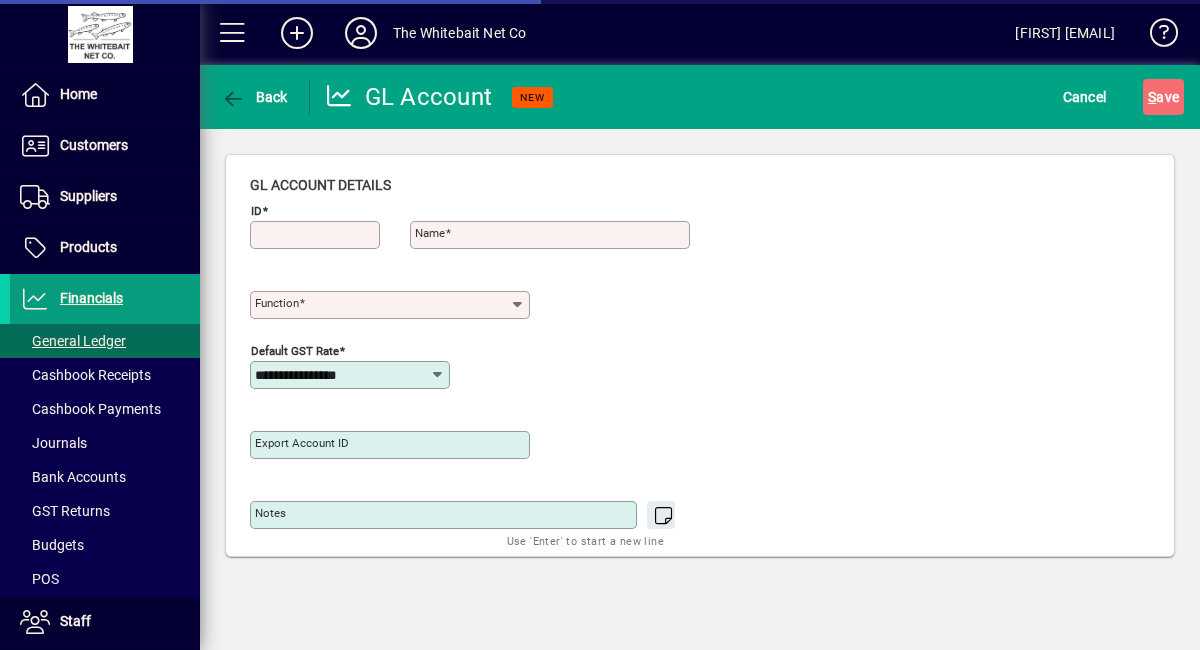 type on "**********" 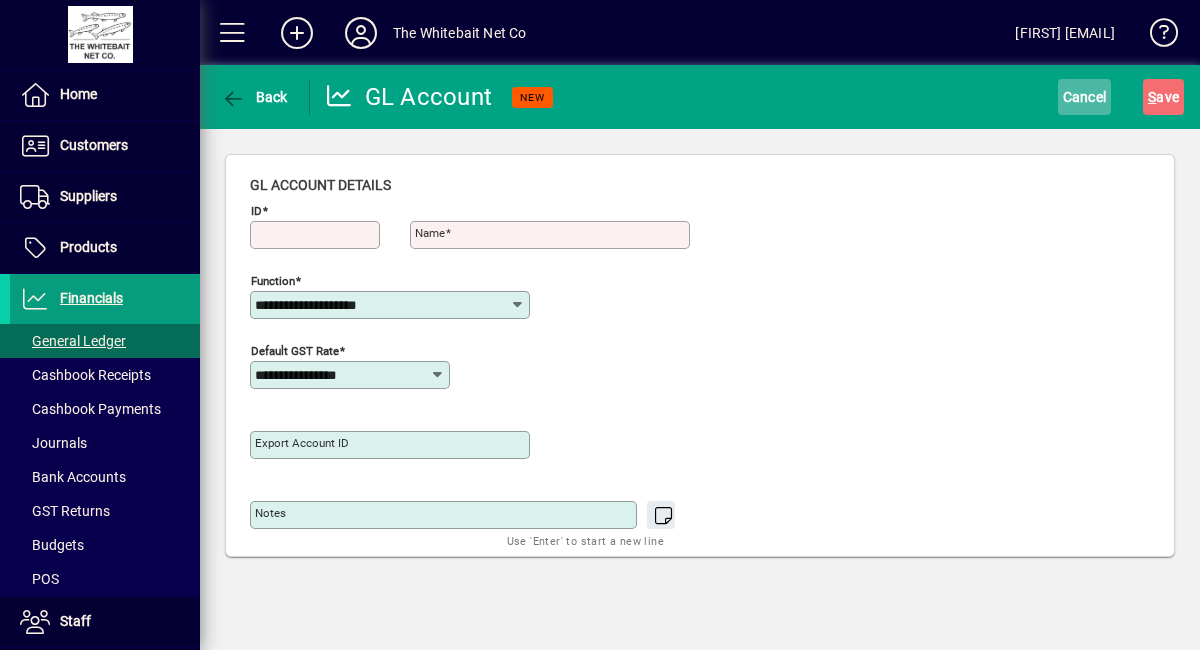 click on "Cancel" 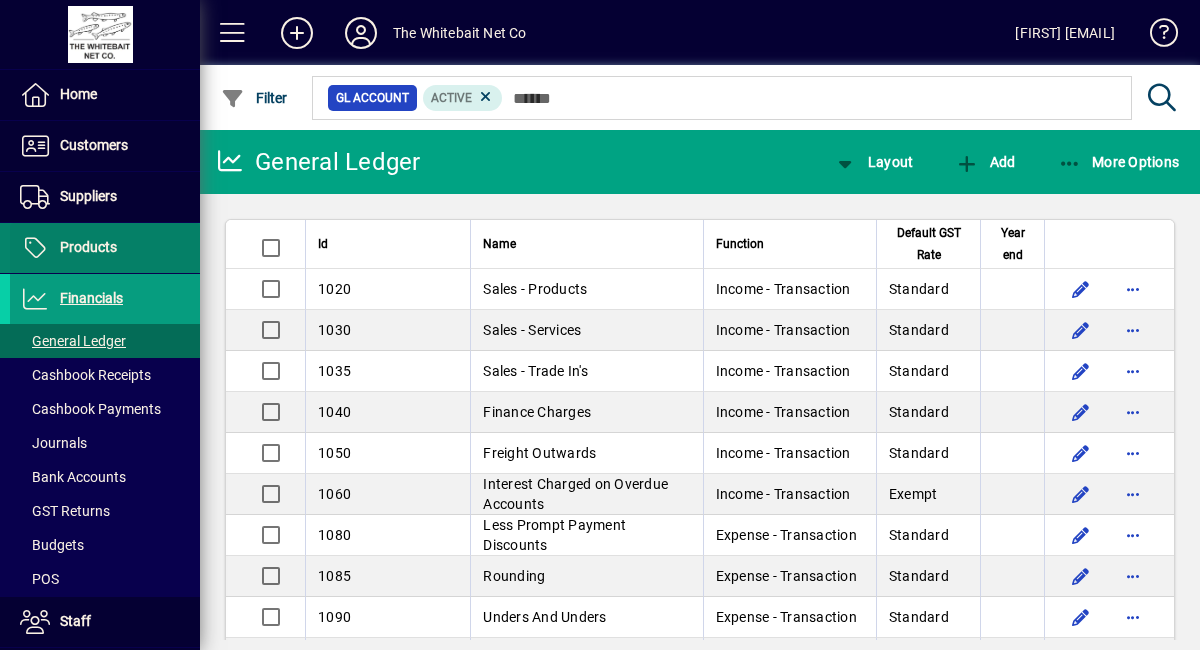 click at bounding box center [105, 248] 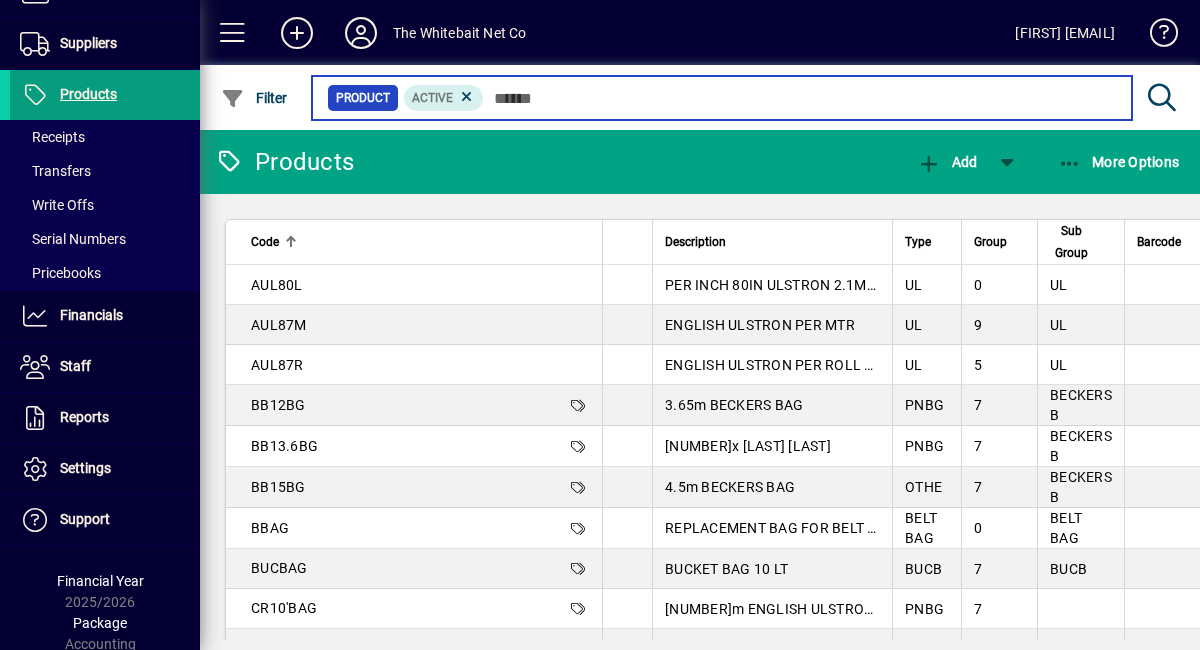 scroll, scrollTop: 158, scrollLeft: 0, axis: vertical 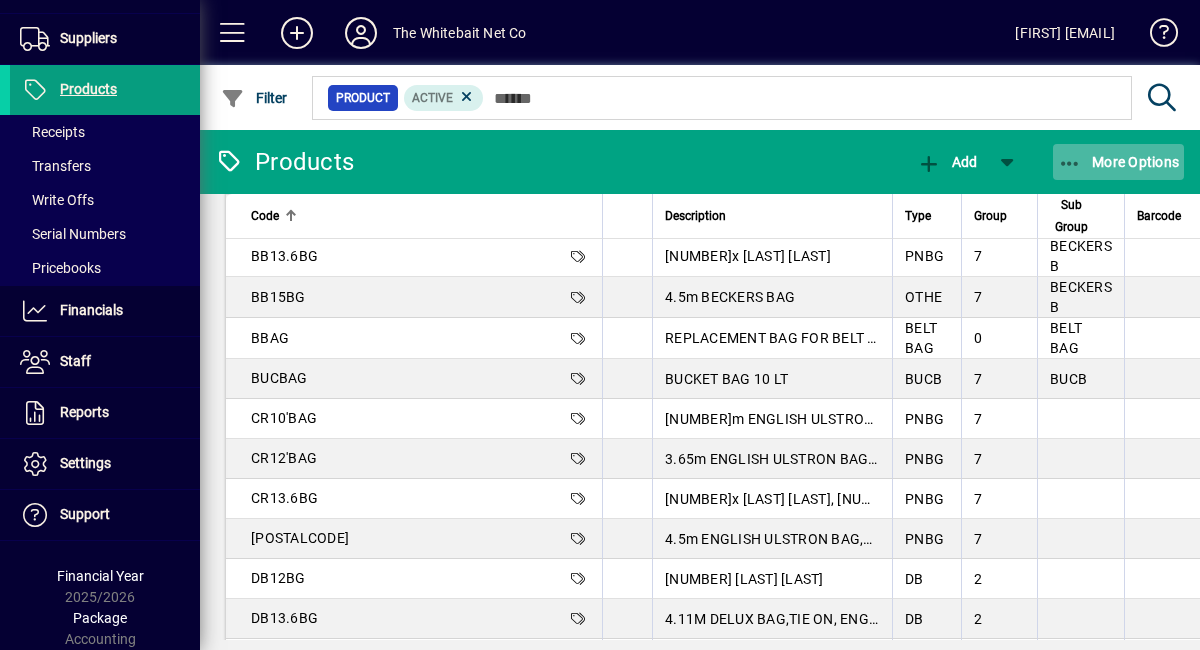 click 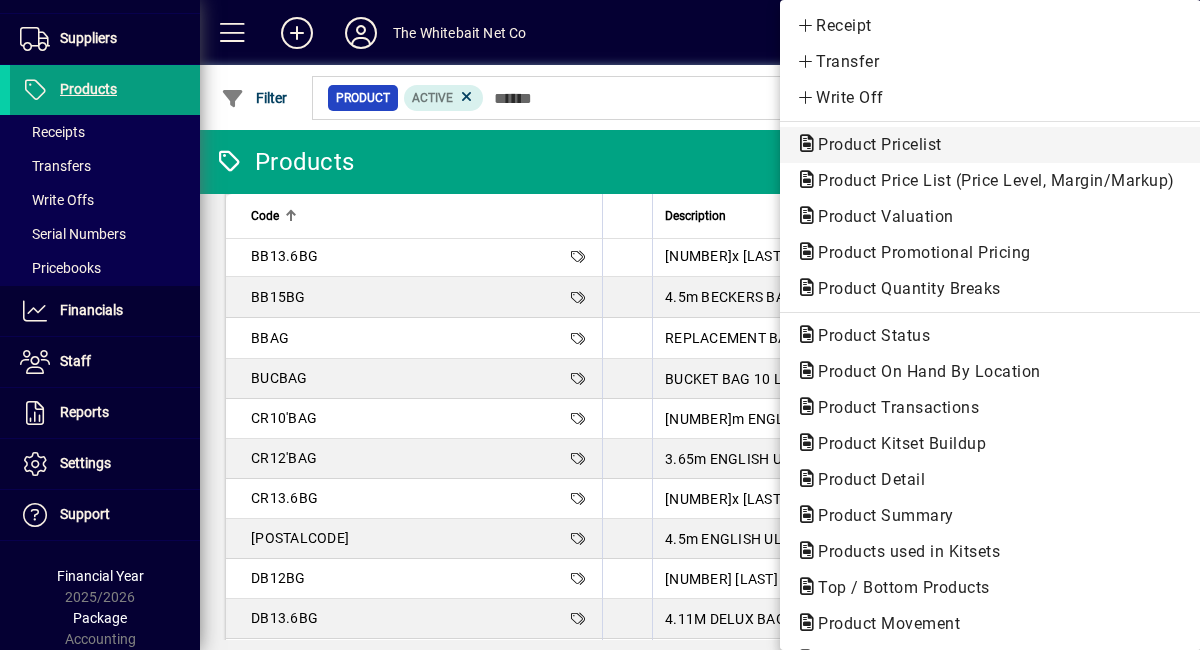 click on "Product Pricelist" at bounding box center (990, 181) 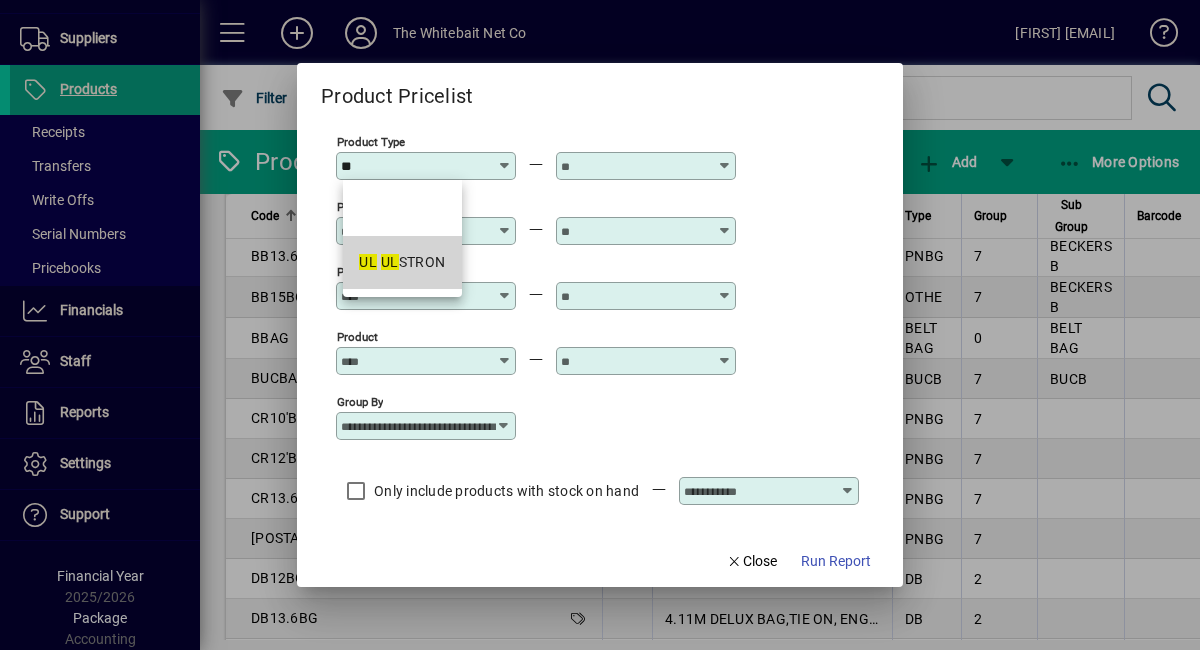 click on "UL   UL STRON" at bounding box center (402, 262) 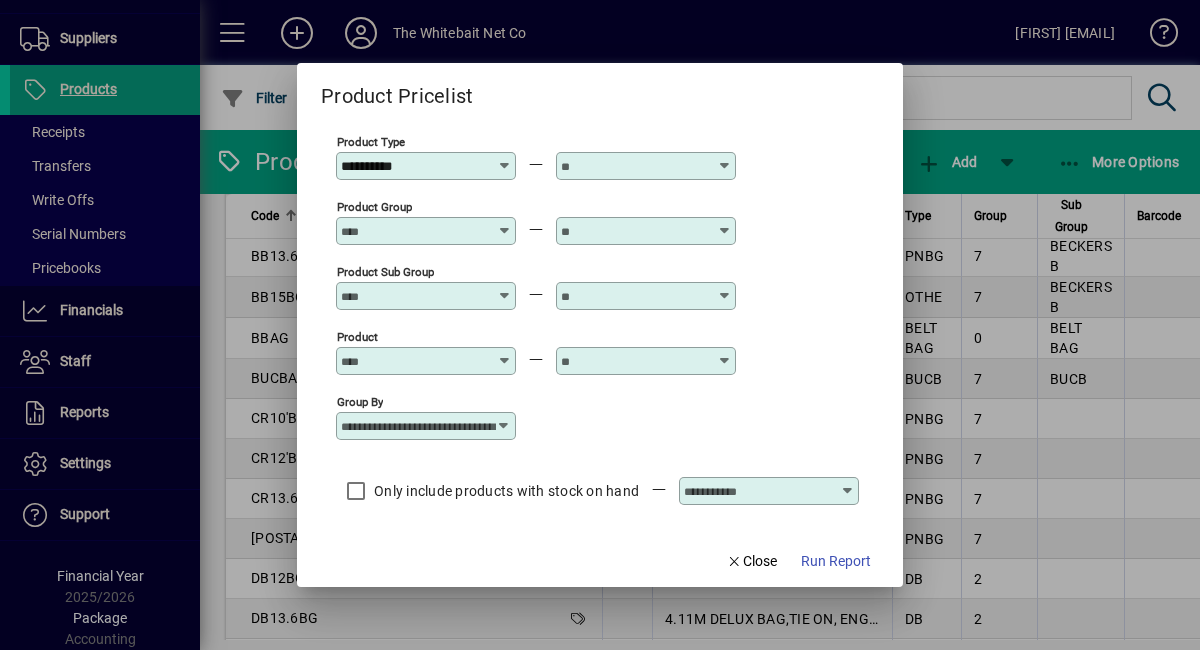 click at bounding box center [504, 223] 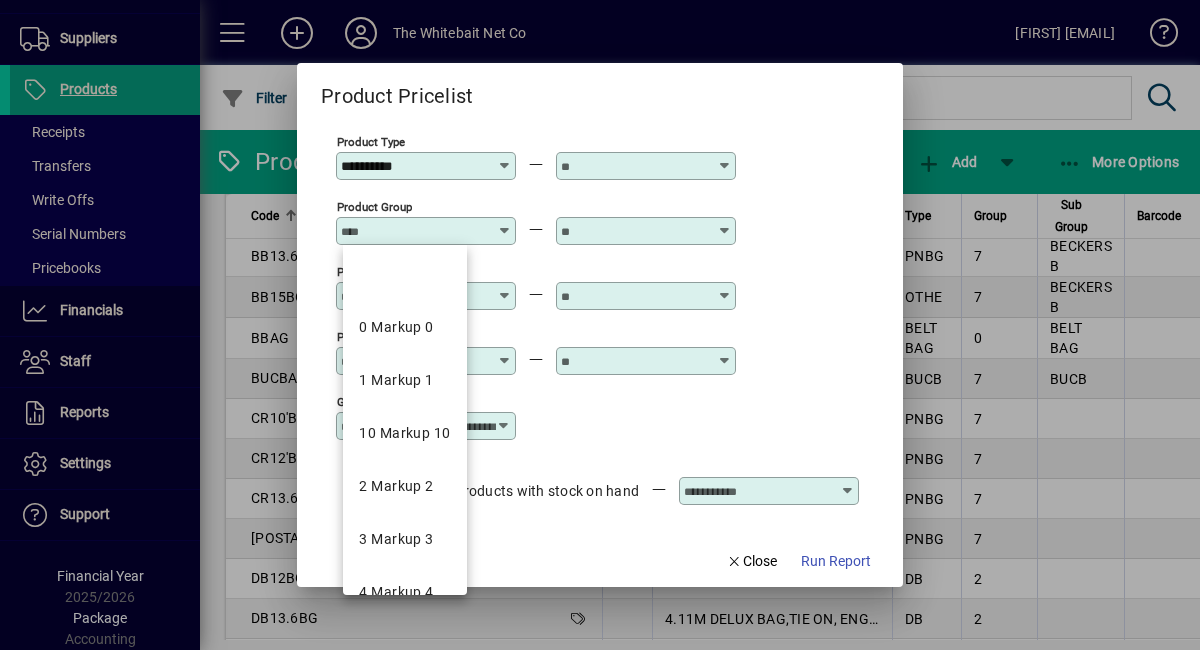 click at bounding box center [648, 166] 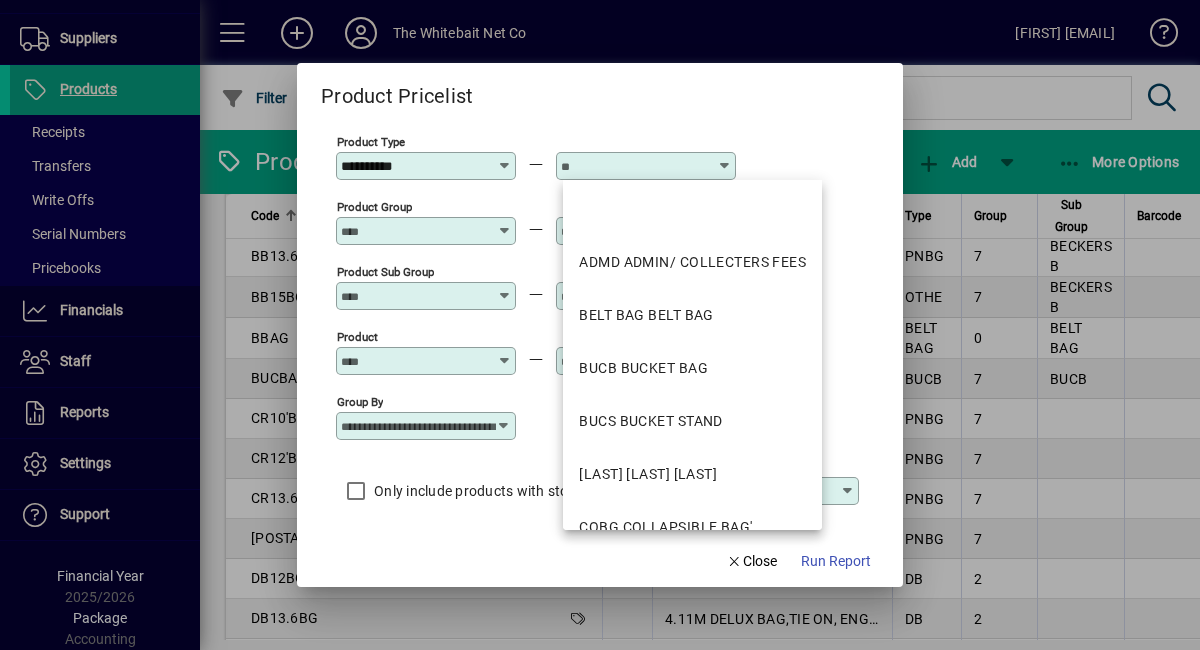 click on "**********" at bounding box center (600, 323) 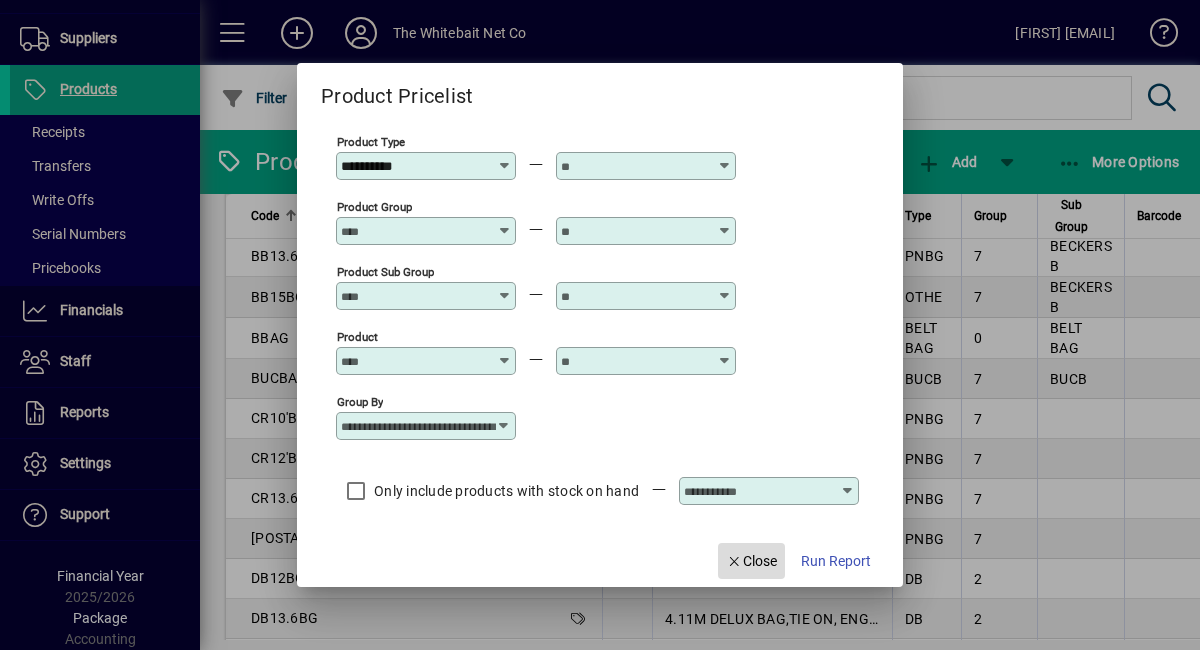 click on "Close" 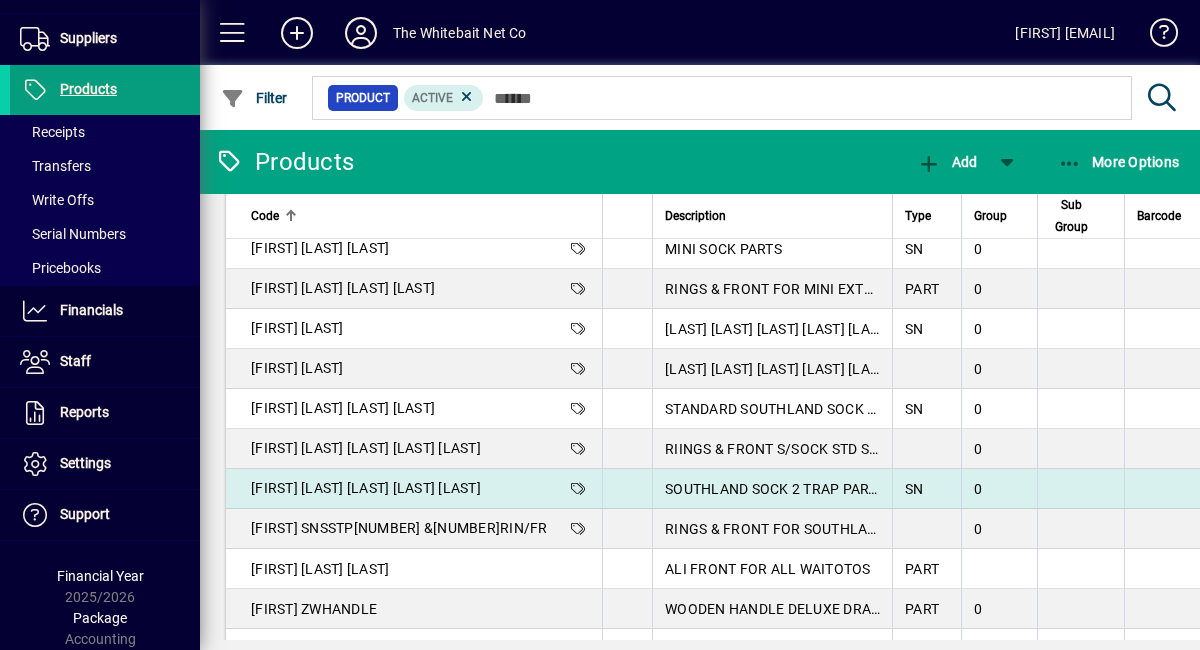 scroll, scrollTop: 2381, scrollLeft: 0, axis: vertical 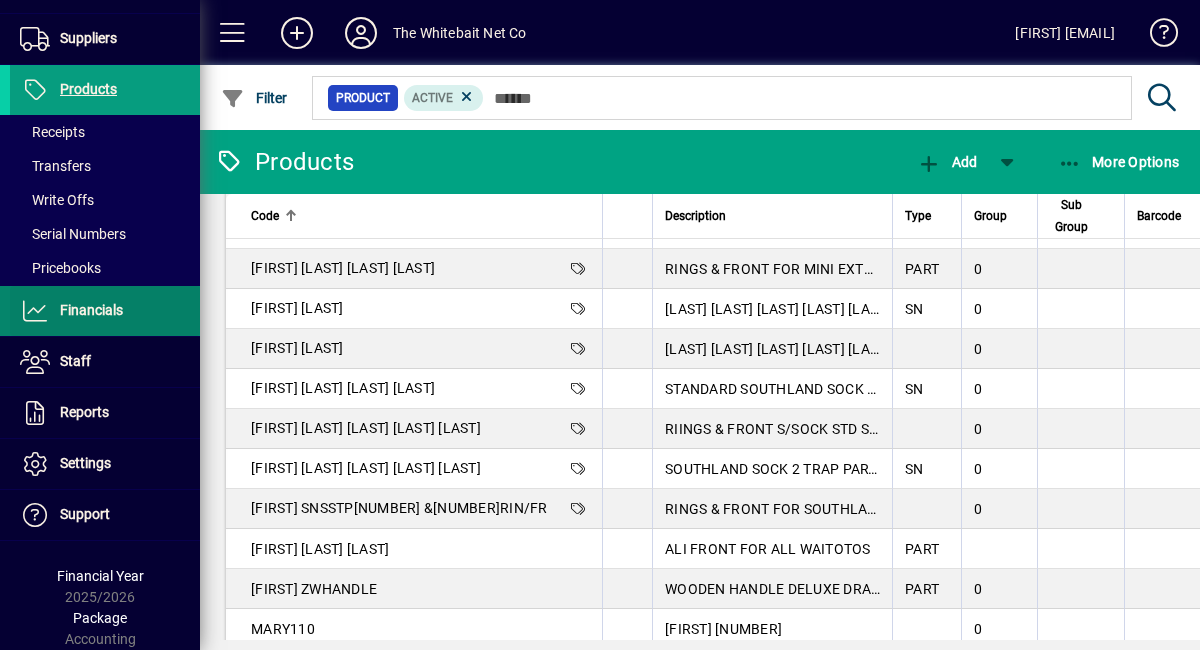 click at bounding box center [105, 311] 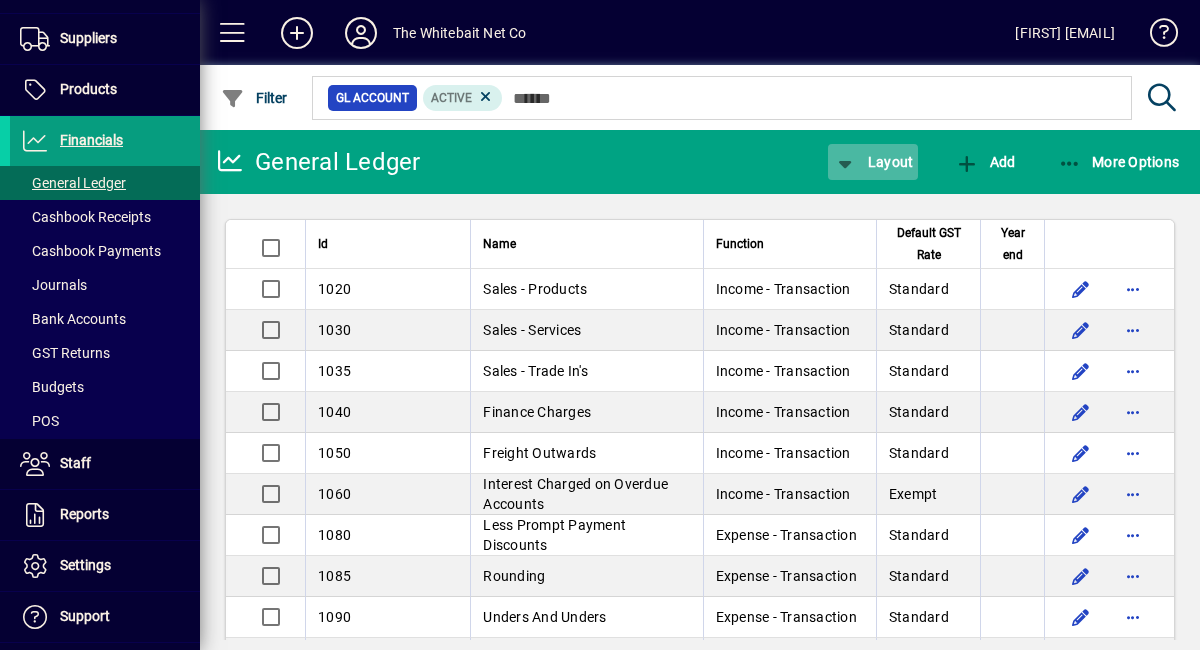 click 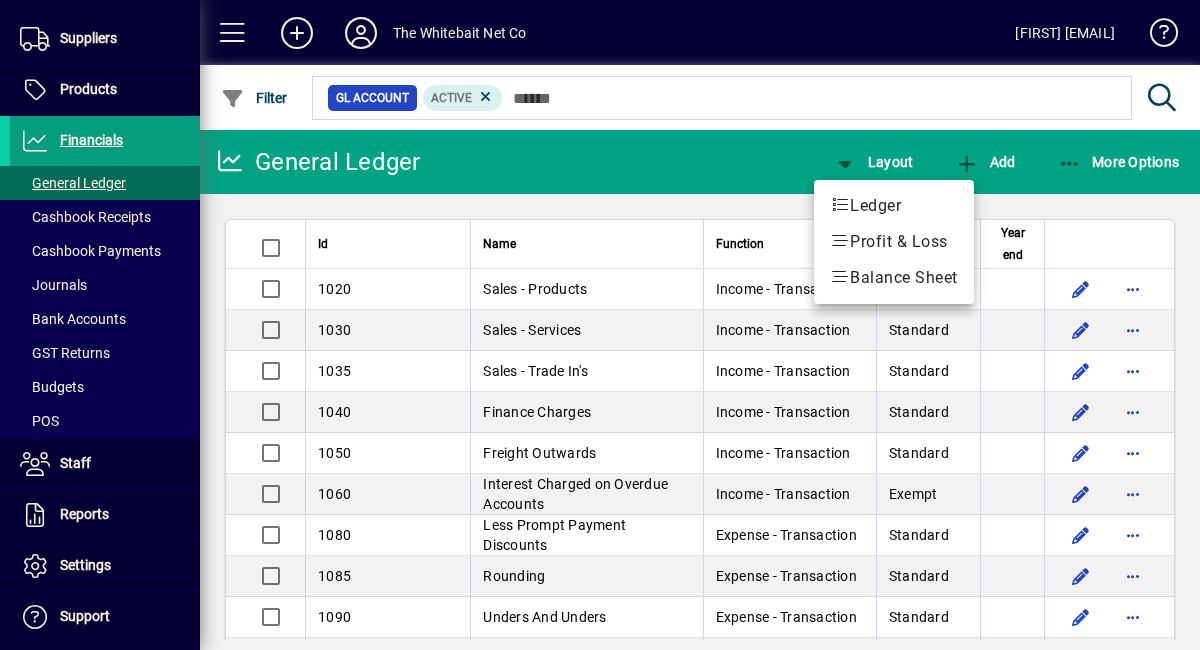 click at bounding box center [600, 325] 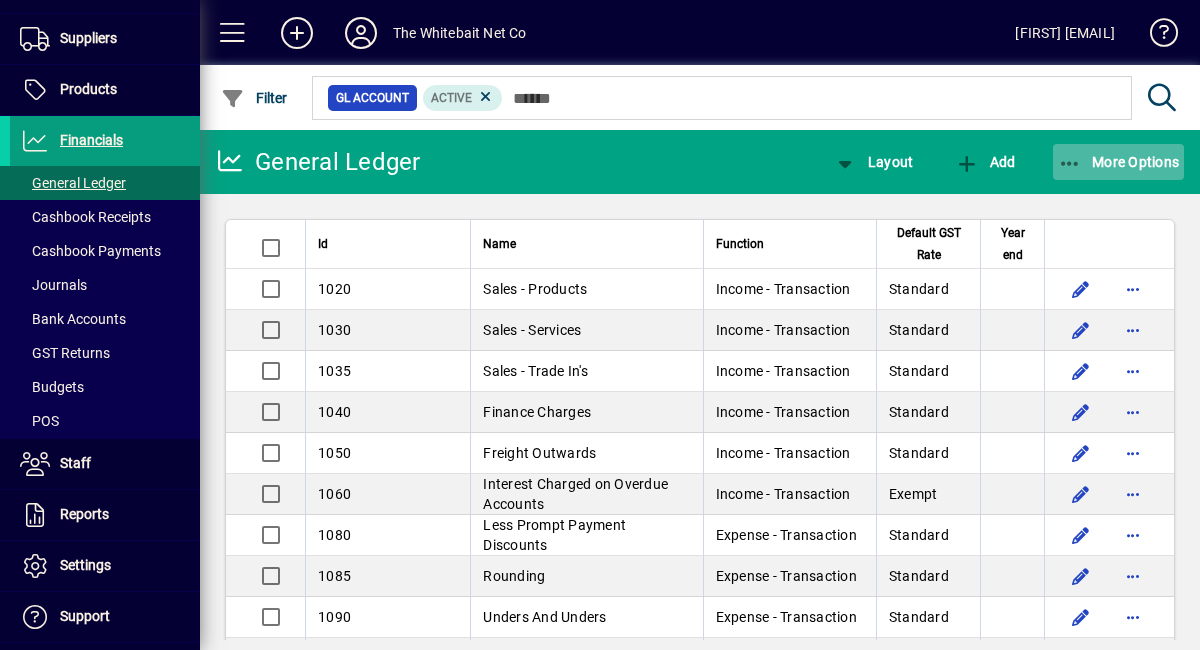 click 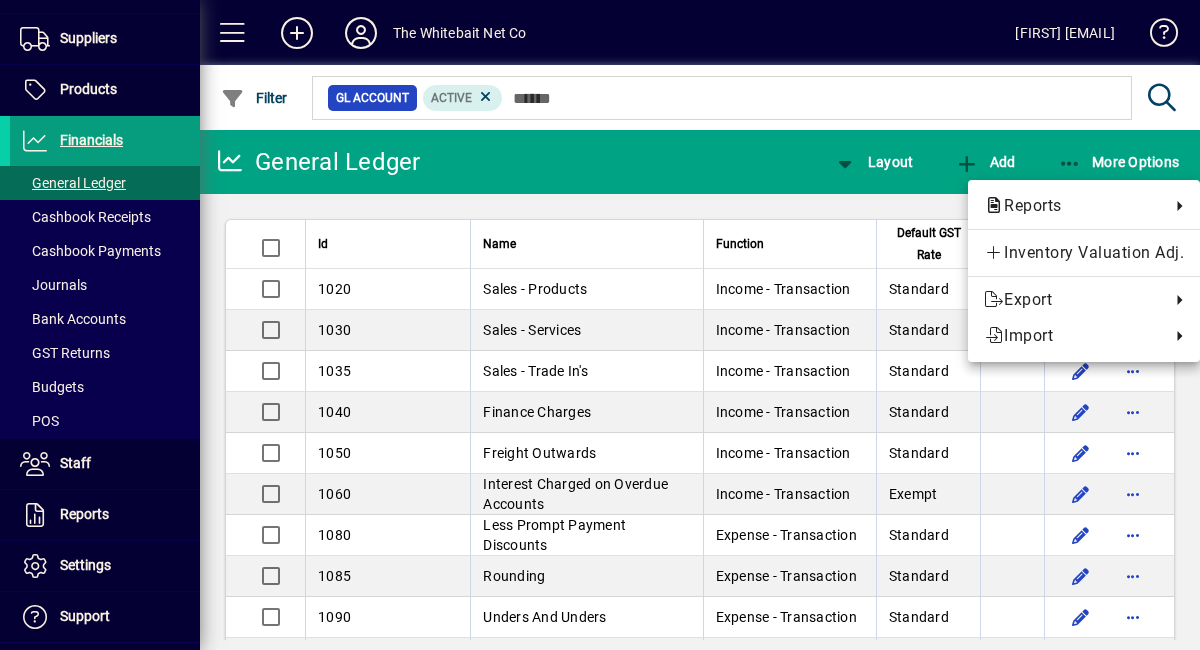 click at bounding box center (600, 325) 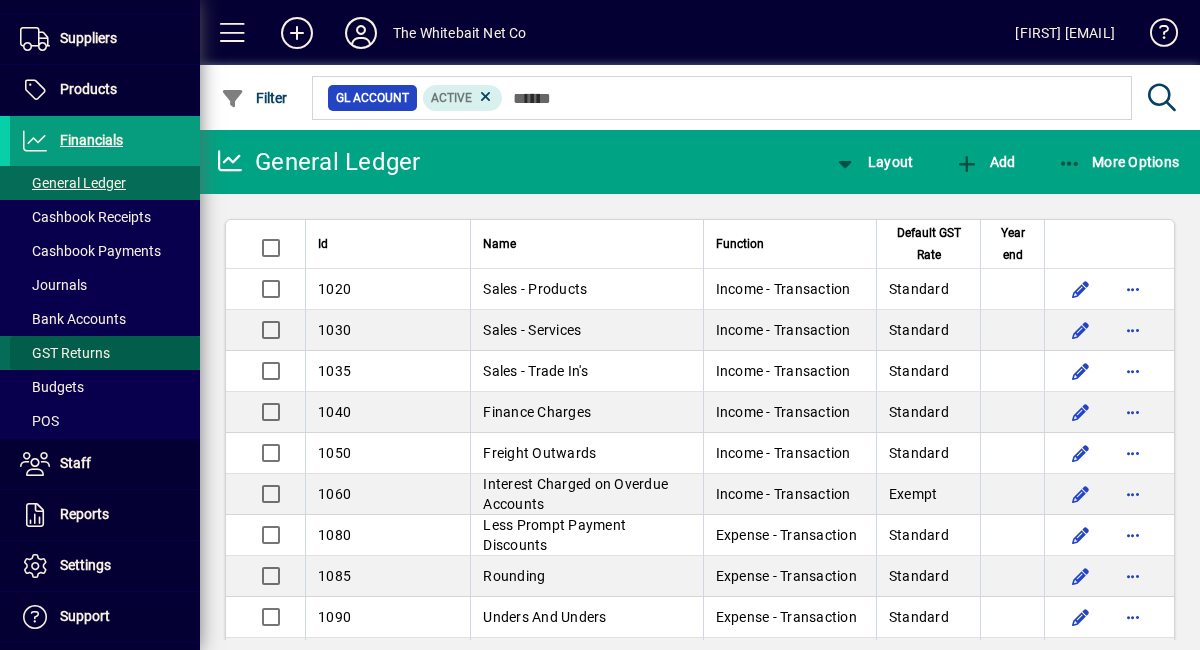 click on "GST Returns" at bounding box center [65, 353] 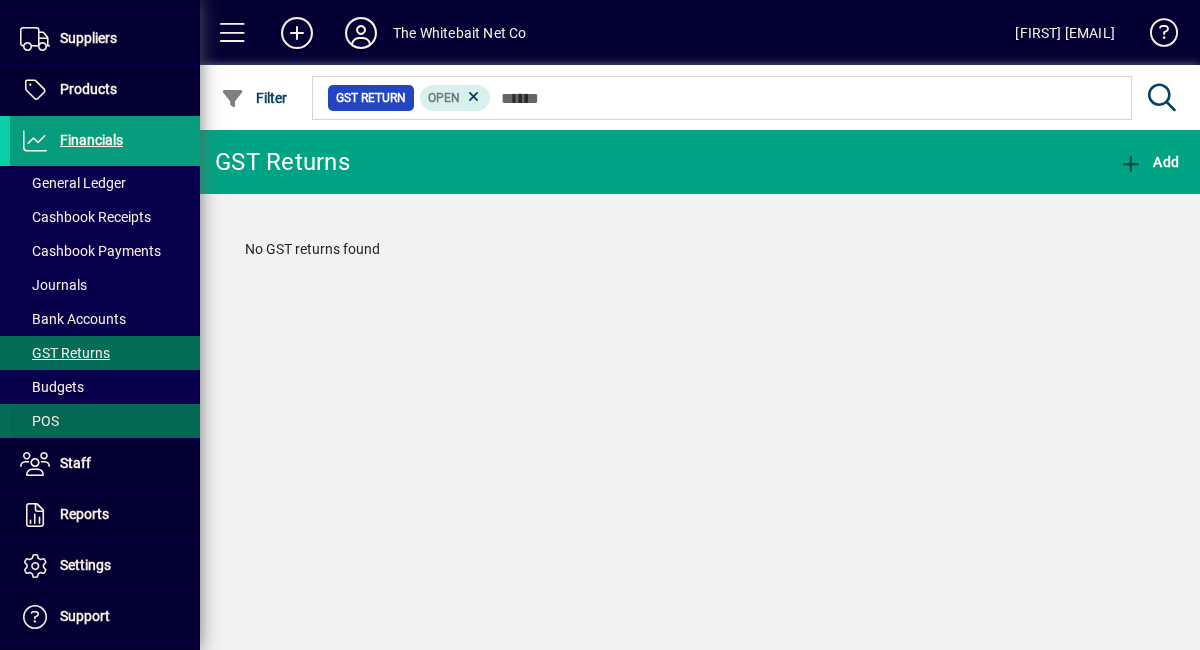 click on "POS" at bounding box center (39, 421) 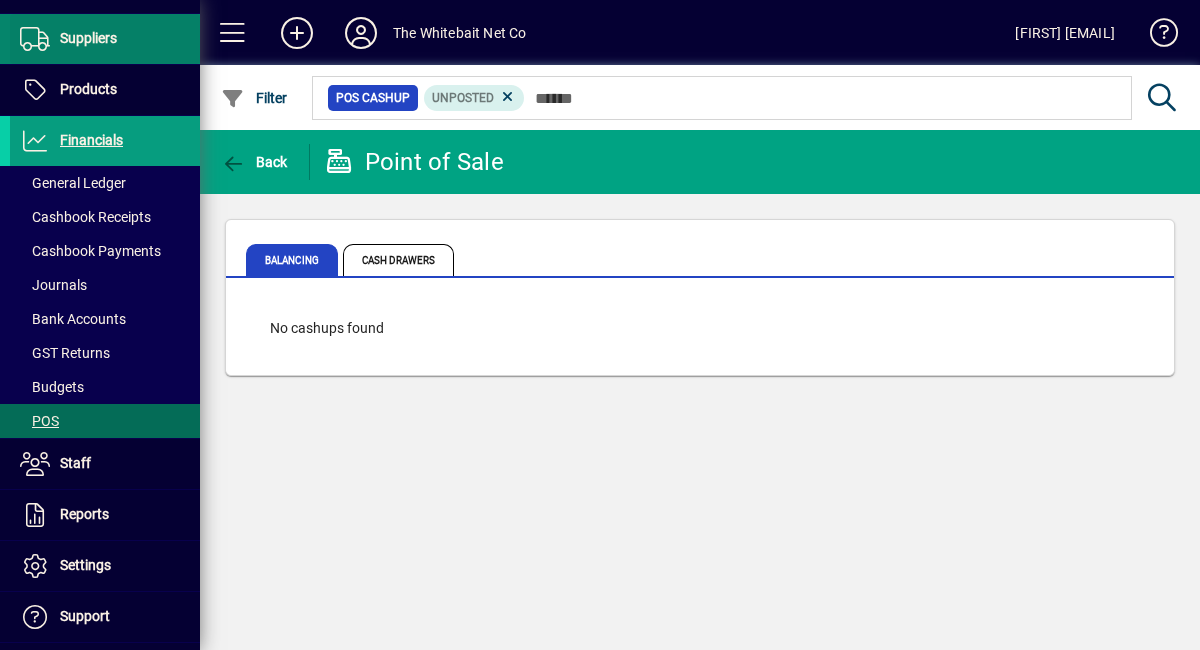 click on "Suppliers" at bounding box center [88, 38] 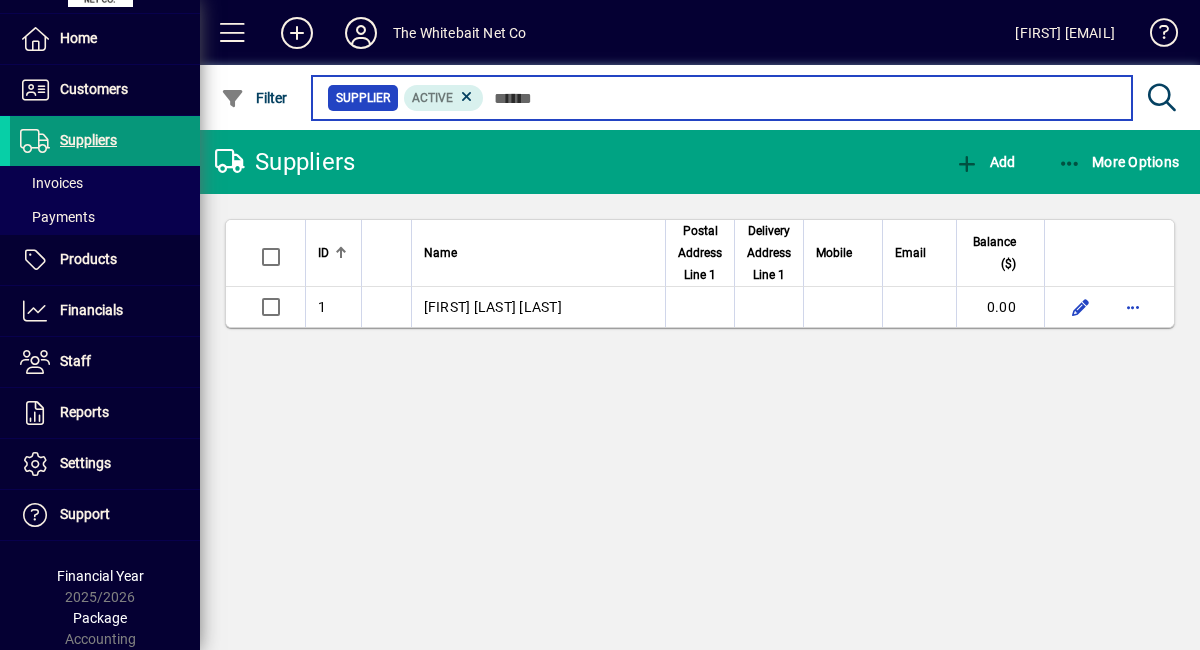 scroll, scrollTop: 56, scrollLeft: 0, axis: vertical 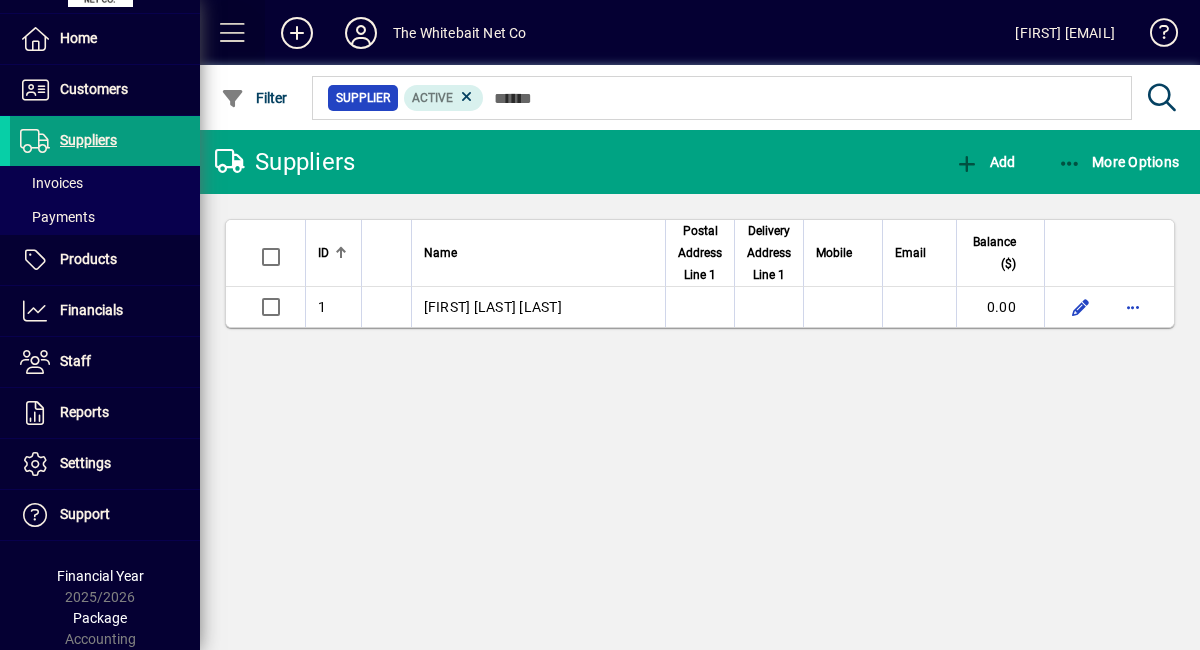 click at bounding box center [233, 33] 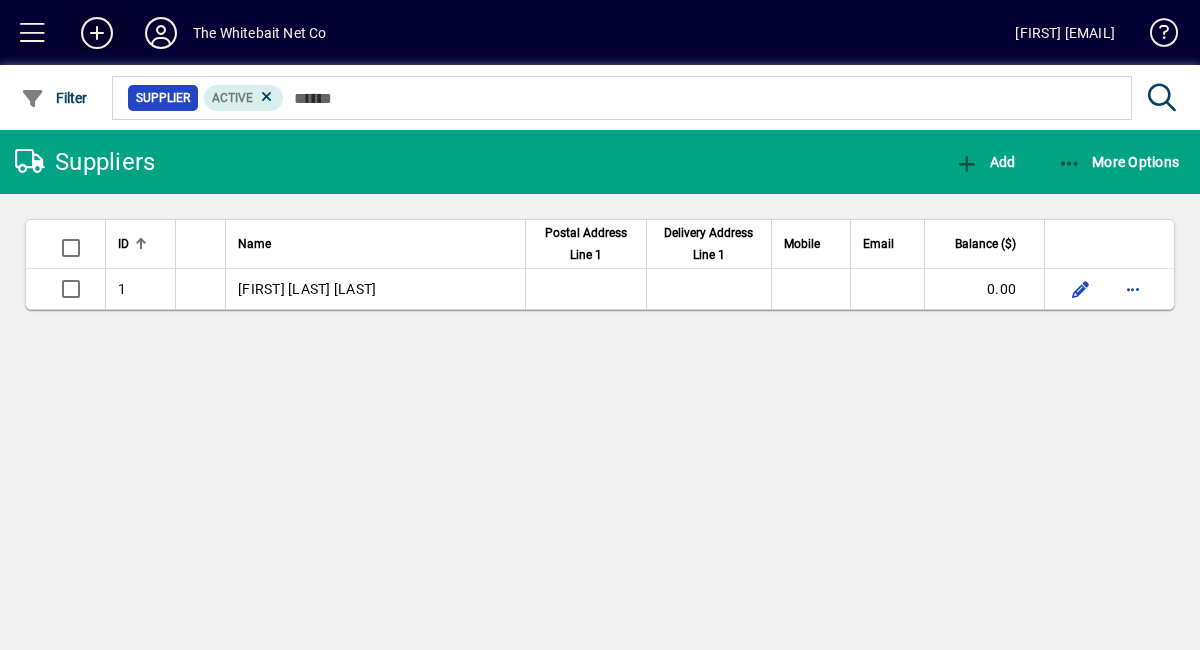 click 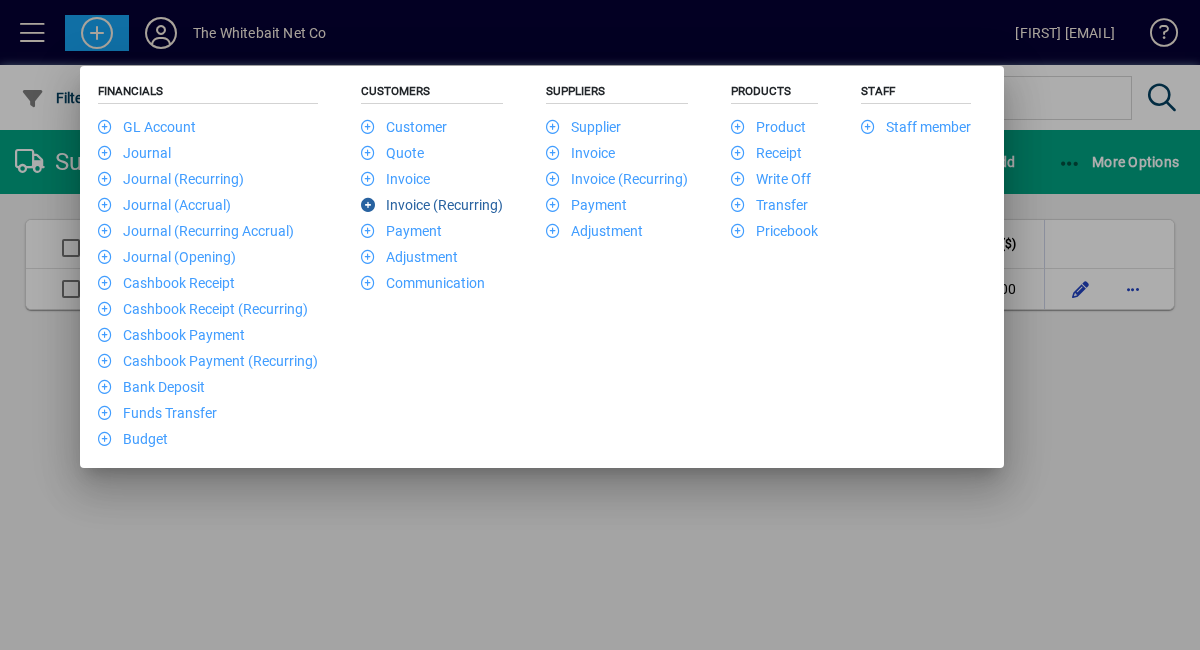 click on "Invoice (Recurring)" at bounding box center [432, 205] 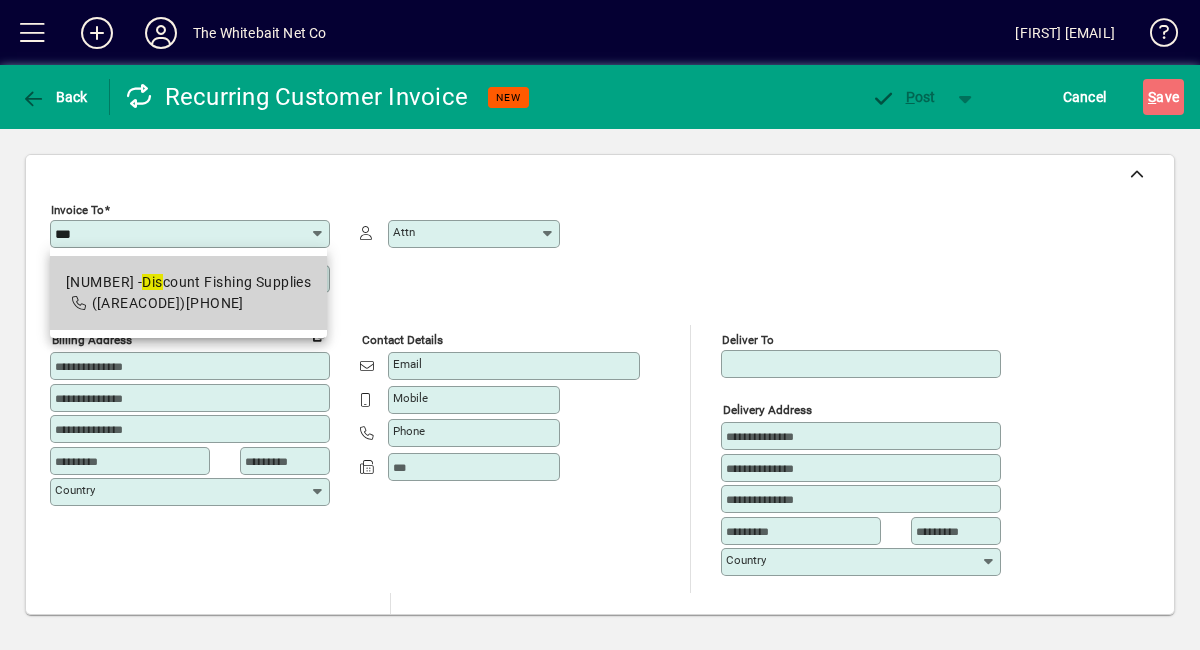 click on "[NUMBER] - [LAST] [LAST] [LAST] [LAST]" at bounding box center (188, 282) 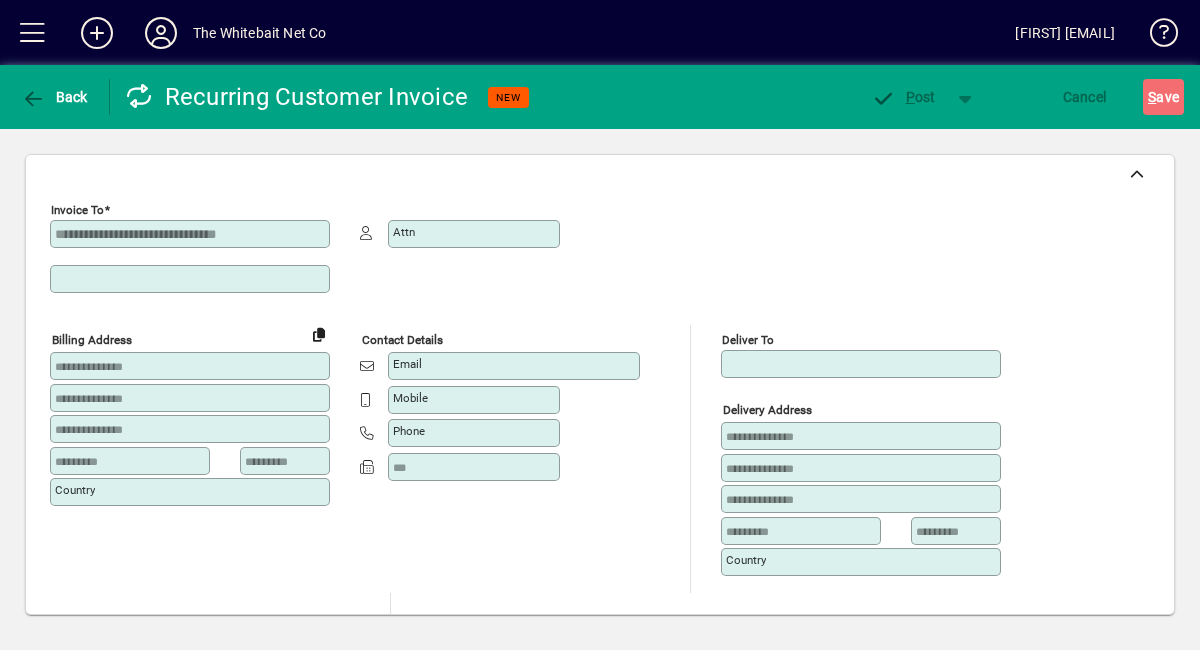 type on "**********" 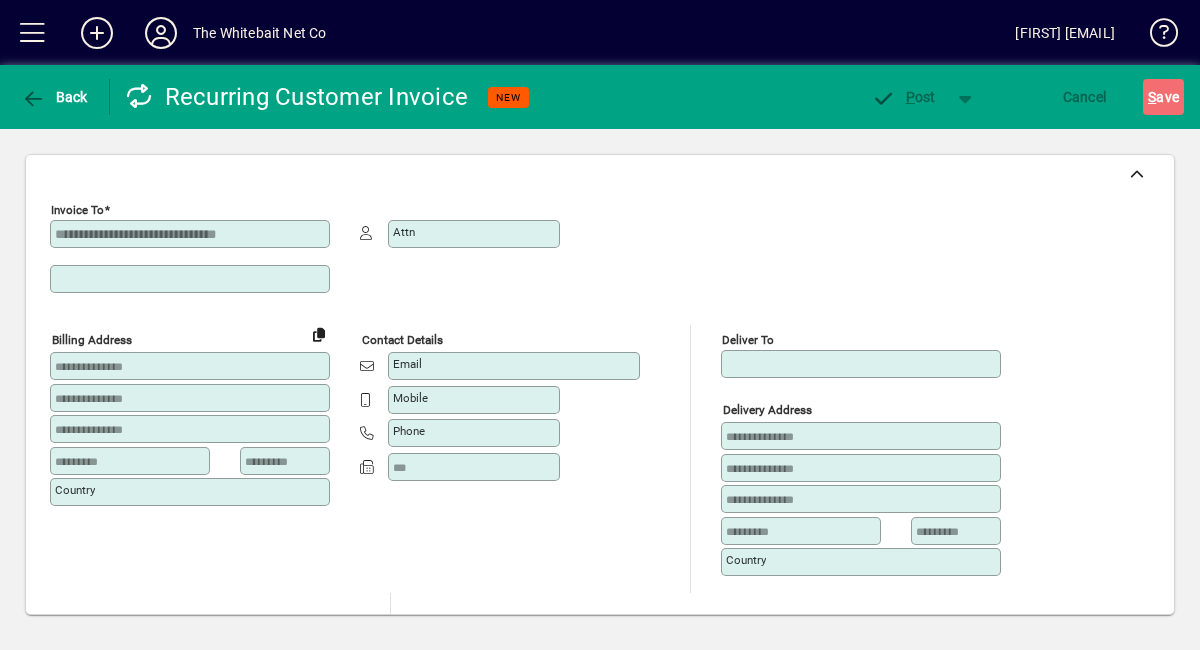 type on "********" 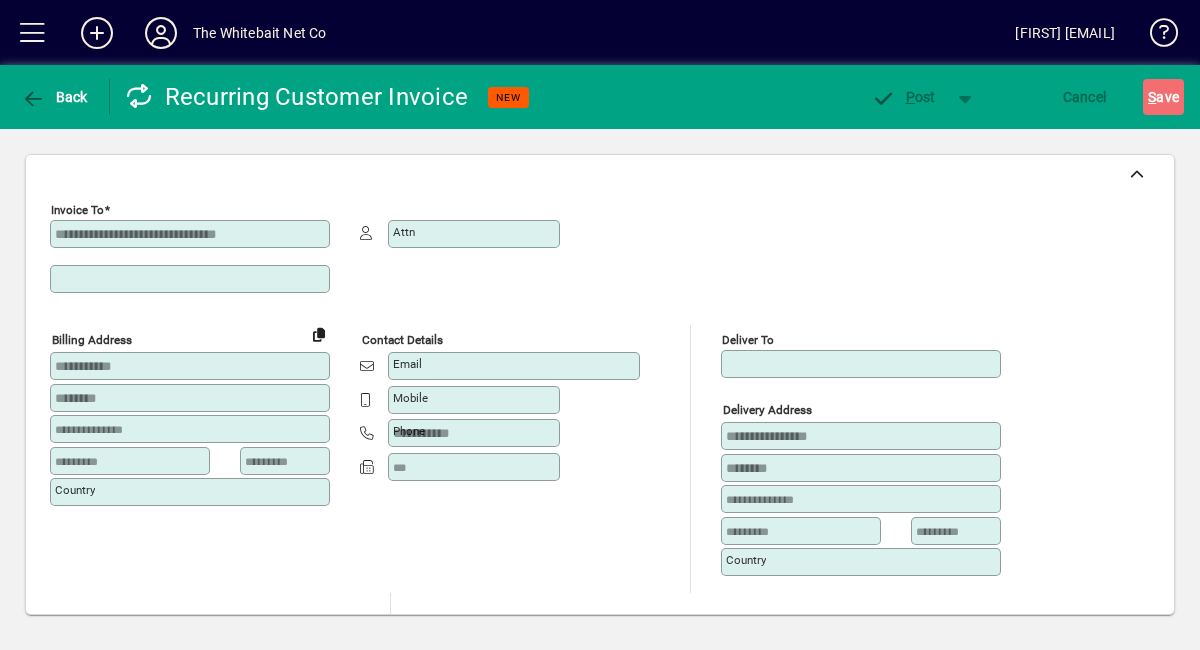 type on "********" 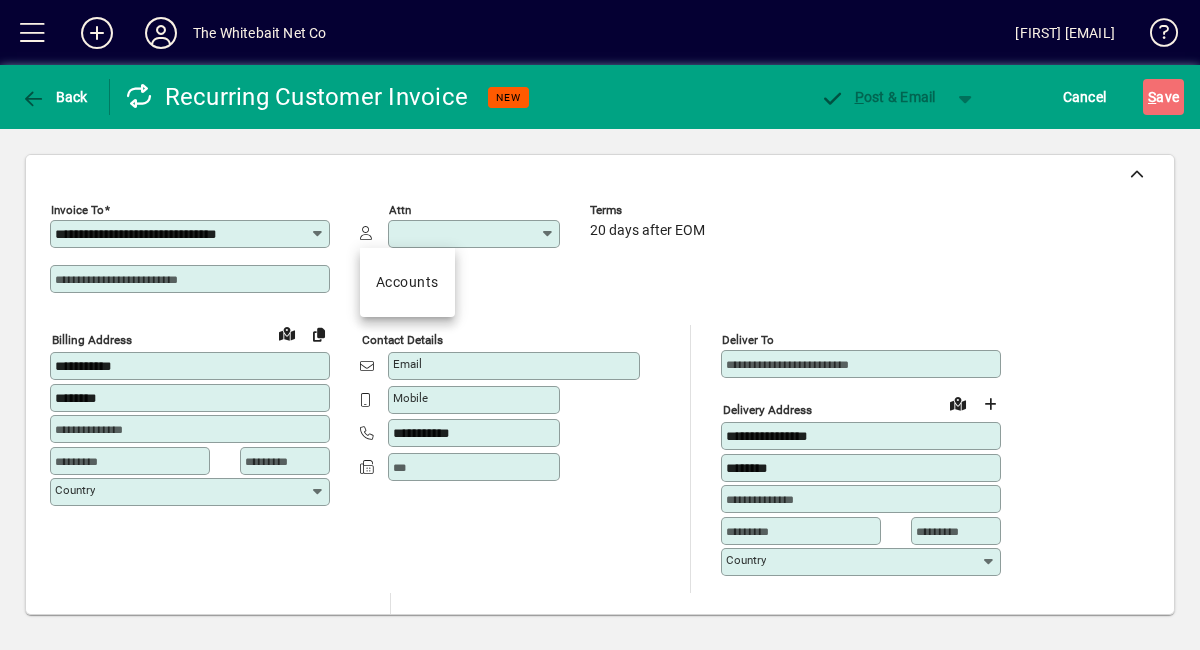 click on "Attn" at bounding box center (466, 234) 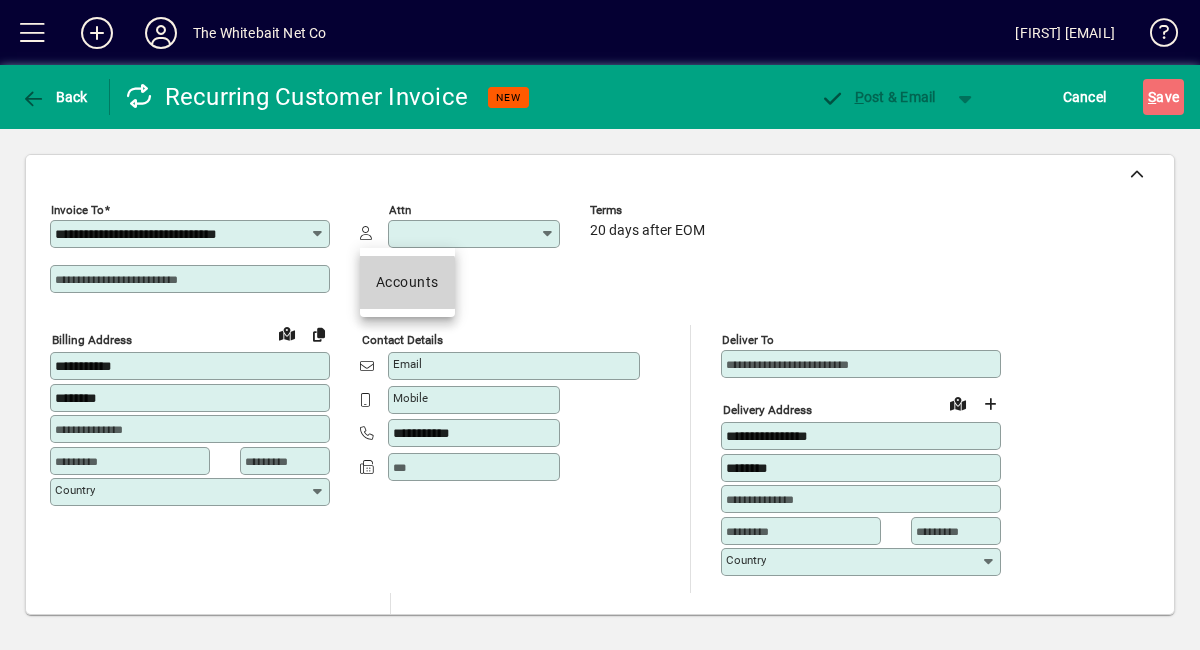 click on "Accounts" at bounding box center (407, 282) 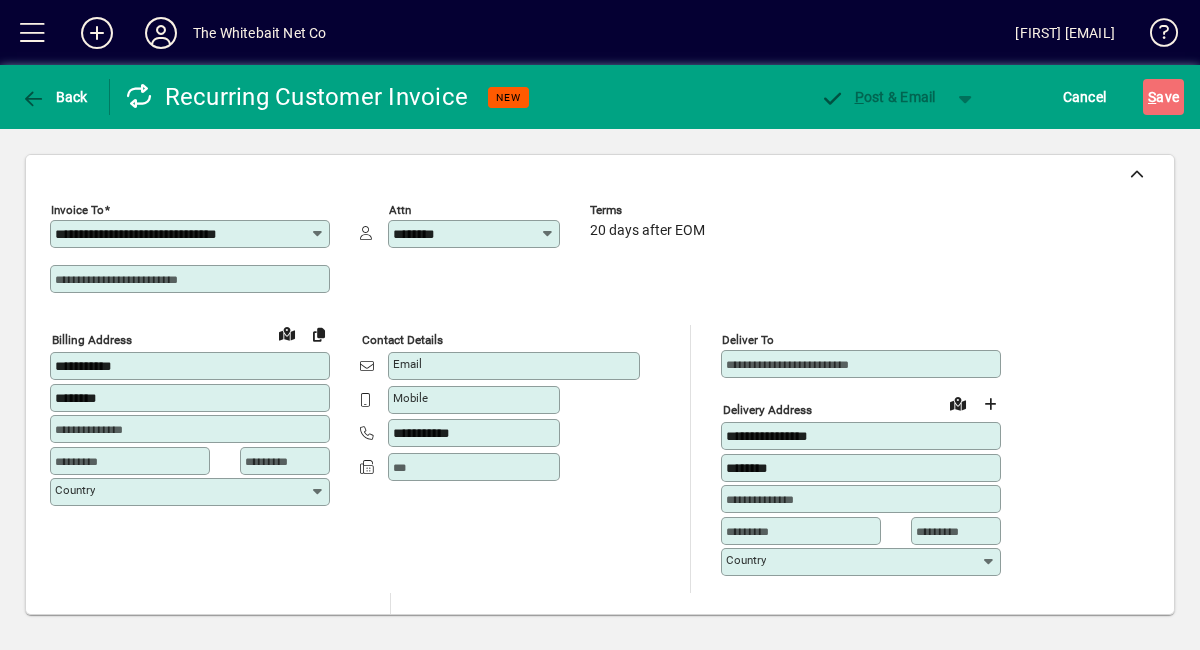 click at bounding box center (192, 279) 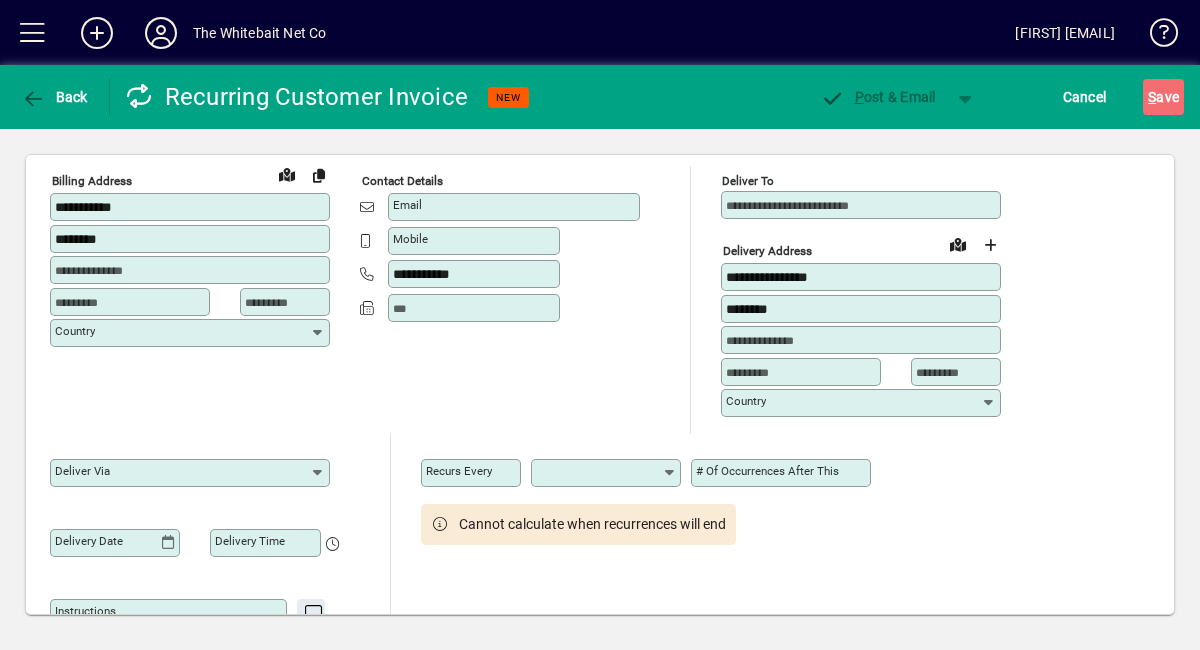scroll, scrollTop: 161, scrollLeft: 0, axis: vertical 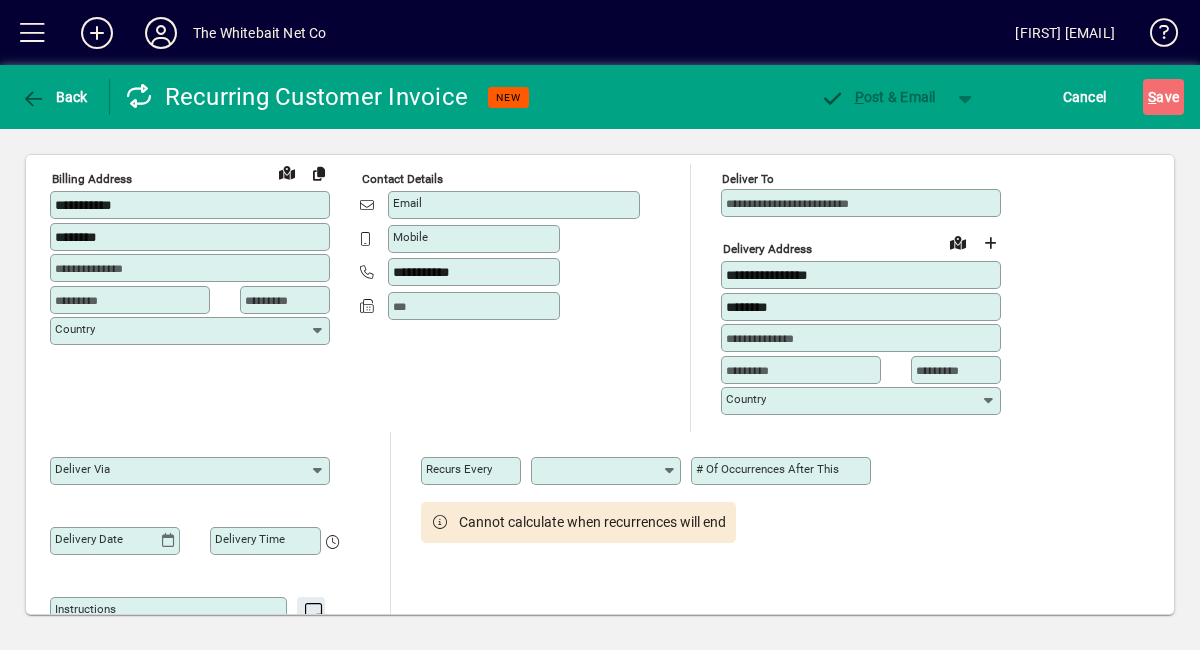 type on "**********" 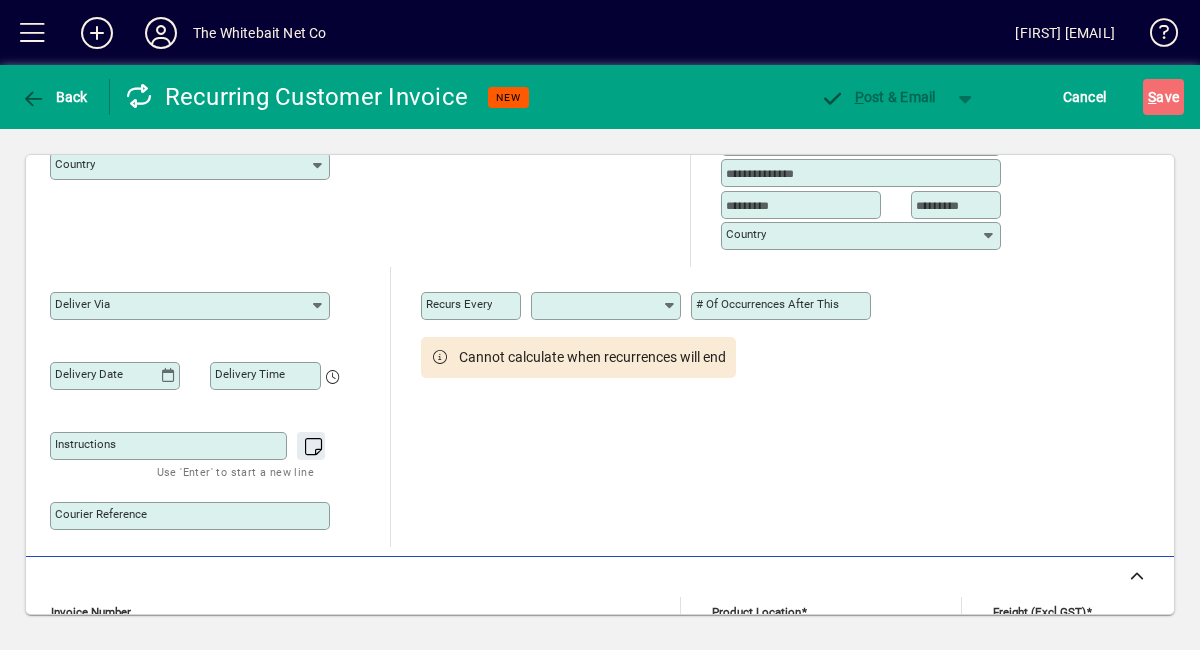 scroll, scrollTop: 332, scrollLeft: 0, axis: vertical 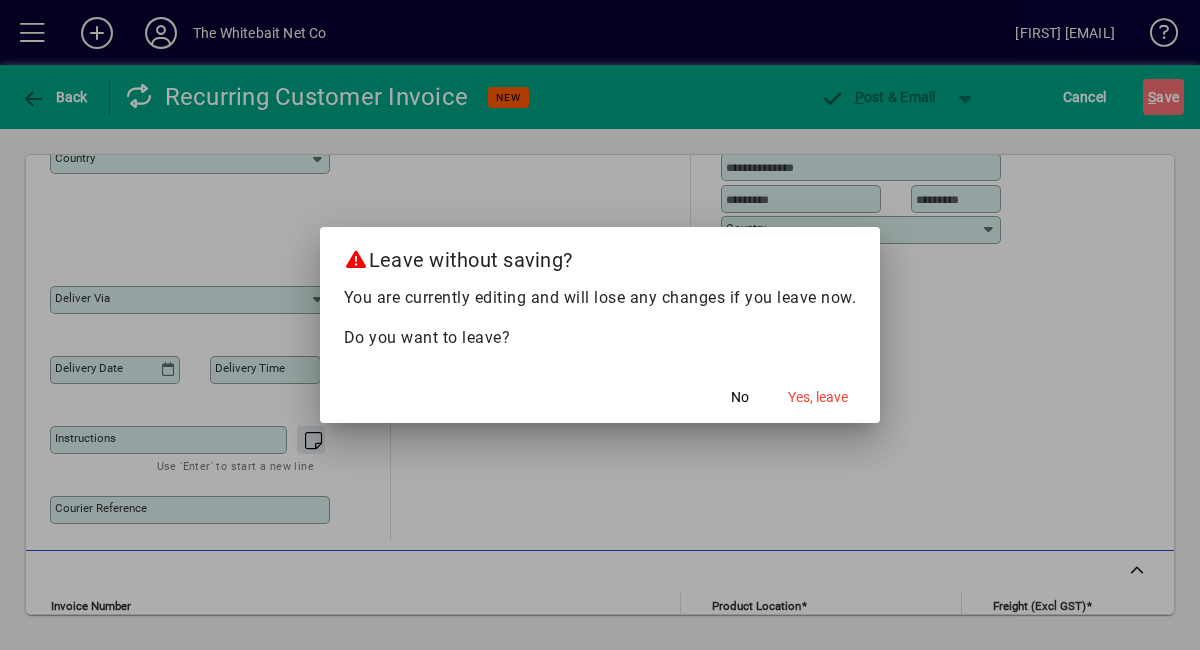 type on "**********" 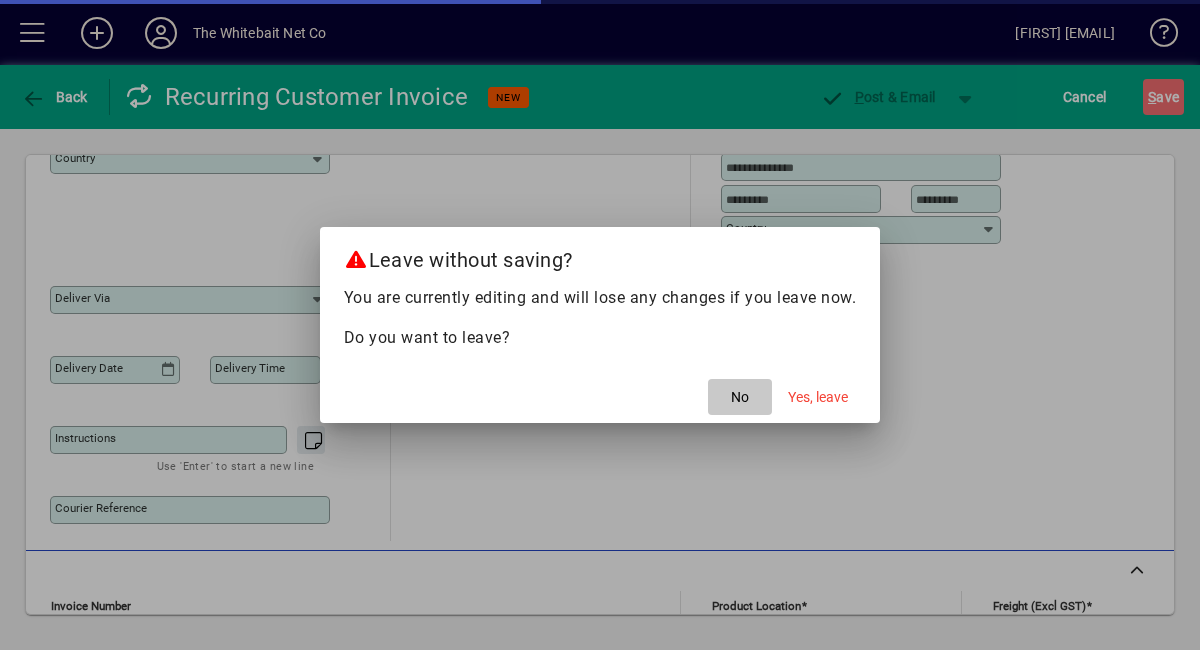 click on "No" 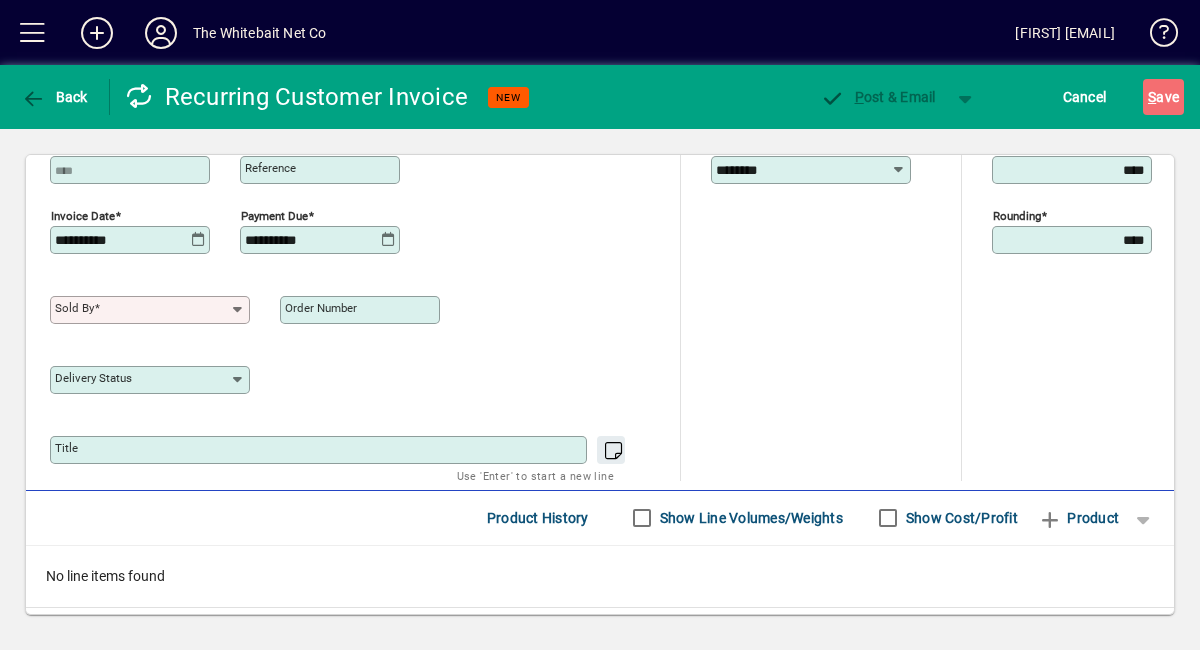 scroll, scrollTop: 797, scrollLeft: 0, axis: vertical 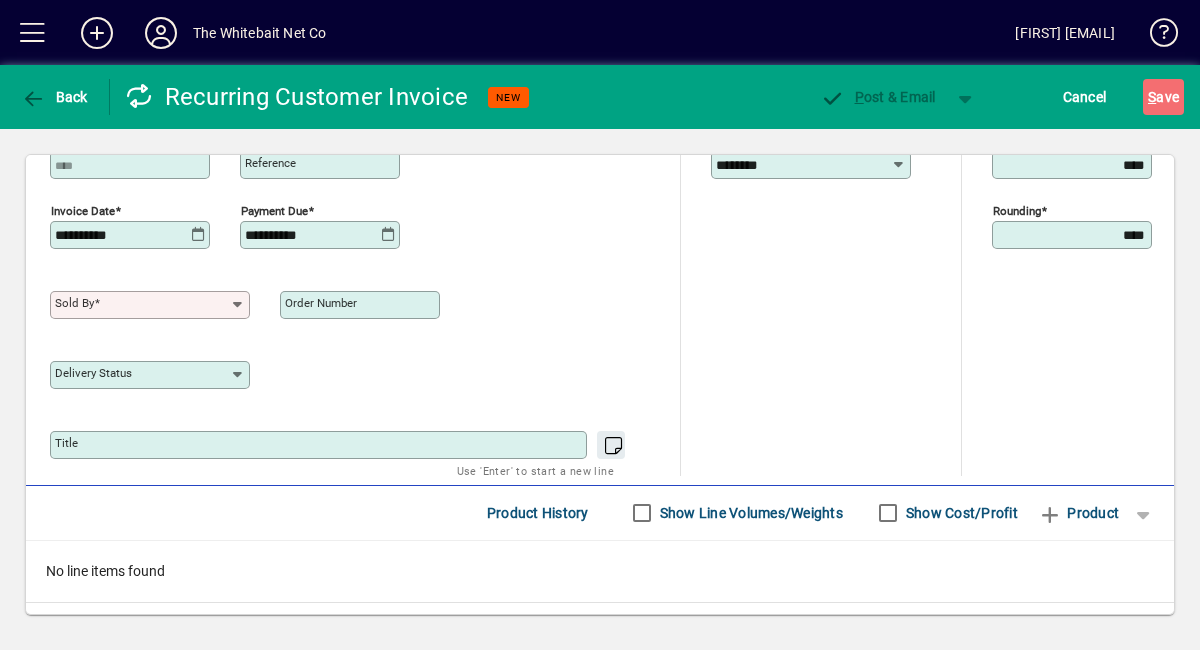 click 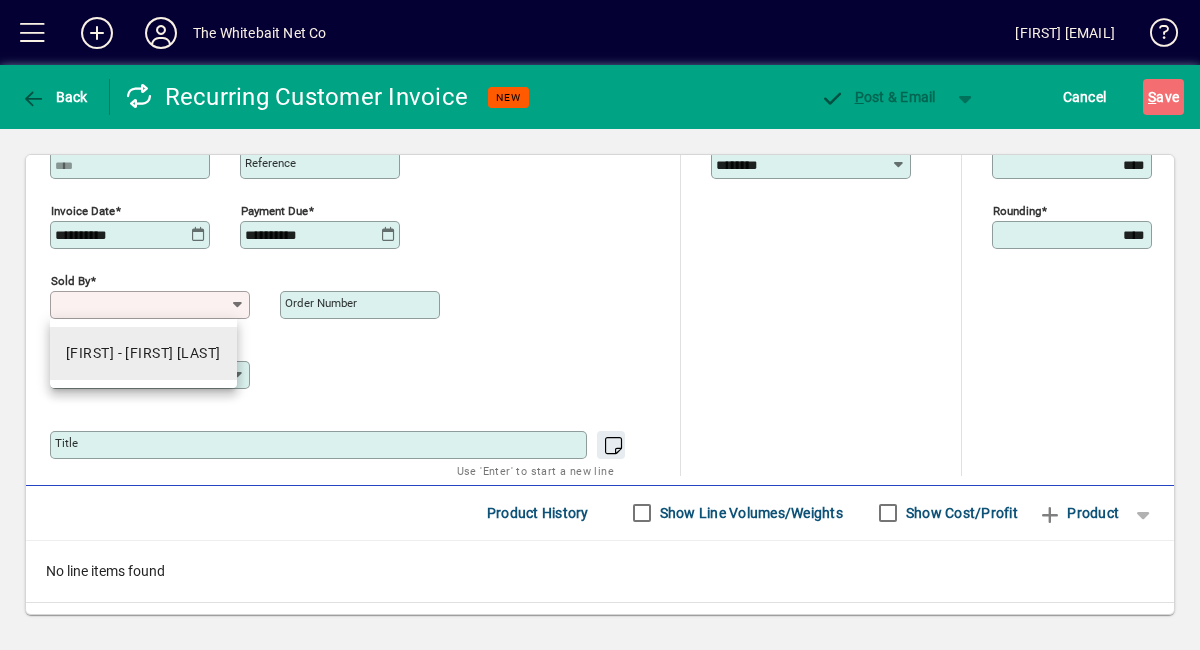 click on "[FIRST] - [FIRST] [LAST]" at bounding box center [143, 353] 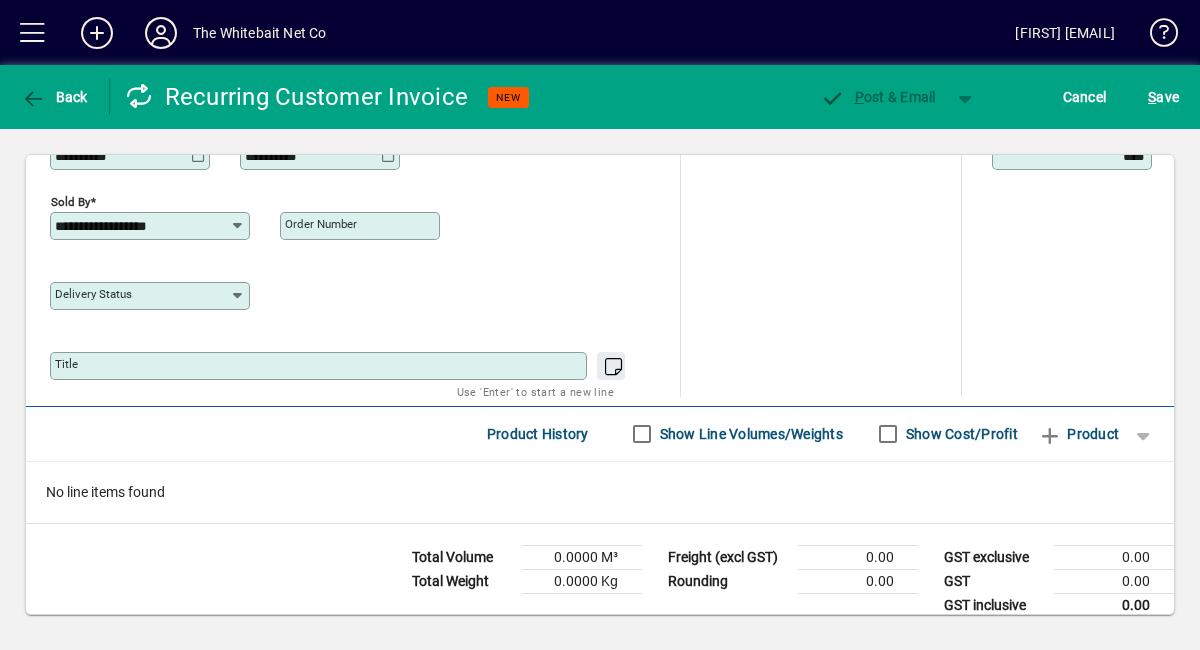 scroll, scrollTop: 896, scrollLeft: 0, axis: vertical 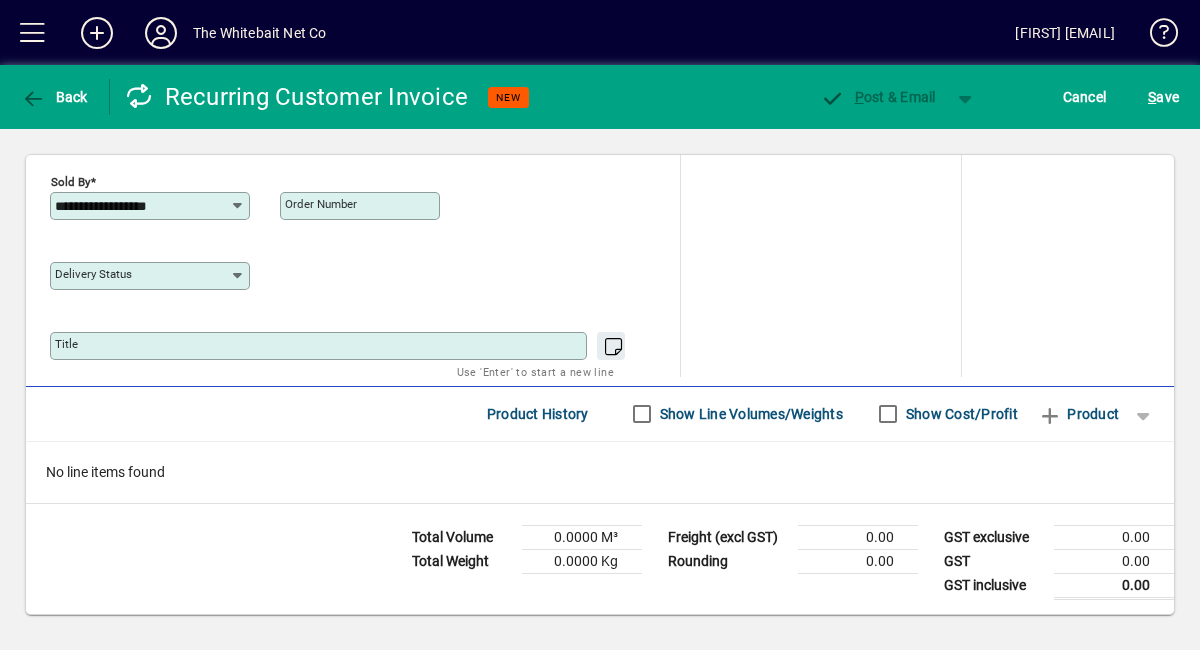 click on "Line Items   Product History   Show Line Volumes/Weights   Show Cost/Profit   Product" 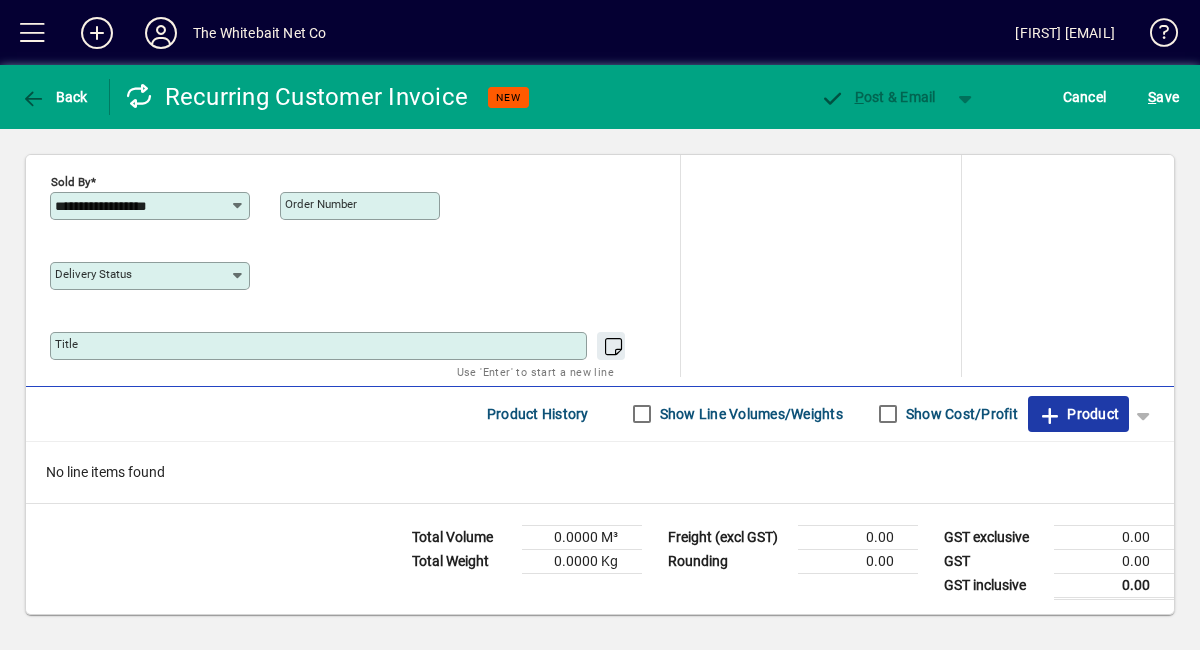 click 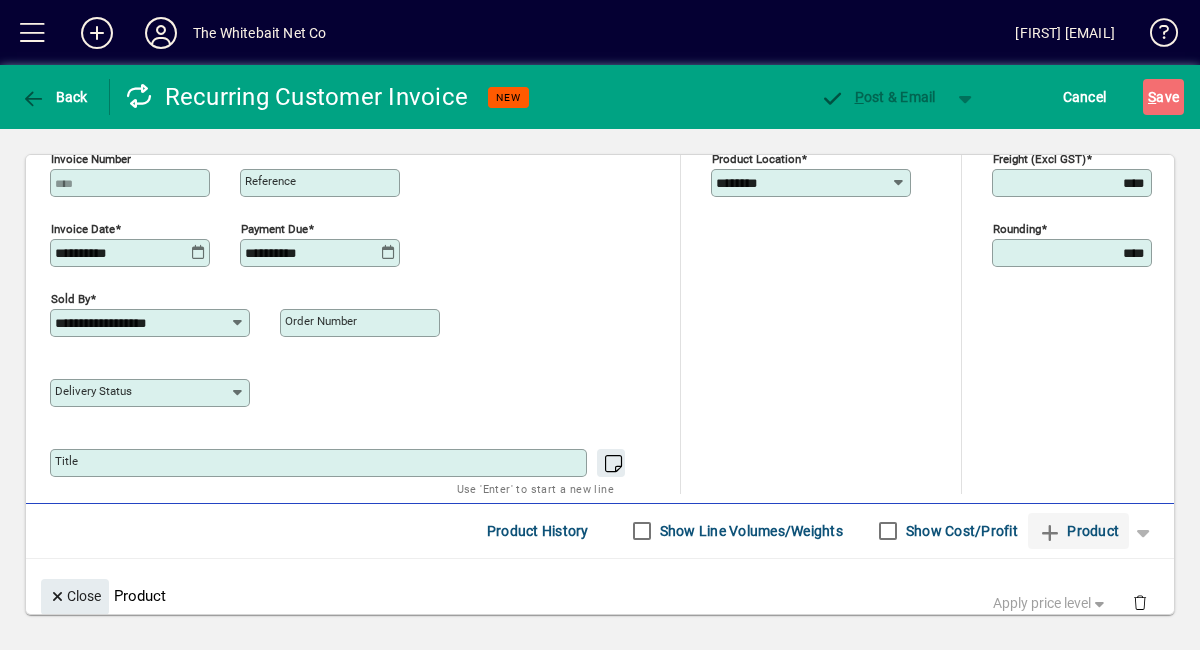 scroll, scrollTop: 178, scrollLeft: 0, axis: vertical 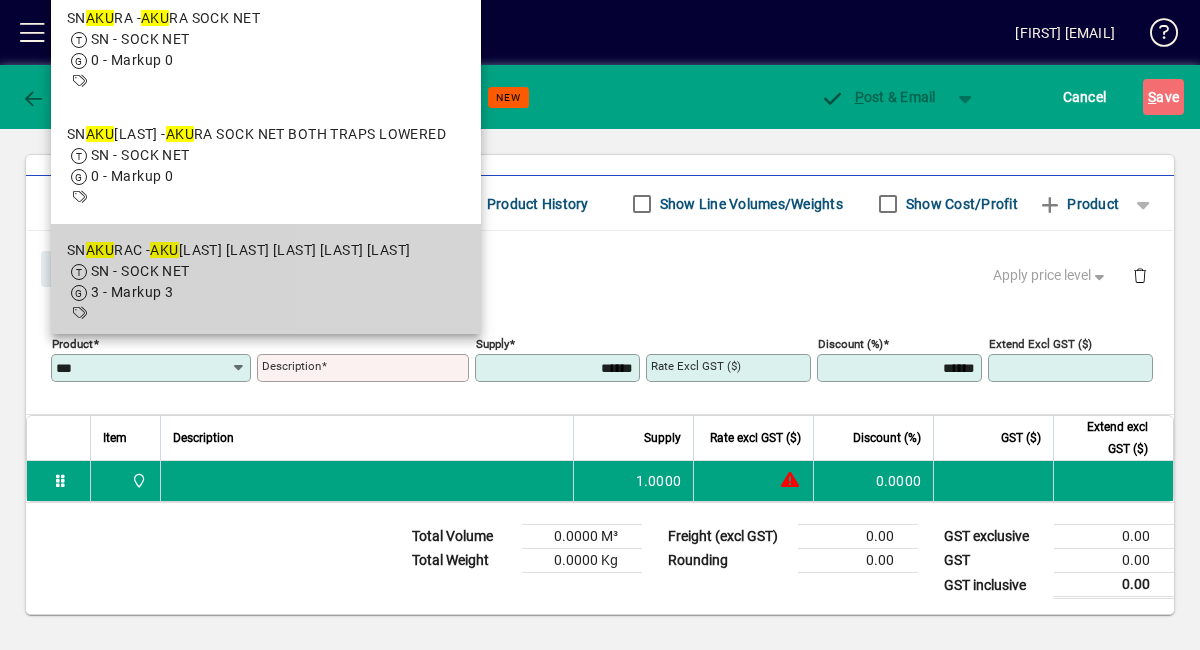 click on "[LAST] - [LAST] [LAST] [LAST] [LAST]" at bounding box center (239, 250) 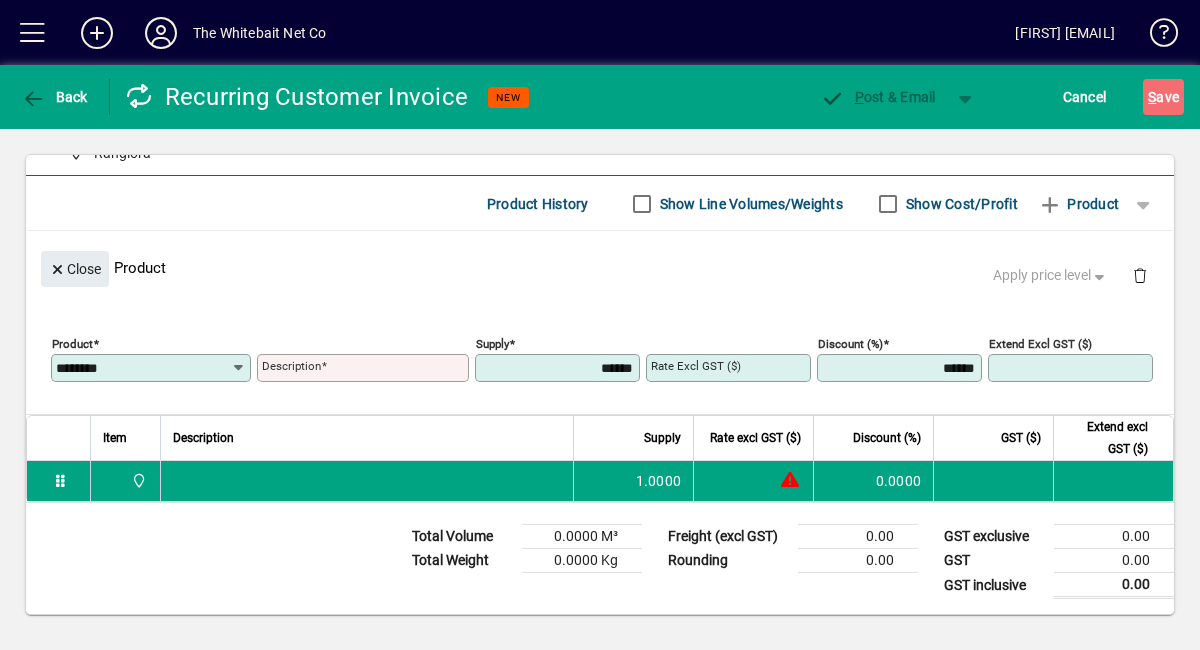 type on "**********" 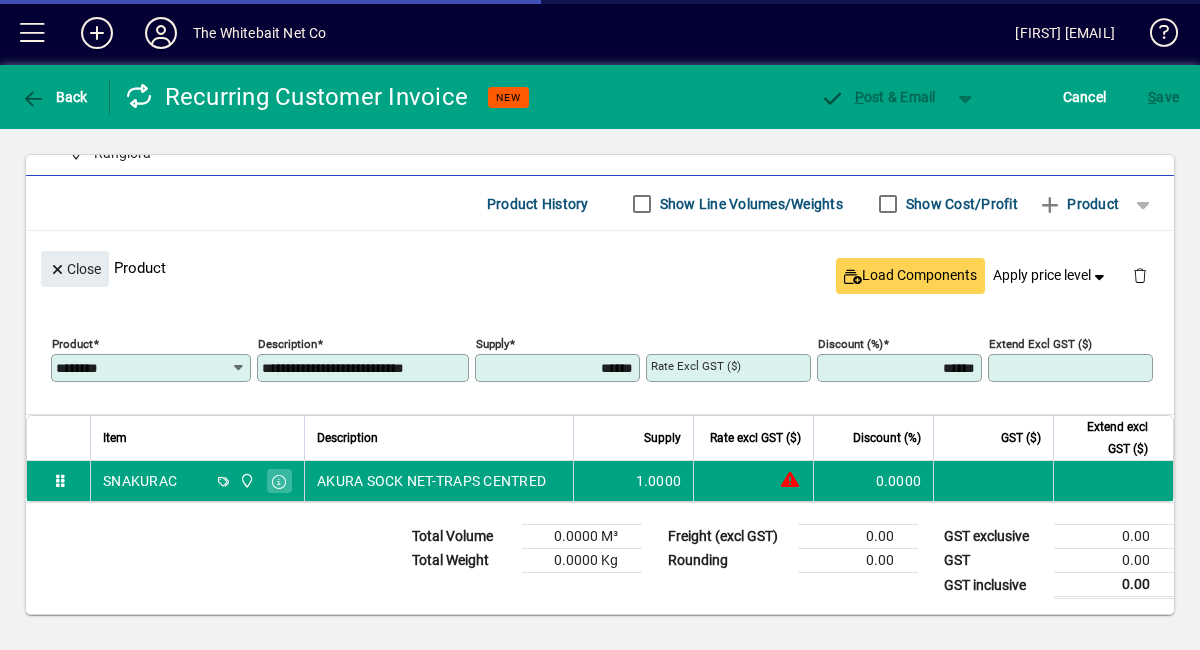 type on "********" 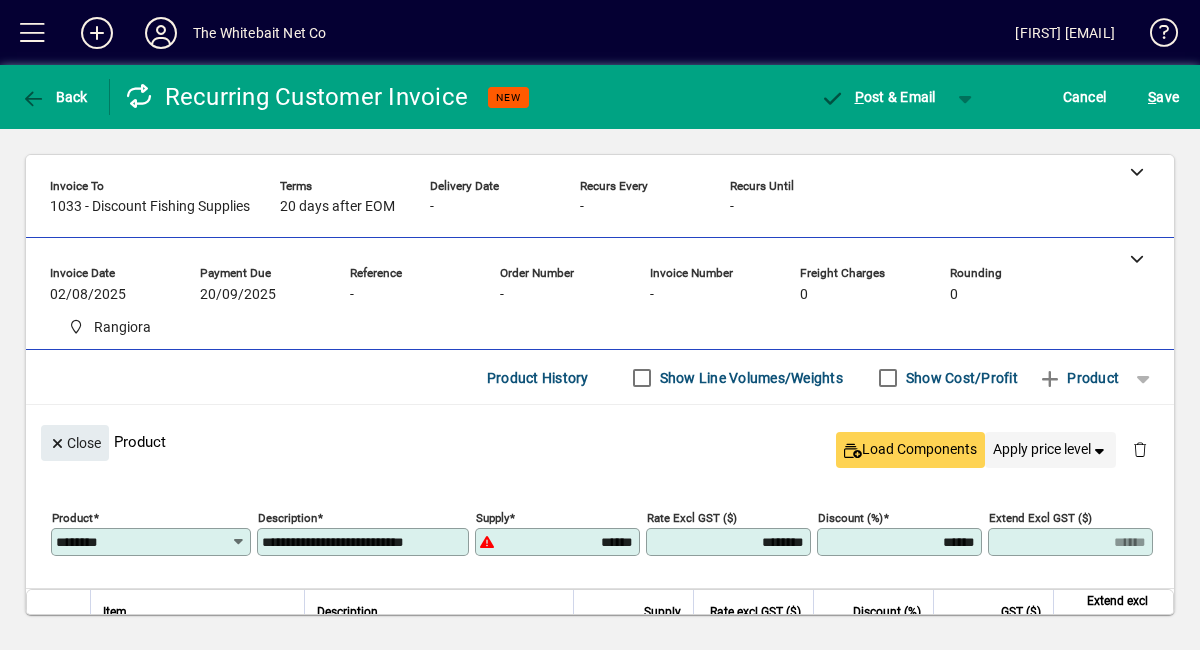 scroll, scrollTop: 0, scrollLeft: 0, axis: both 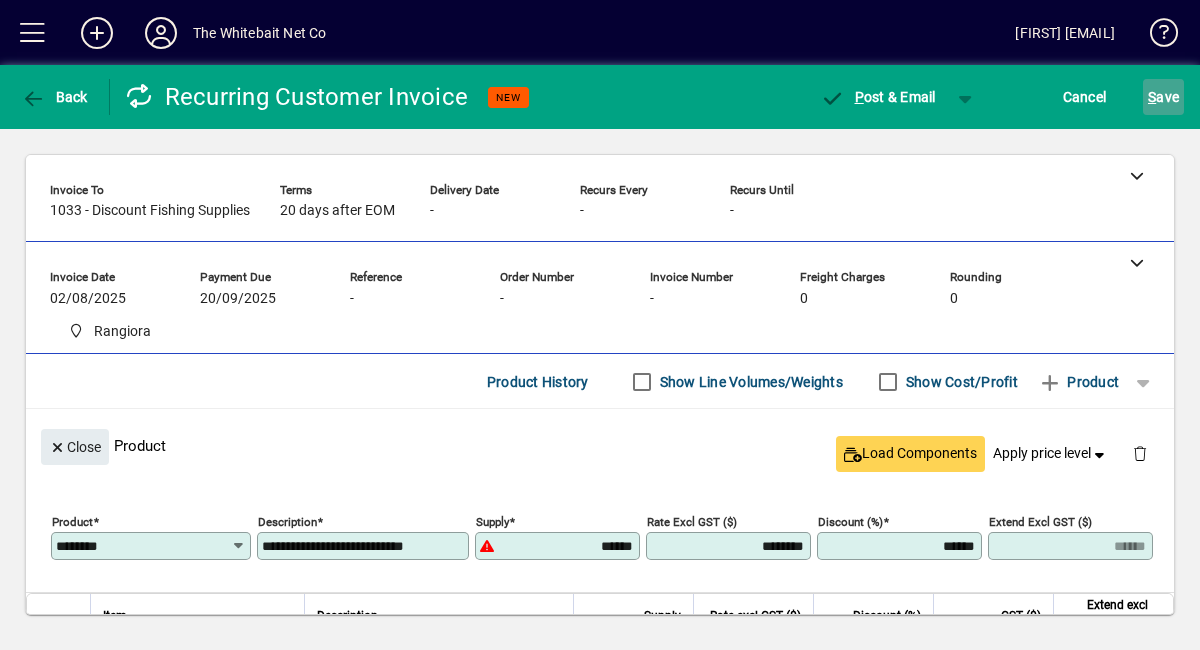click on "S ave" 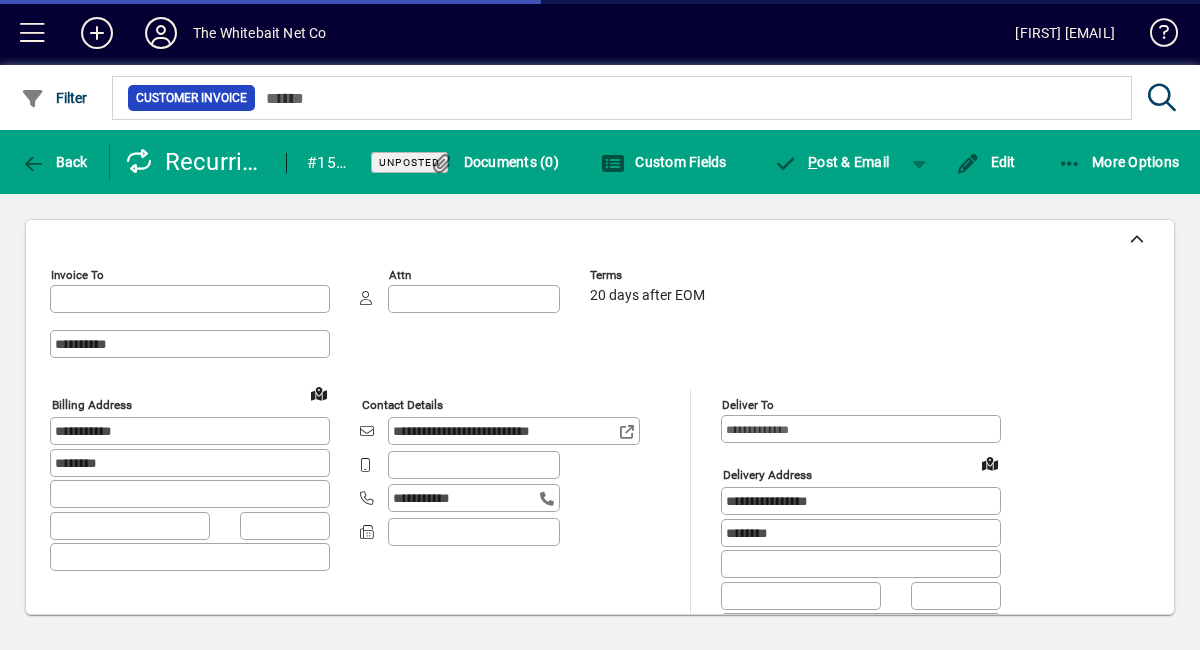 type on "********" 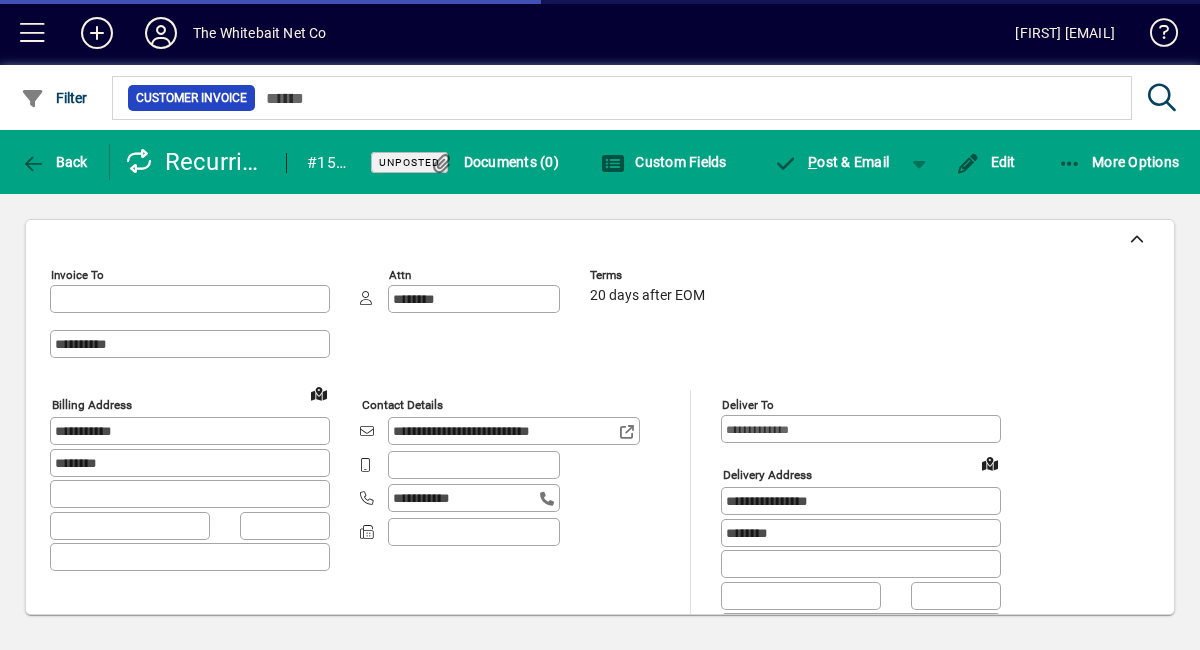 type on "**********" 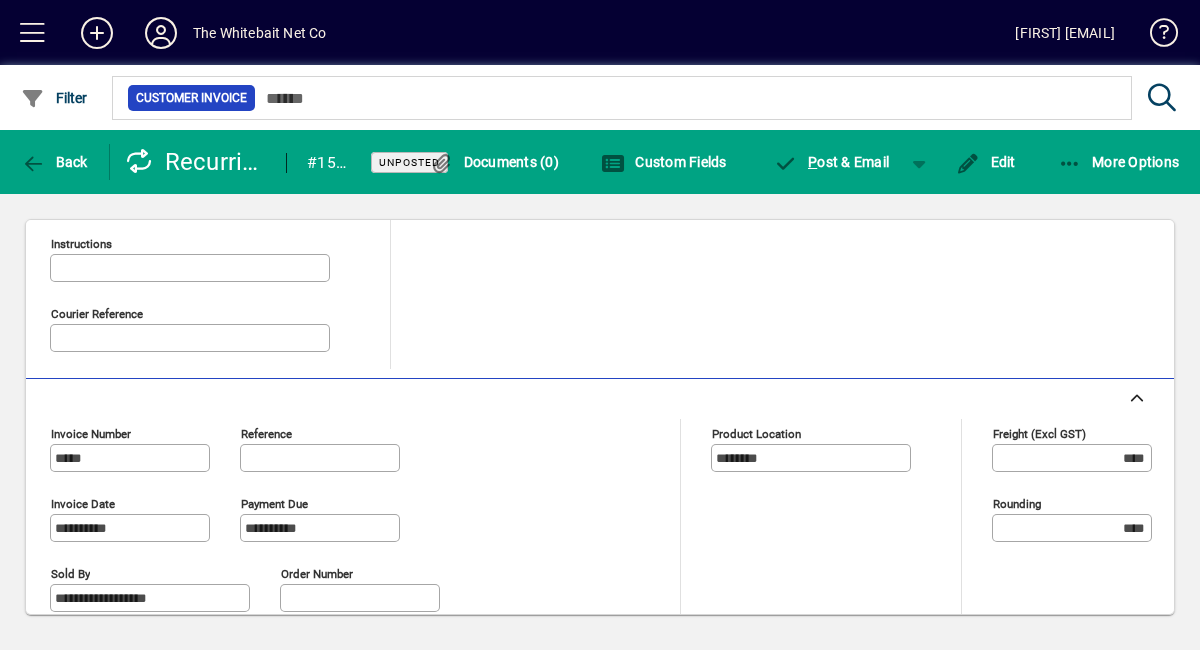 scroll, scrollTop: 584, scrollLeft: 0, axis: vertical 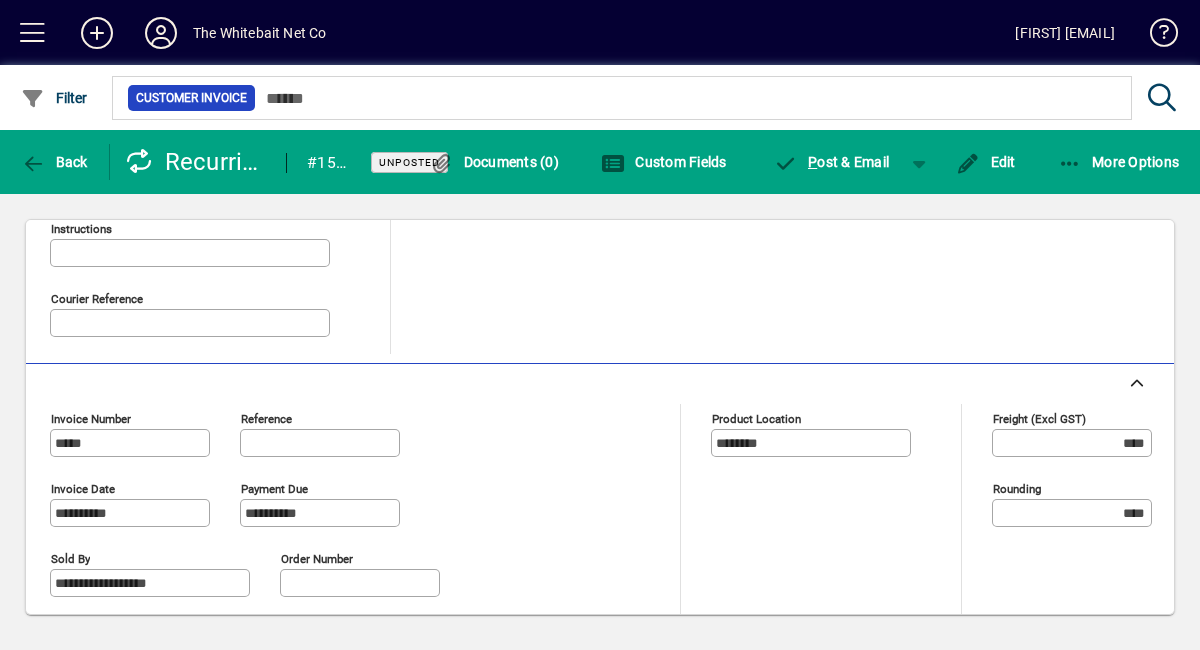 click on "****" at bounding box center (1074, 443) 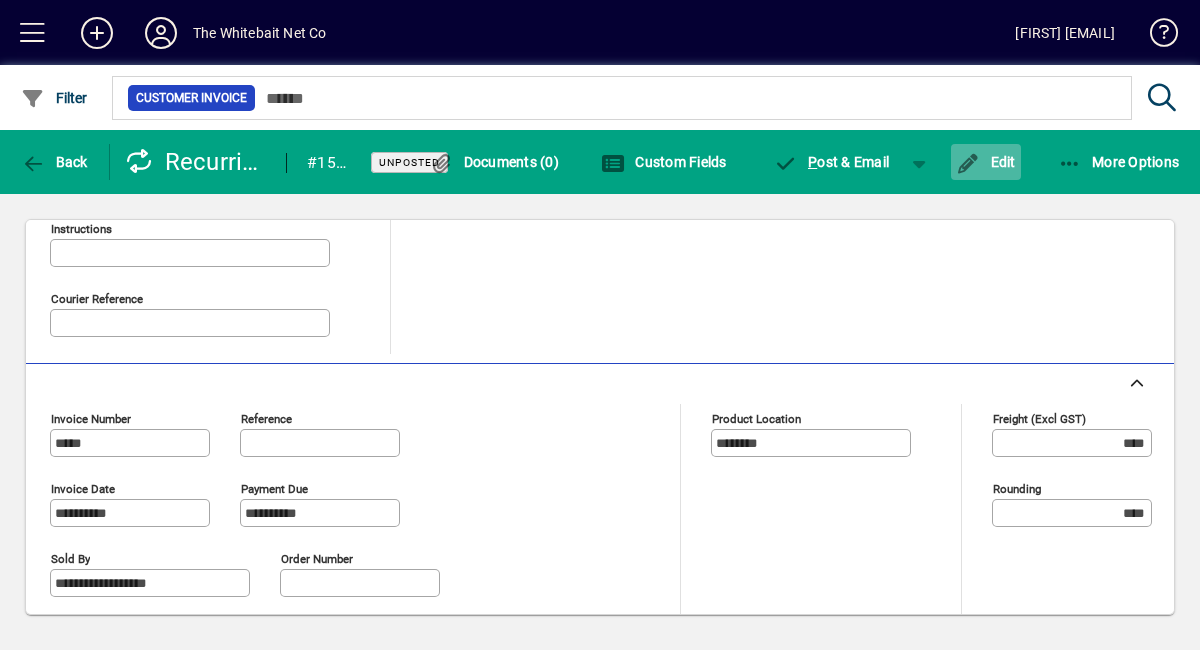 click on "Edit" 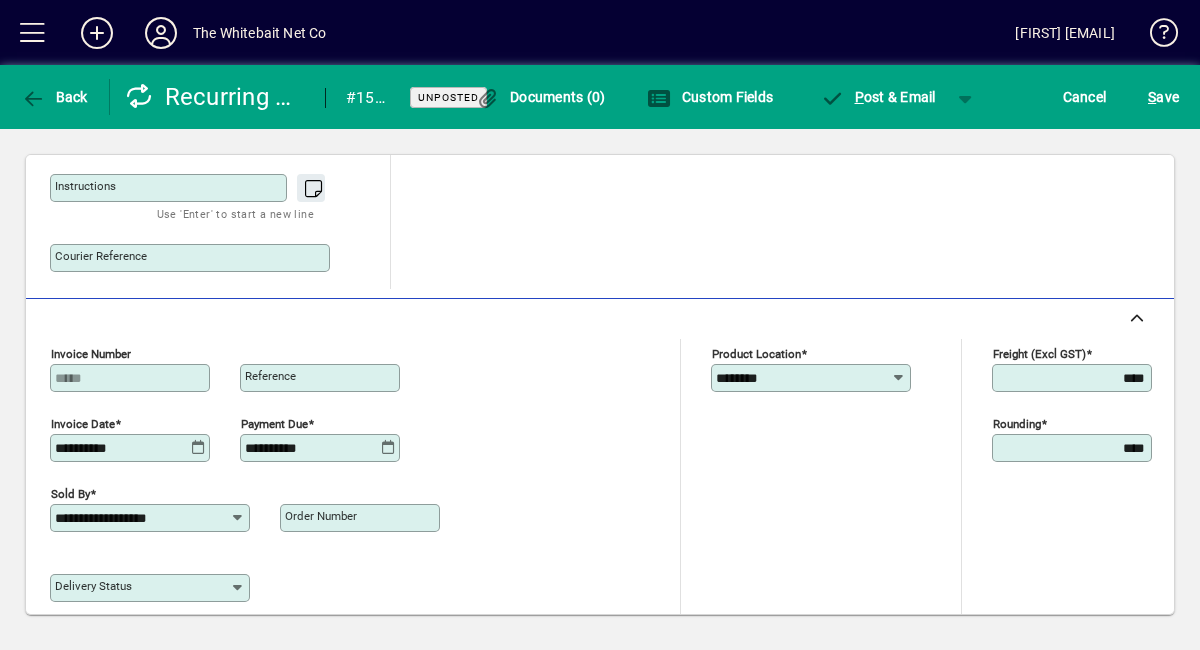 click on "Freight (excl GST) ****" 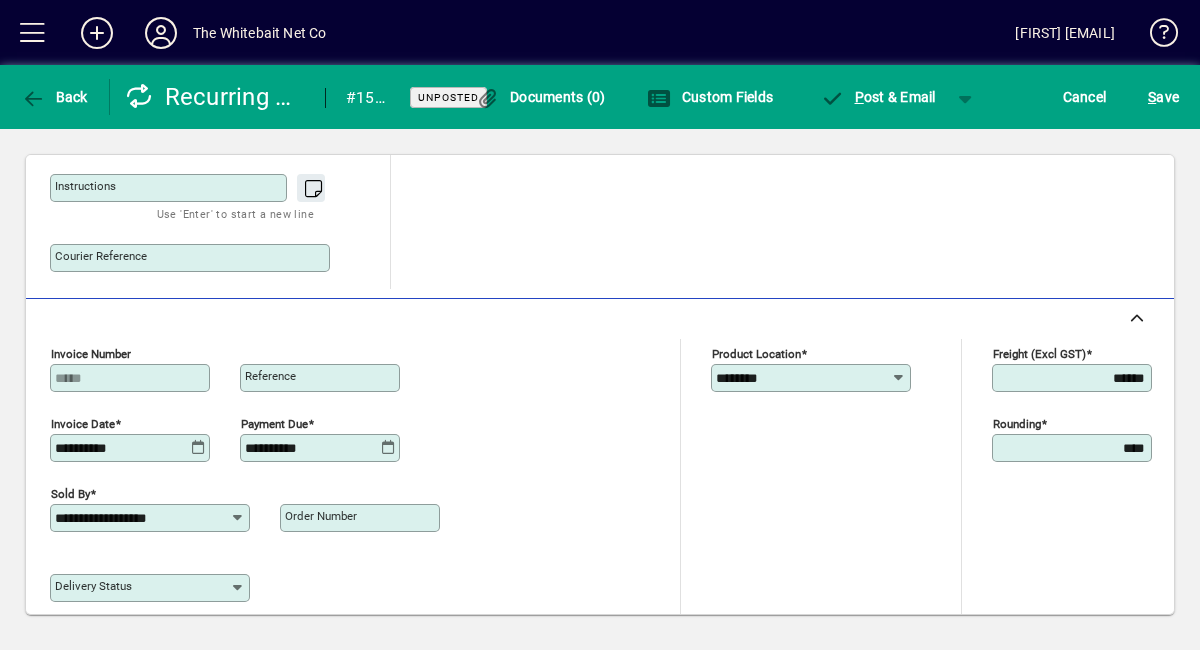 type on "*****" 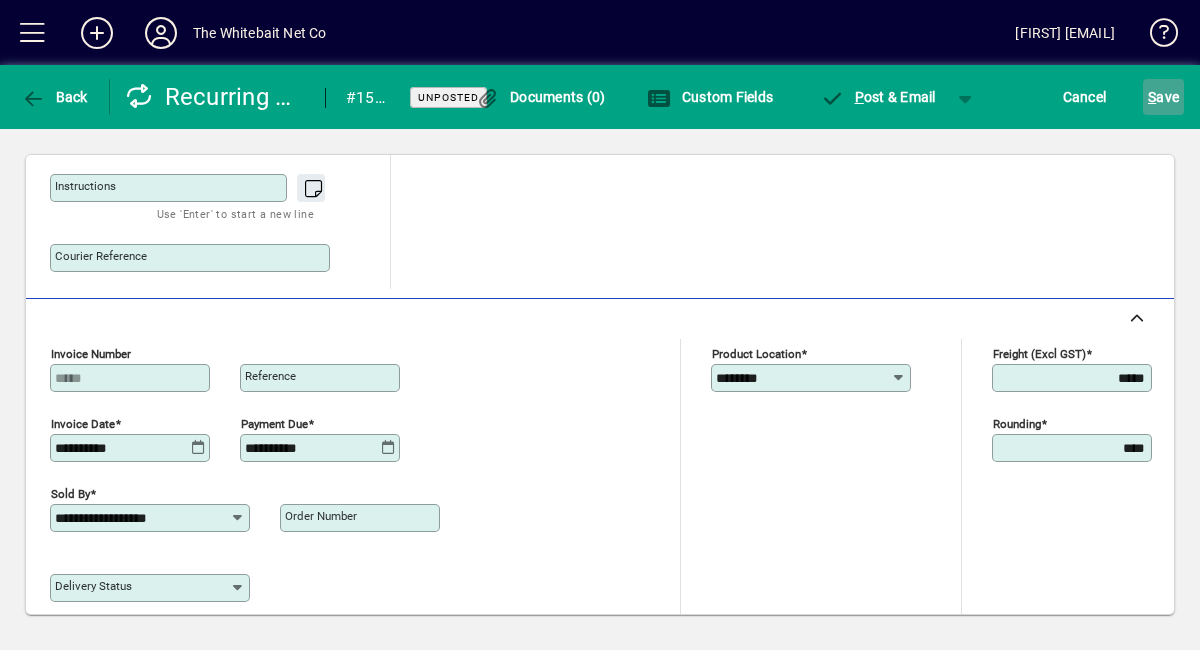 click on "S ave" 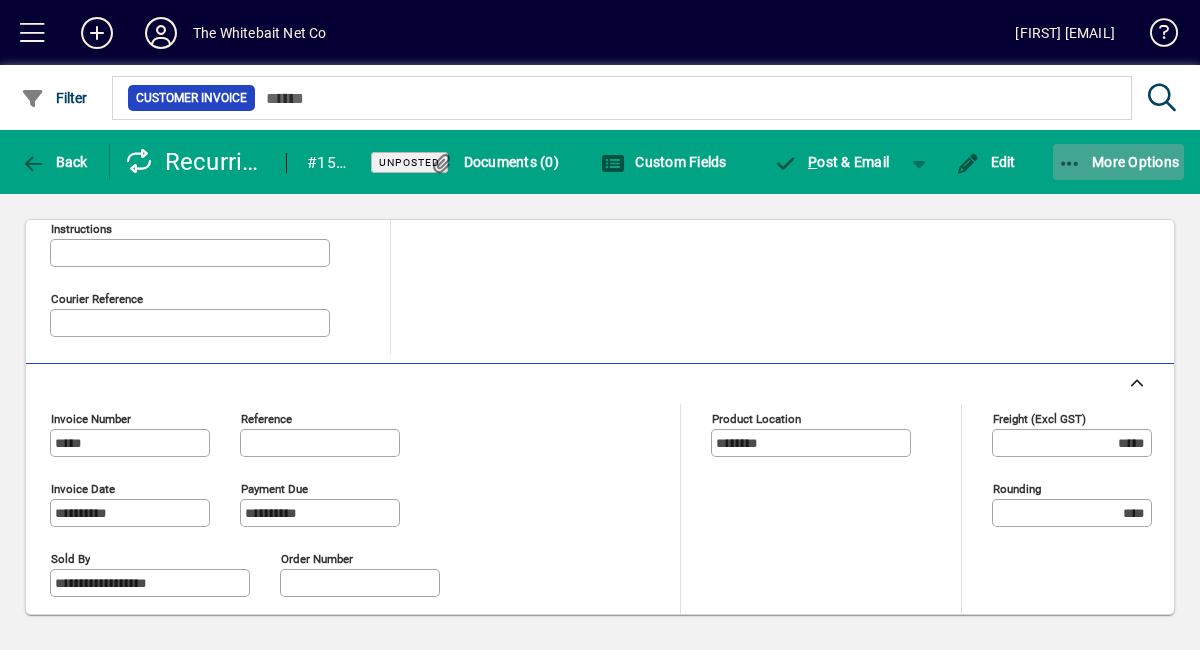 click on "More Options" 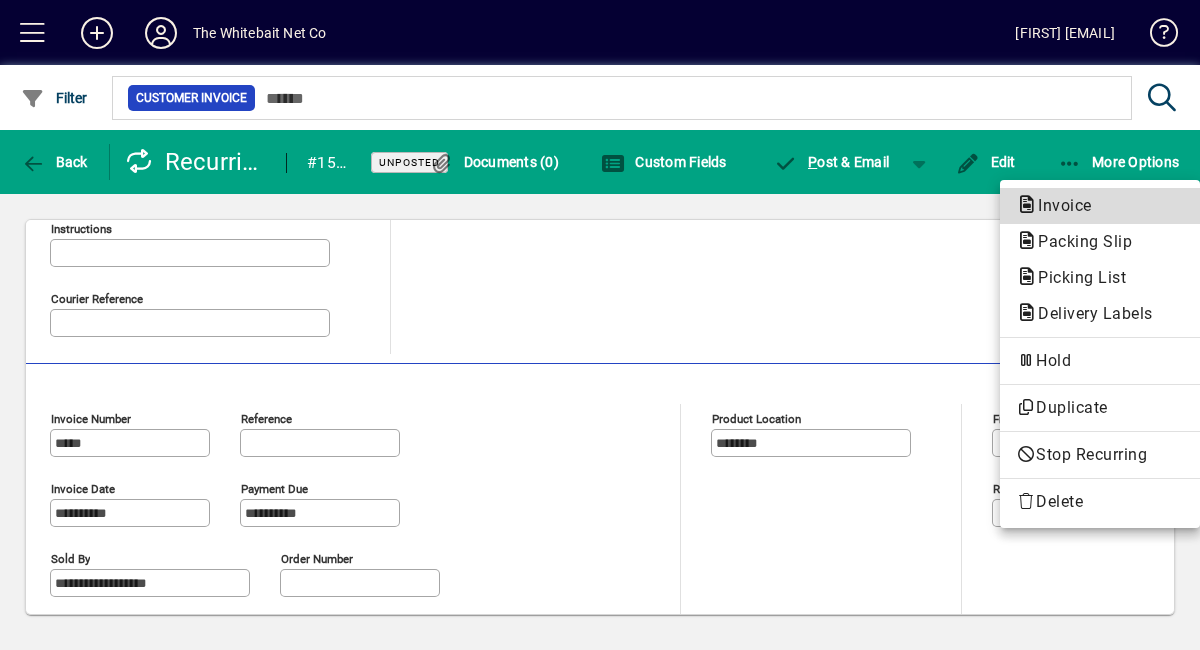 click on "Invoice" 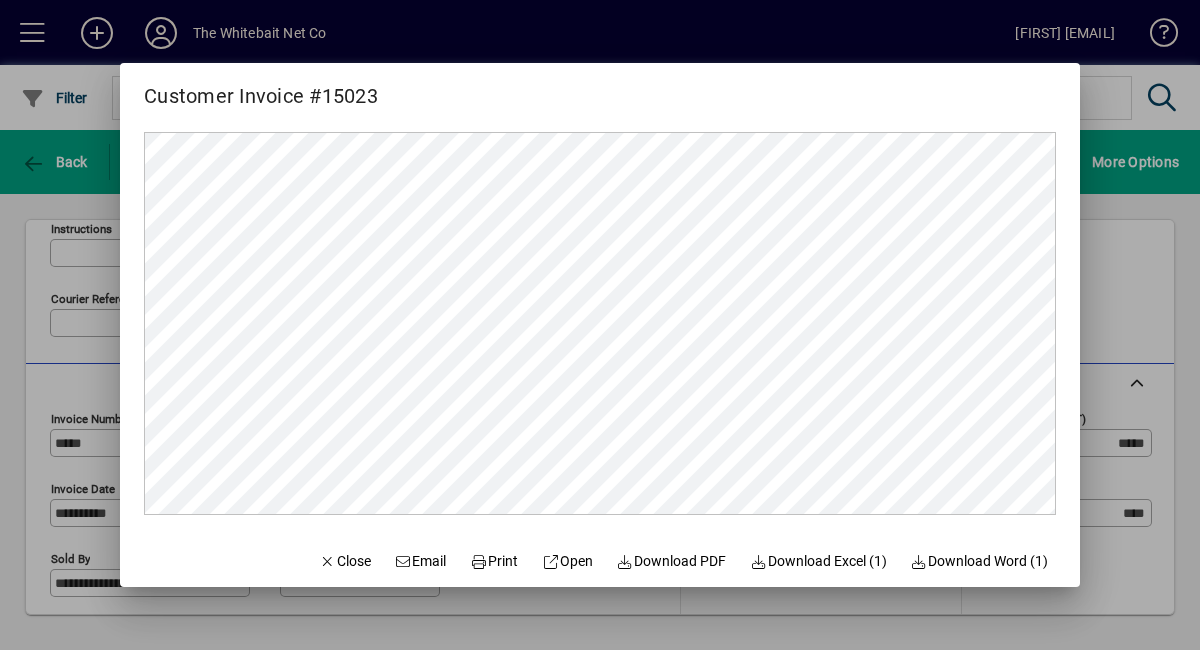 scroll, scrollTop: 0, scrollLeft: 0, axis: both 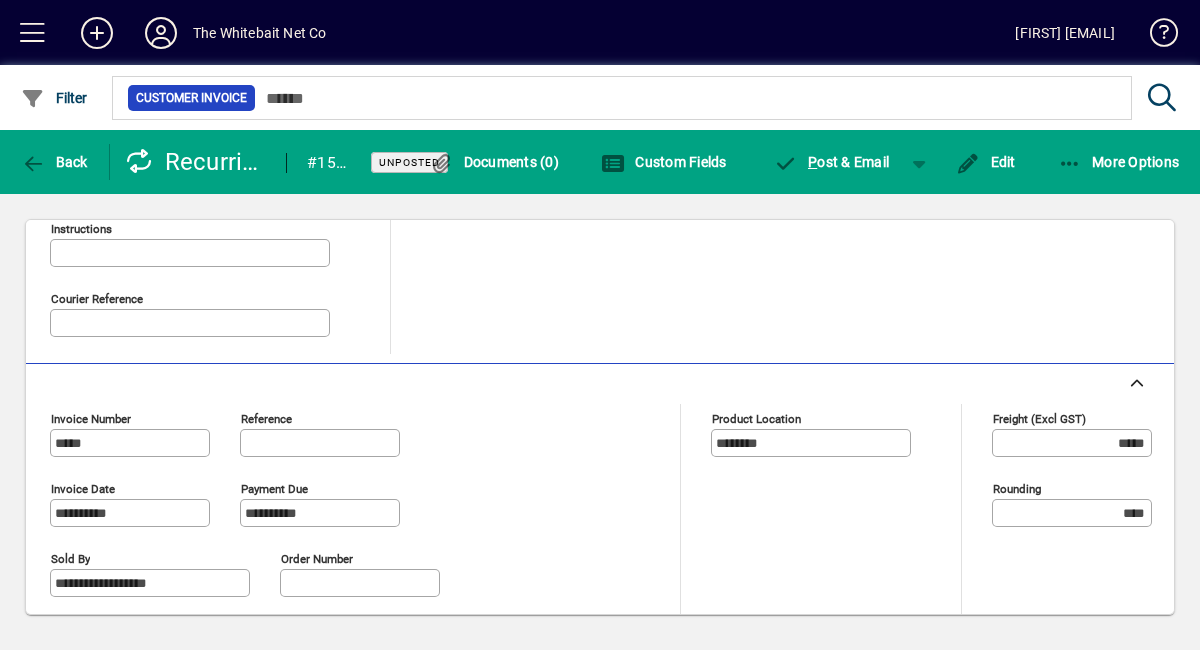 click on "Documents (0)" 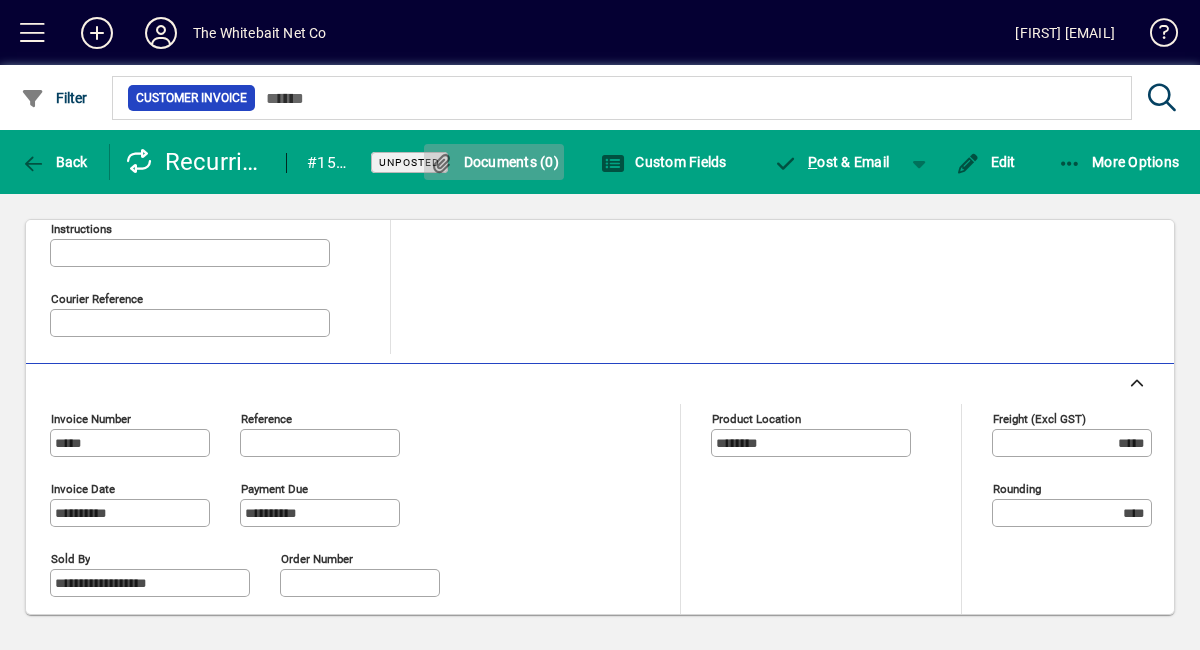 click on "Documents (0)" 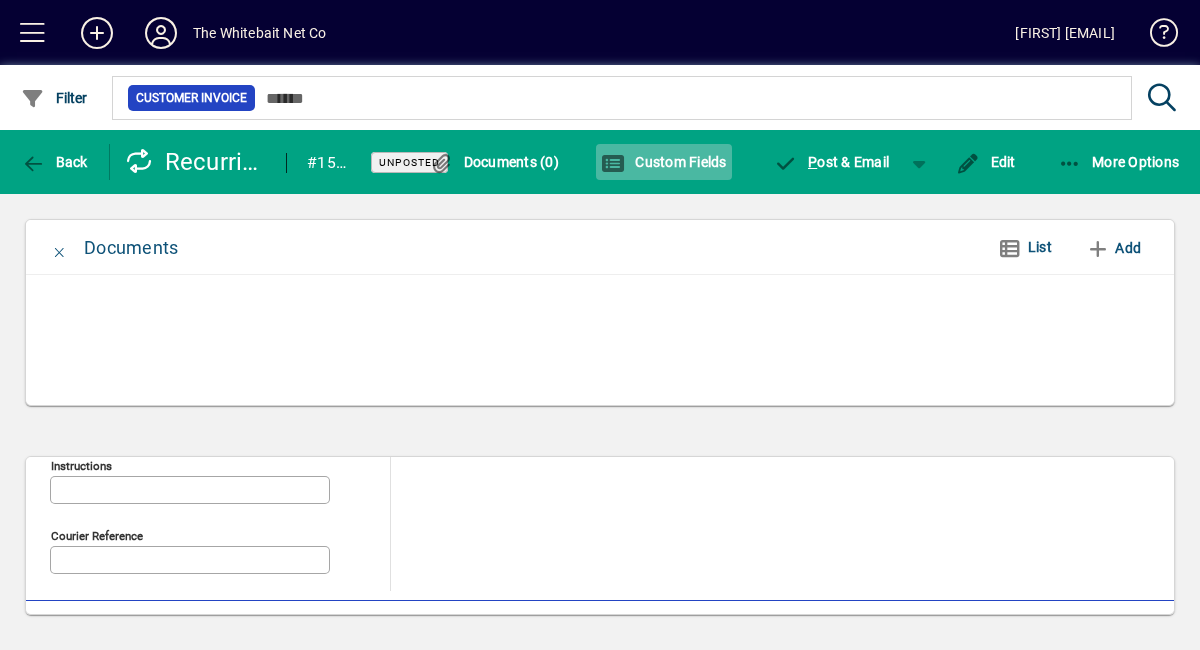 click on "Custom Fields" 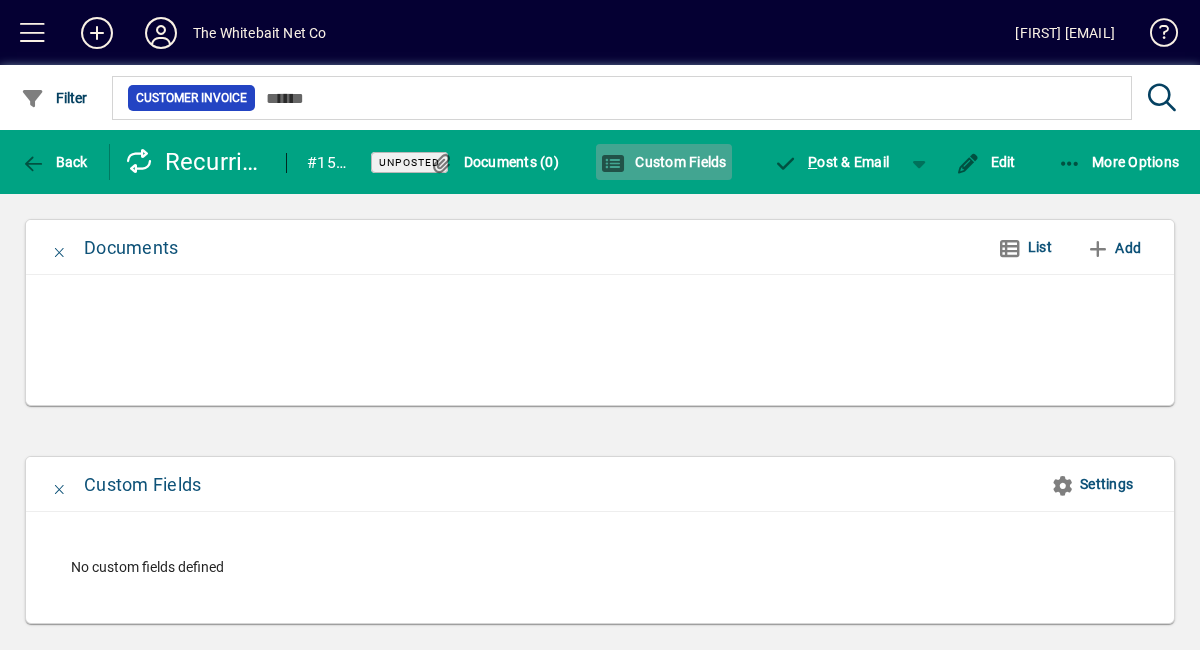 click on "Custom Fields" 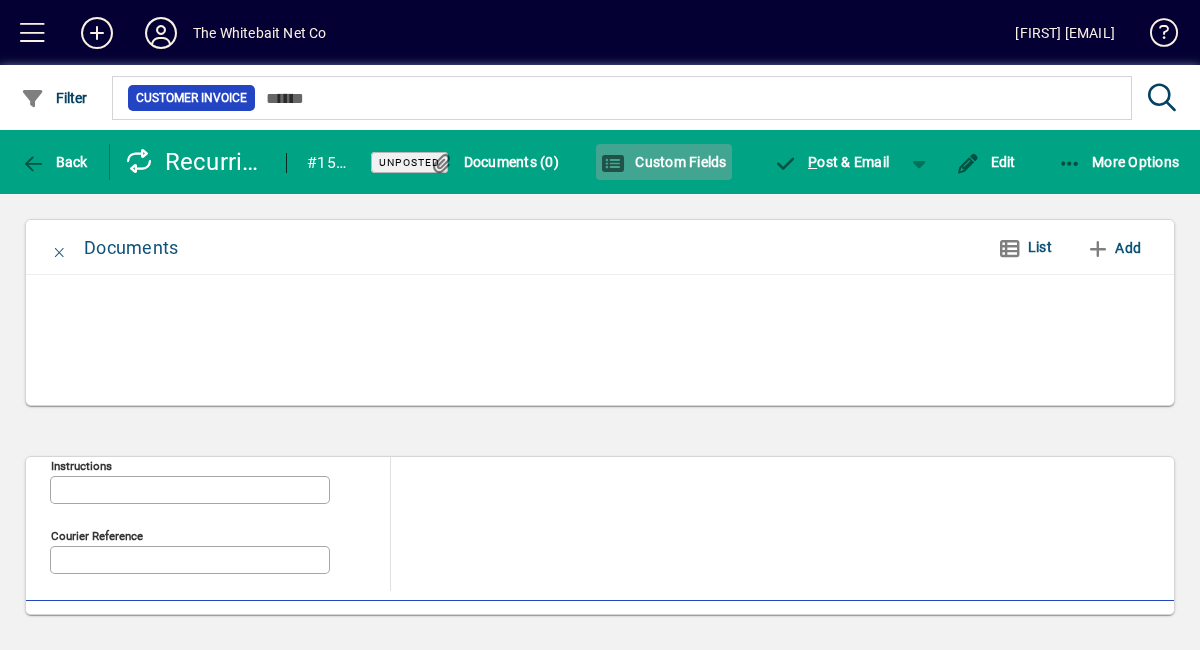 click on "Custom Fields" 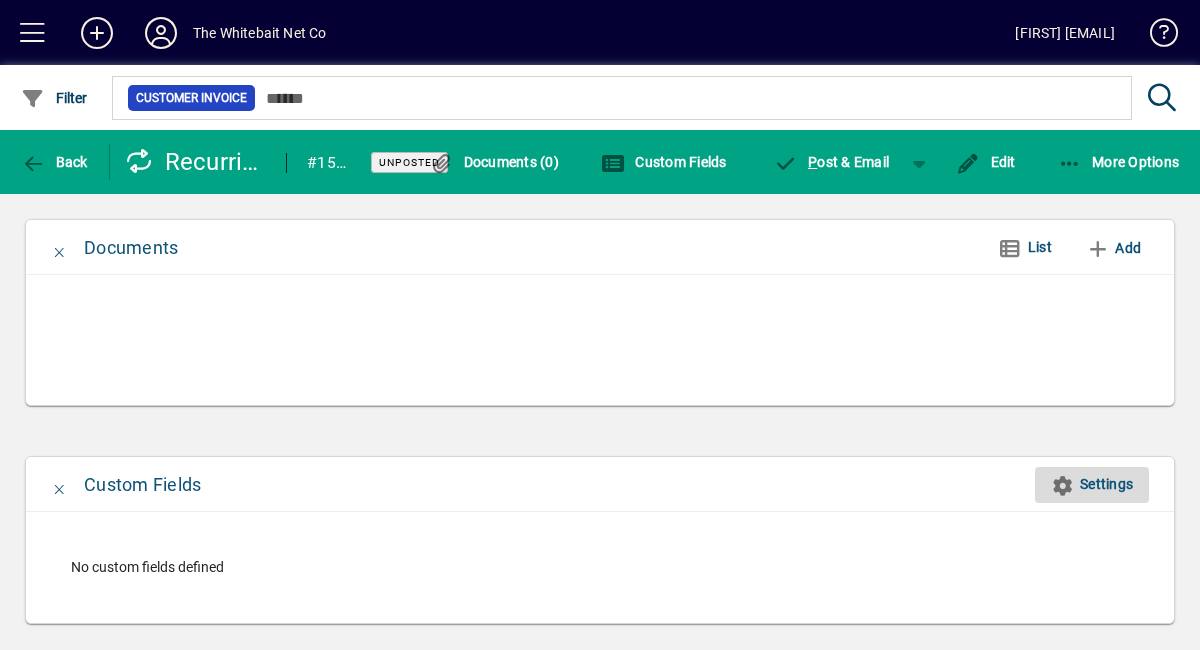 click on "Settings" 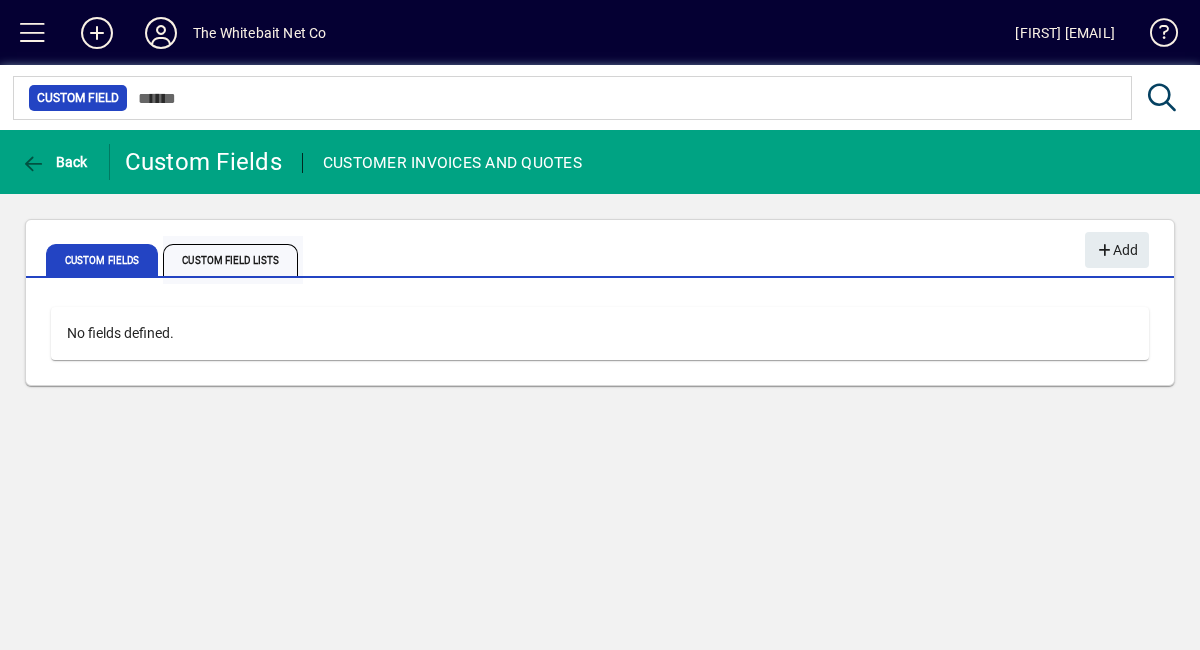 click on "Custom Field Lists" at bounding box center [230, 260] 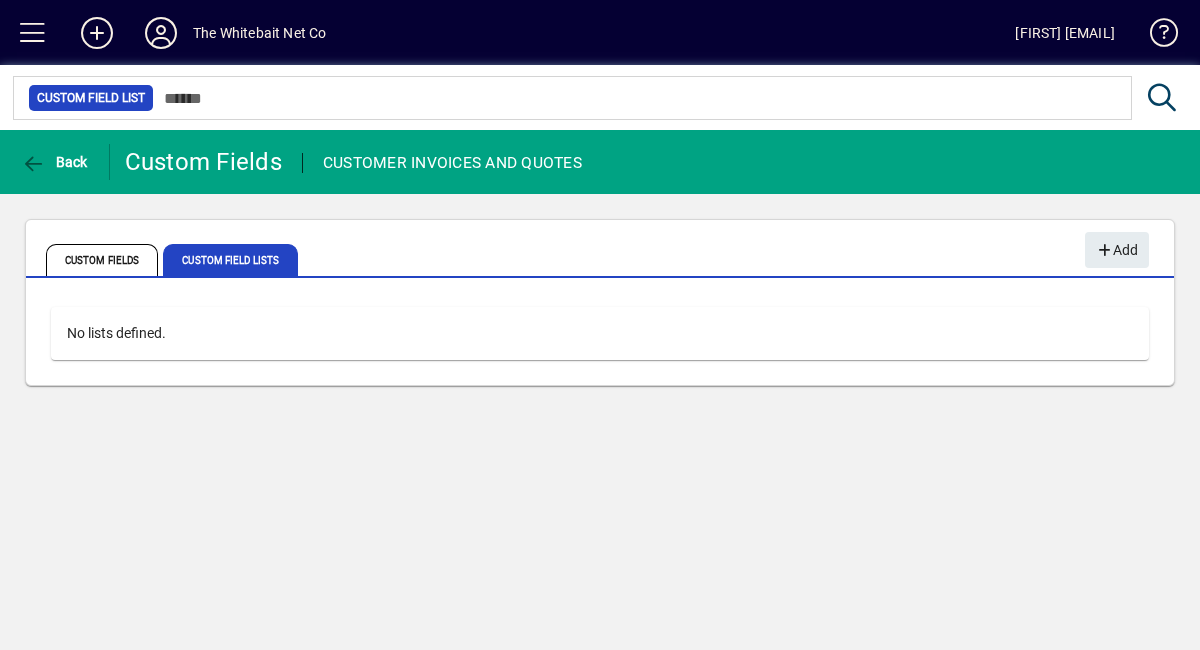 click on "No lists defined." 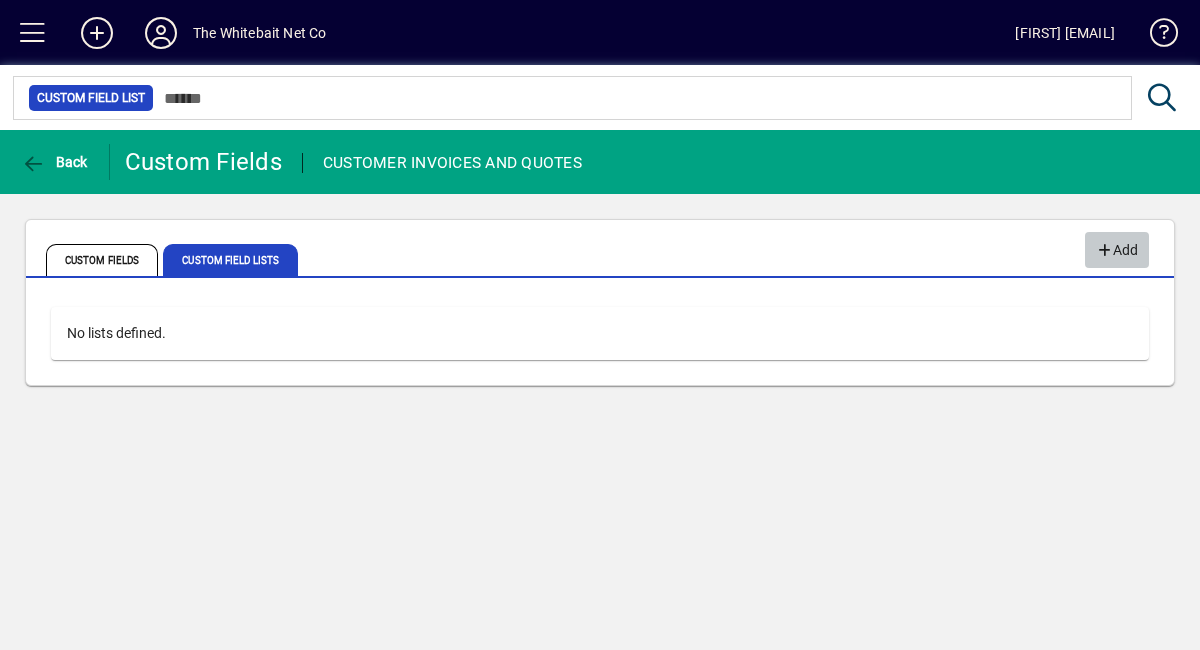 click 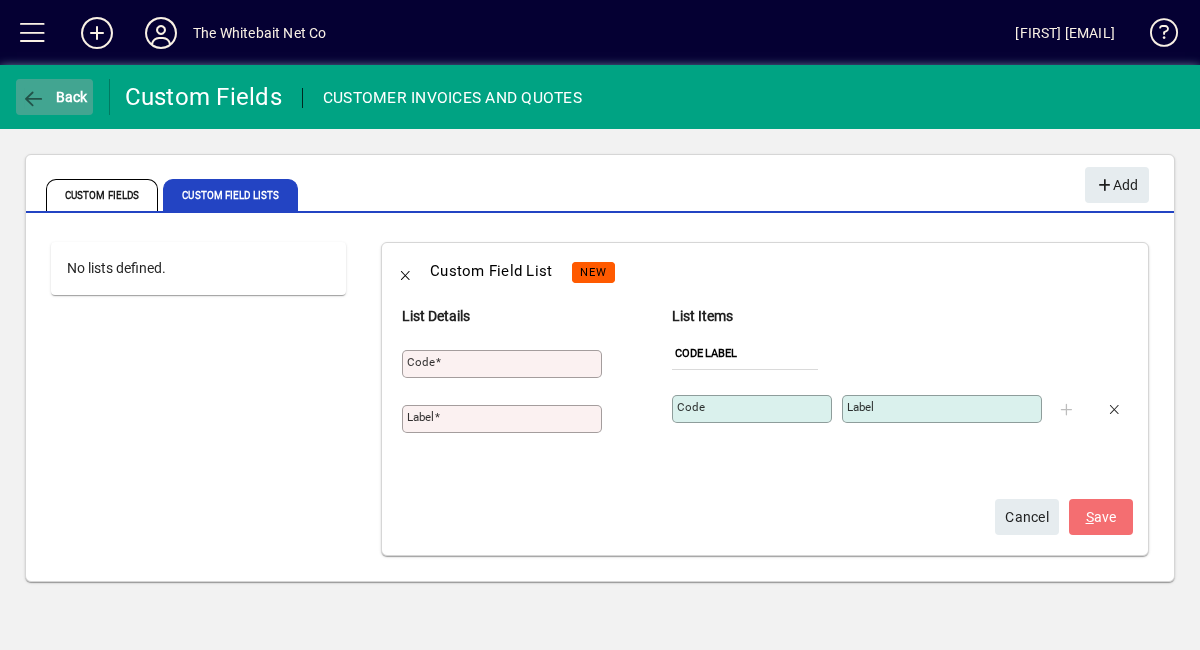 click 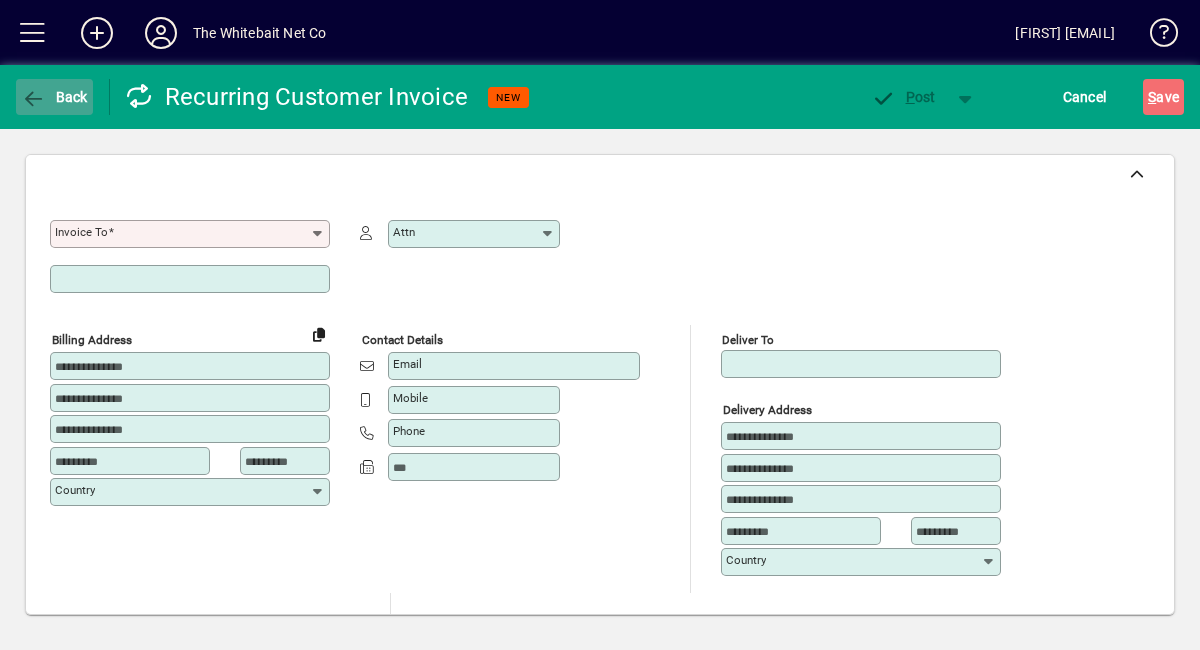 click on "Back" 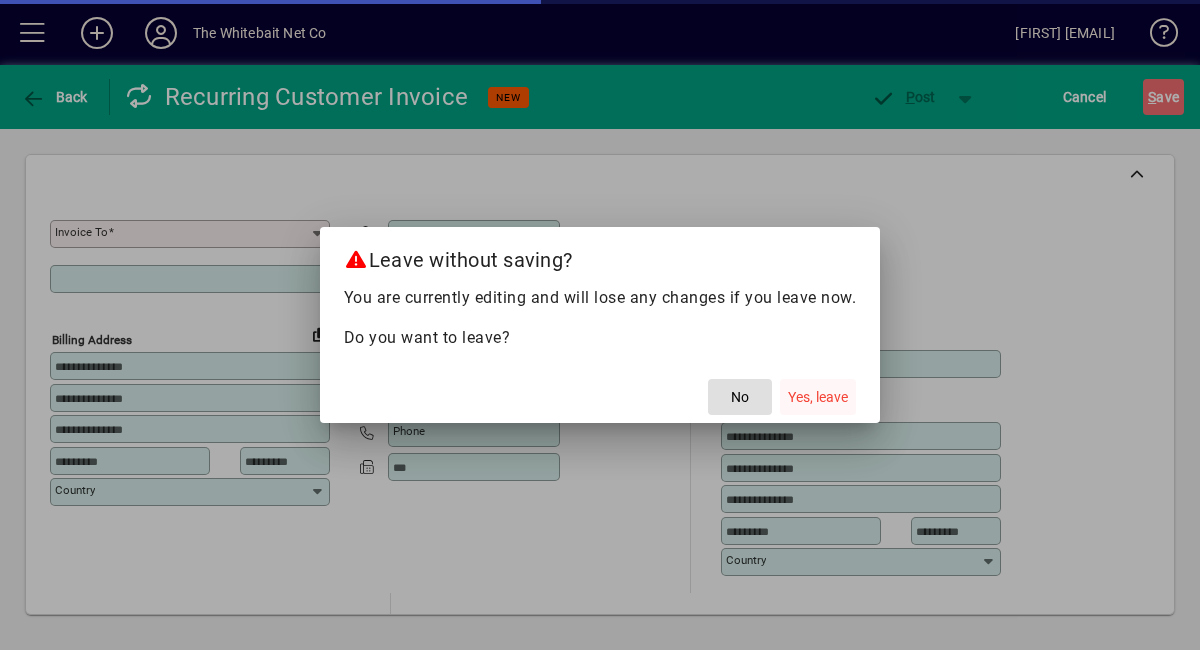 click on "Yes, leave" 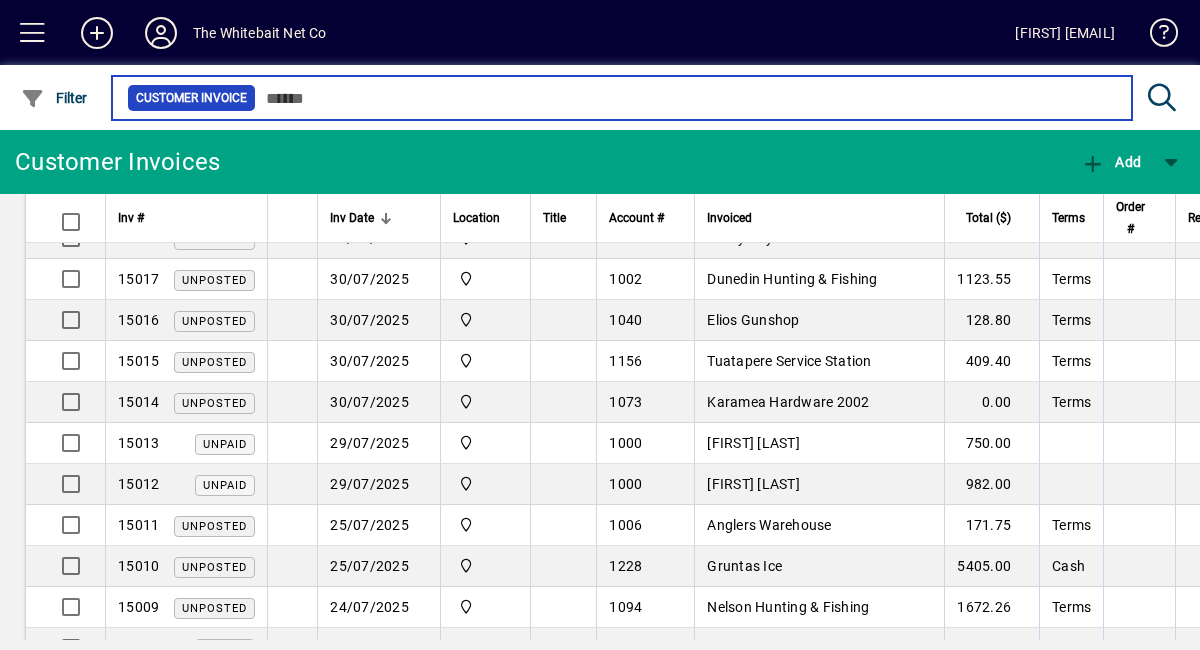 scroll, scrollTop: 261, scrollLeft: 0, axis: vertical 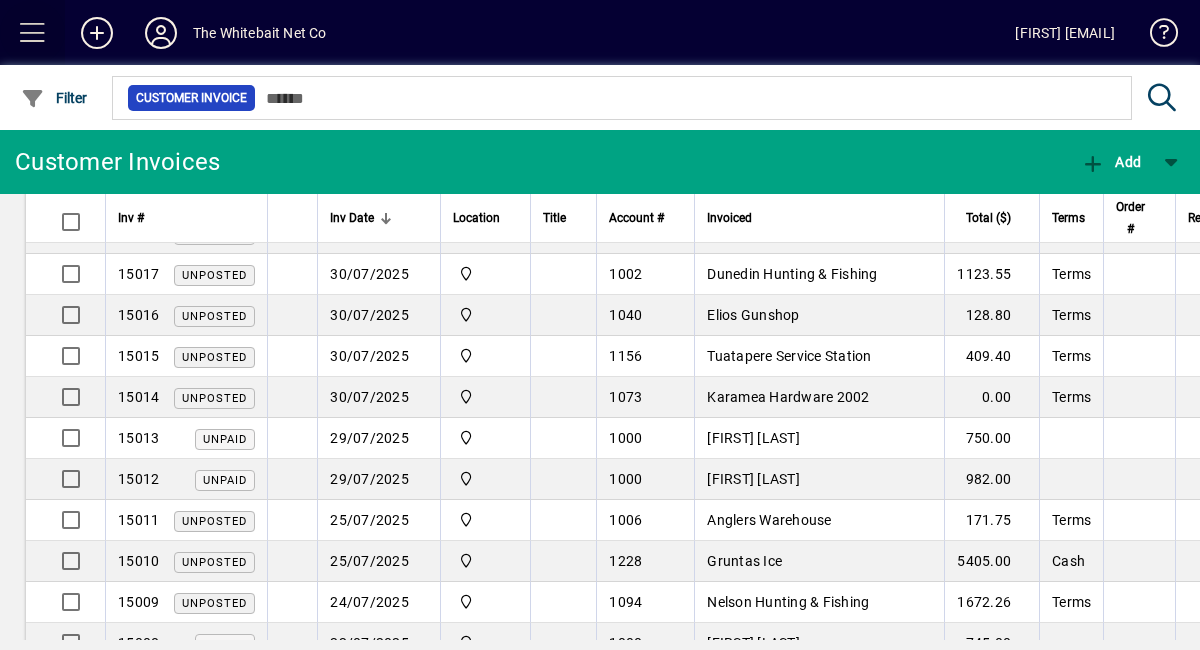 click at bounding box center [33, 33] 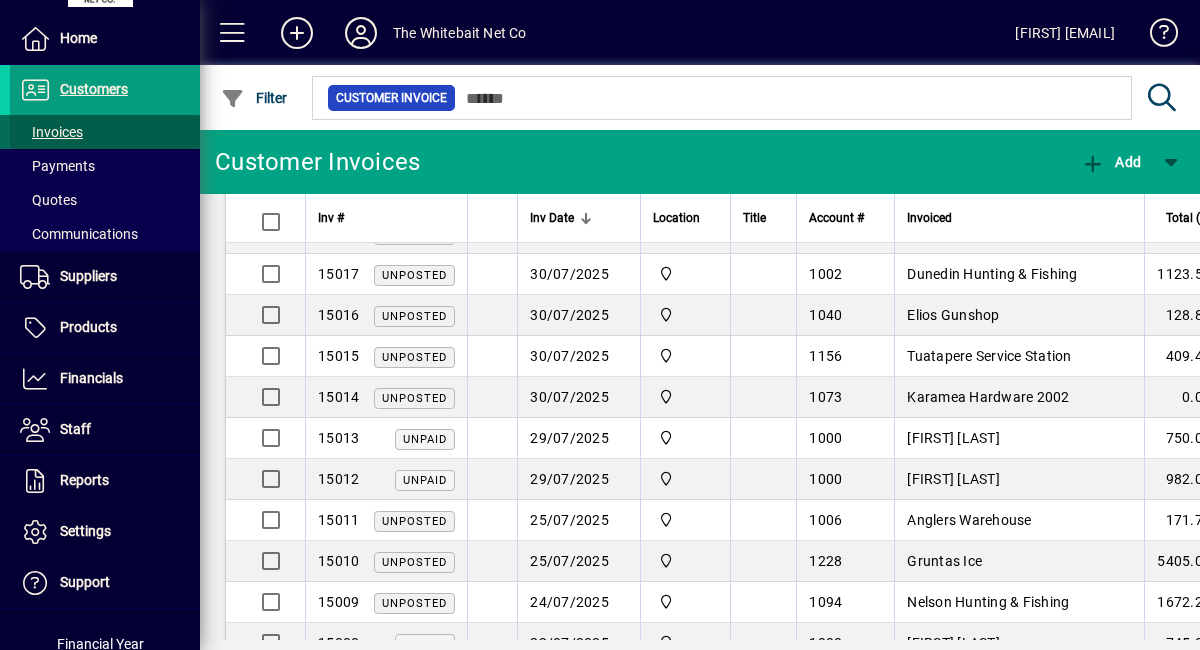 click on "Invoices" at bounding box center [51, 132] 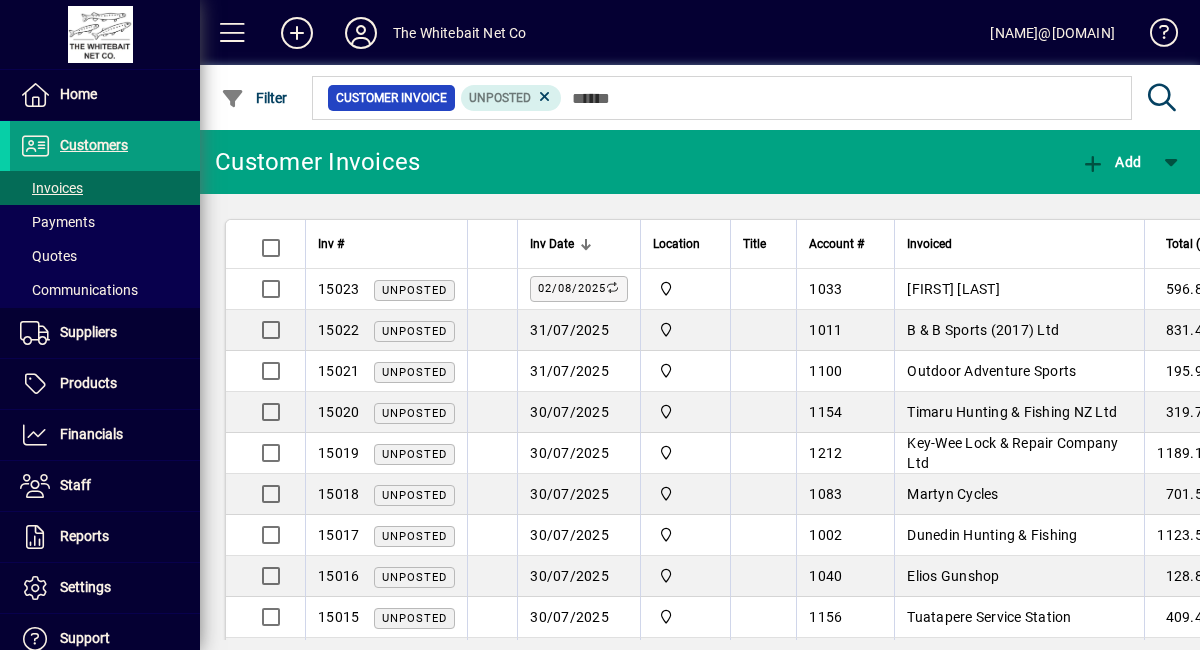 scroll, scrollTop: 0, scrollLeft: 0, axis: both 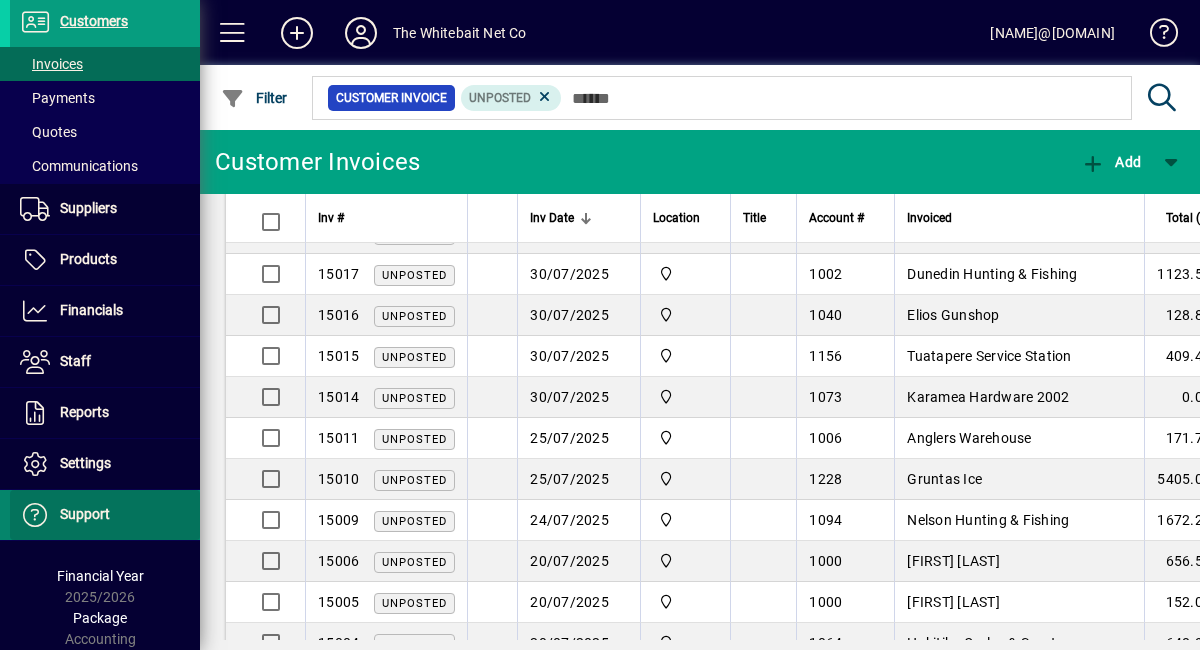 click on "Support" at bounding box center (85, 514) 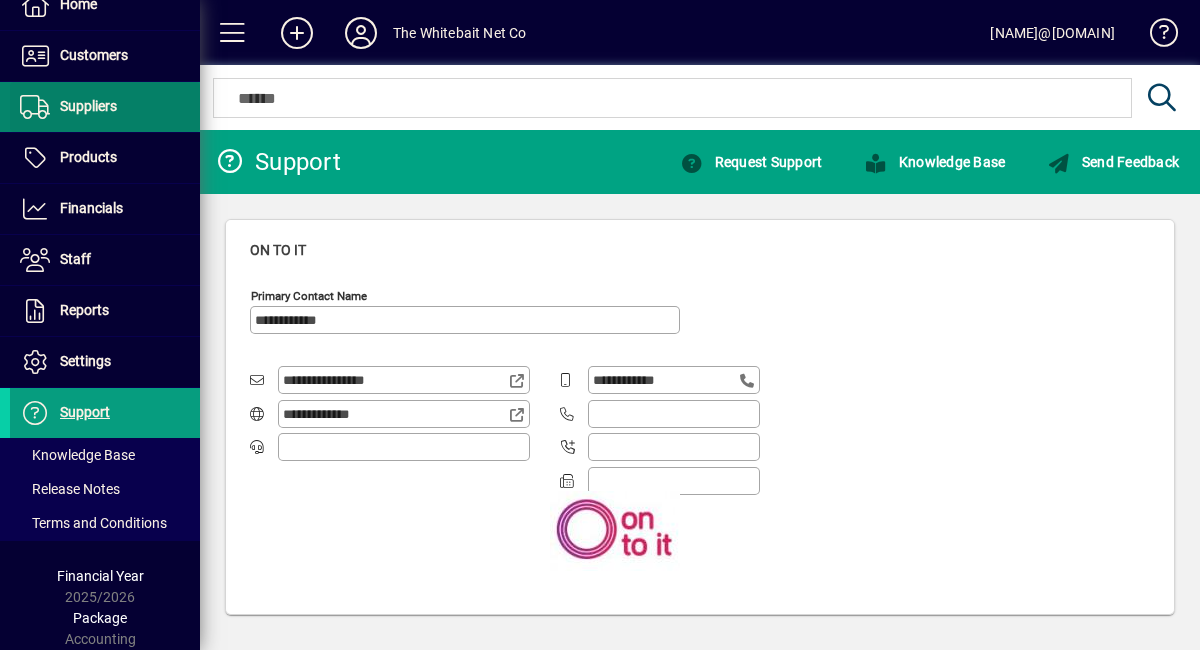 scroll, scrollTop: 0, scrollLeft: 0, axis: both 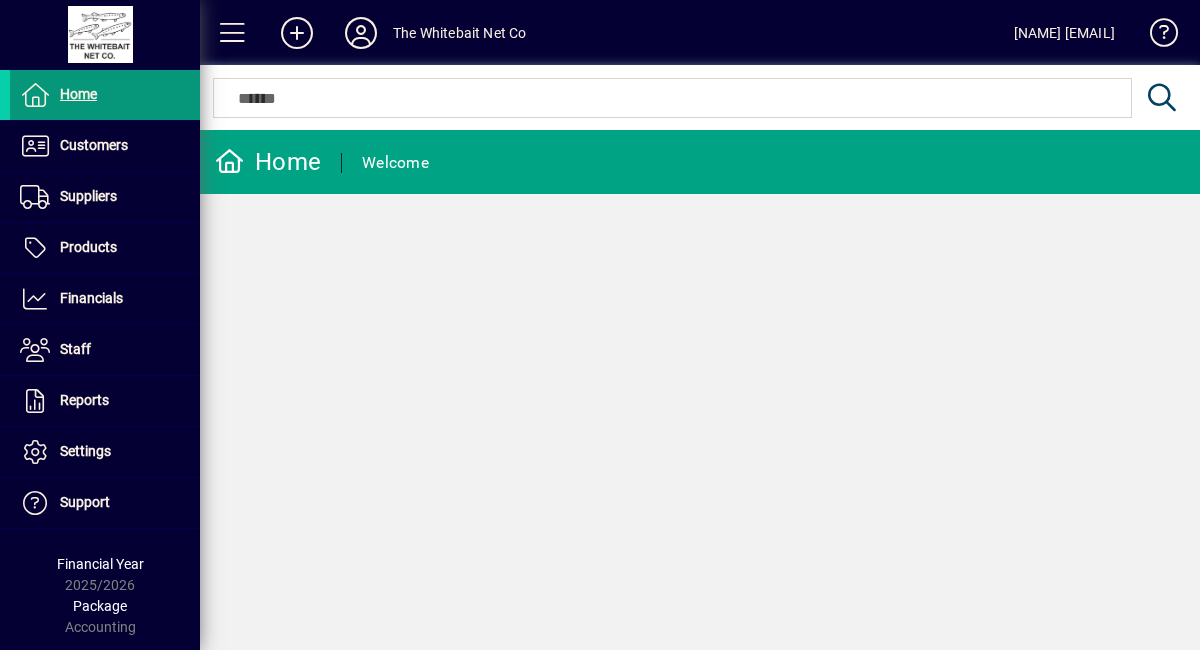 click at bounding box center (105, 95) 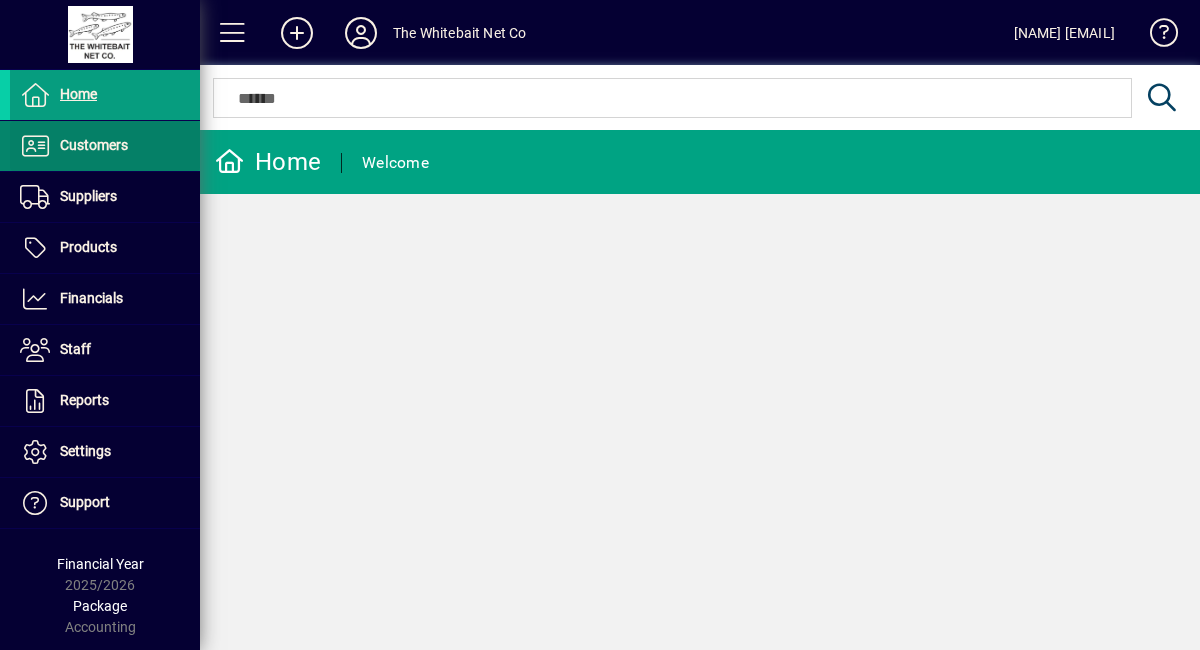 click on "Customers" at bounding box center [94, 145] 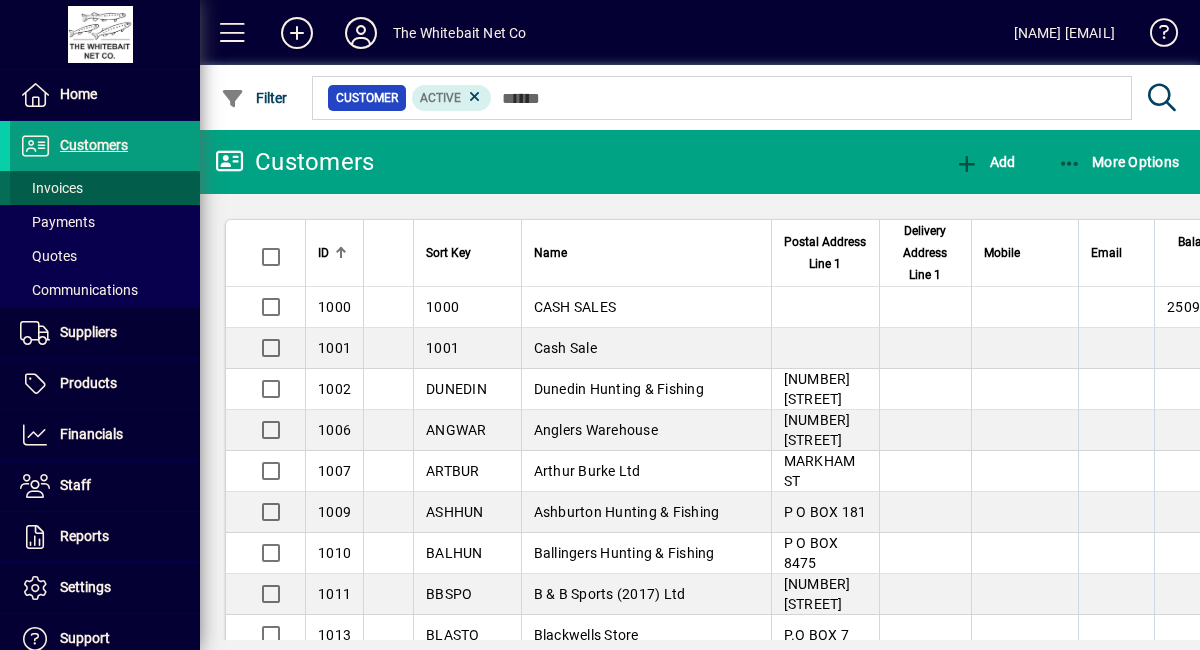 click at bounding box center (105, 188) 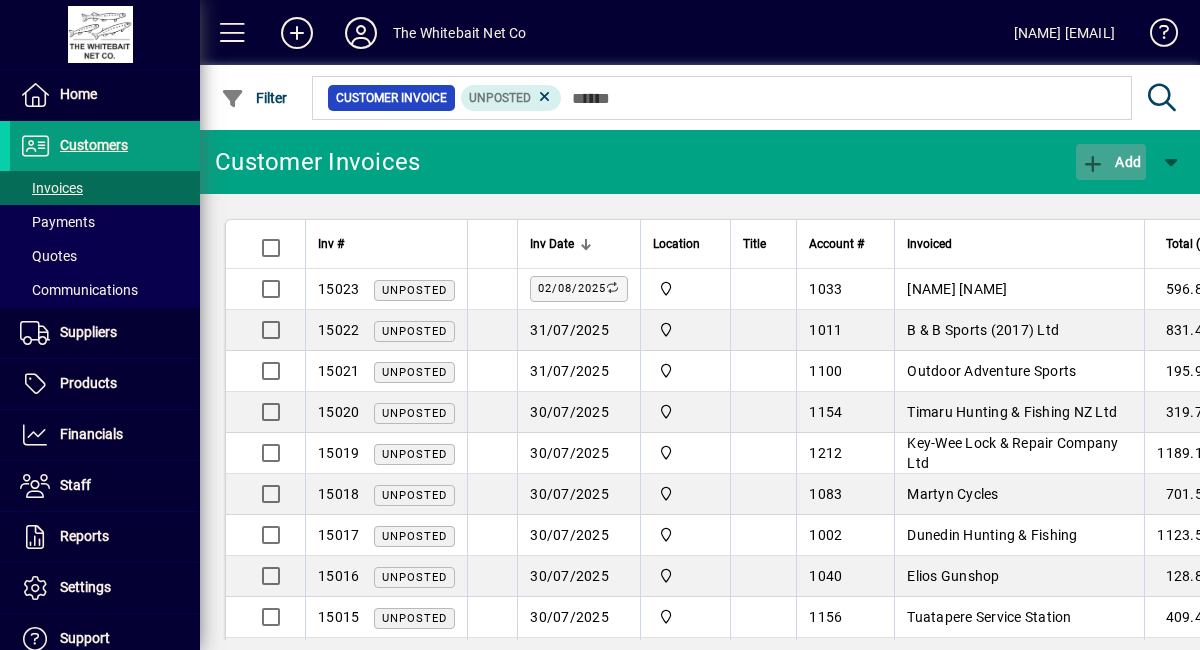 click 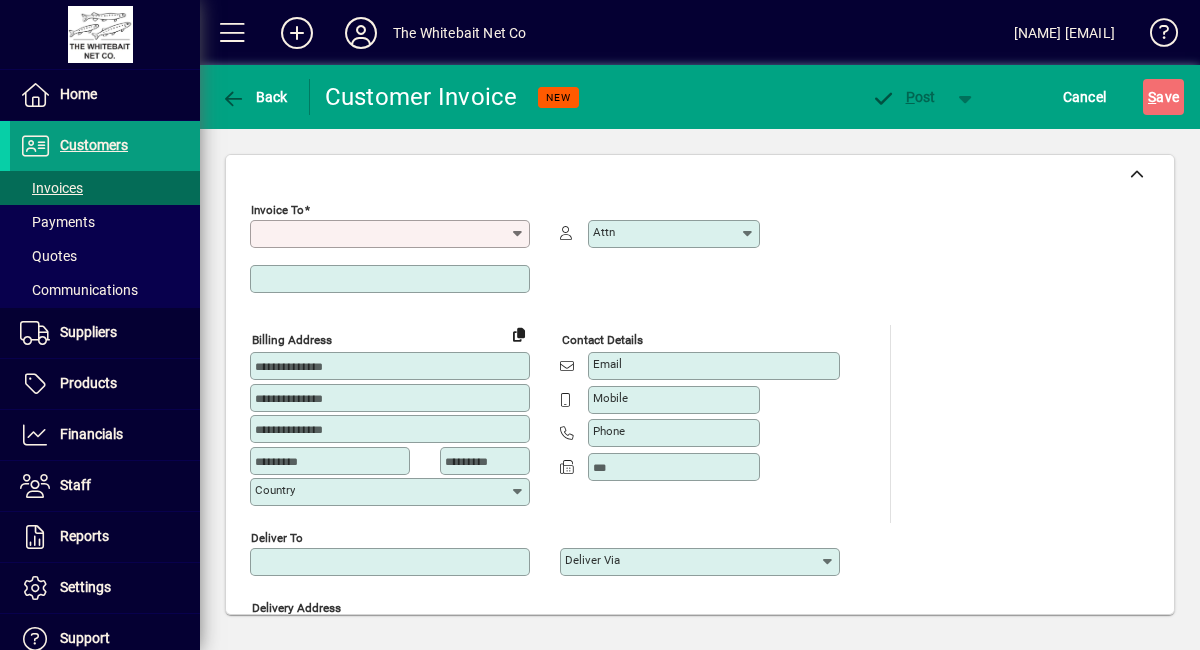 click 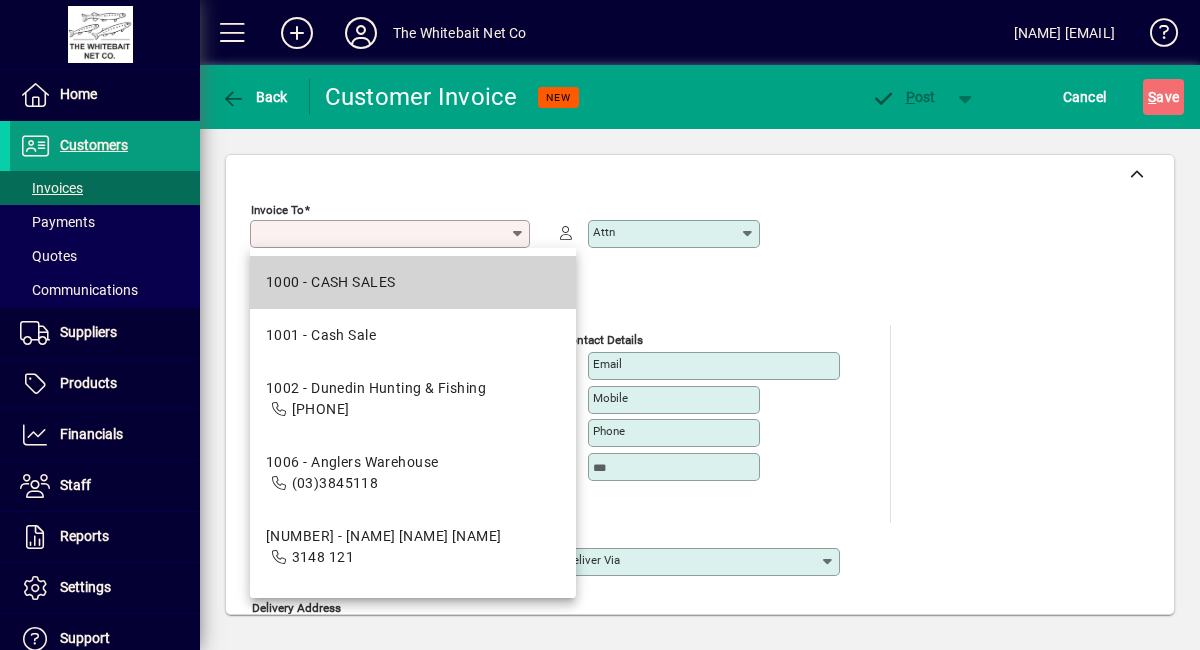 click on "1000 - CASH SALES" at bounding box center (413, 282) 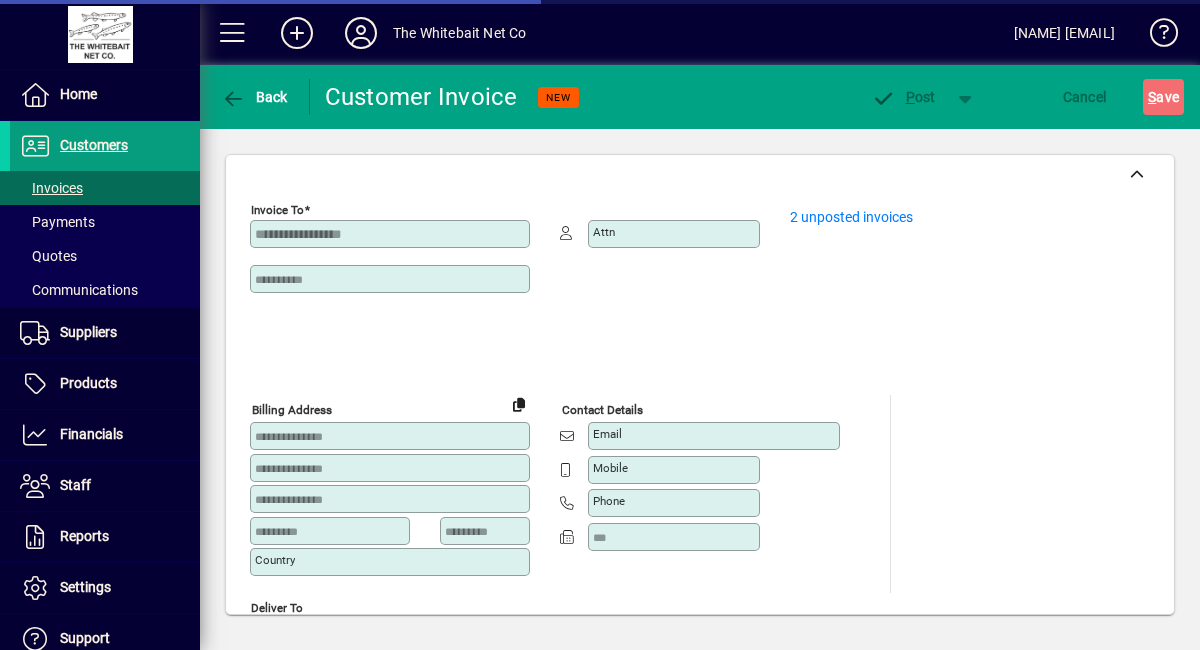 type on "**********" 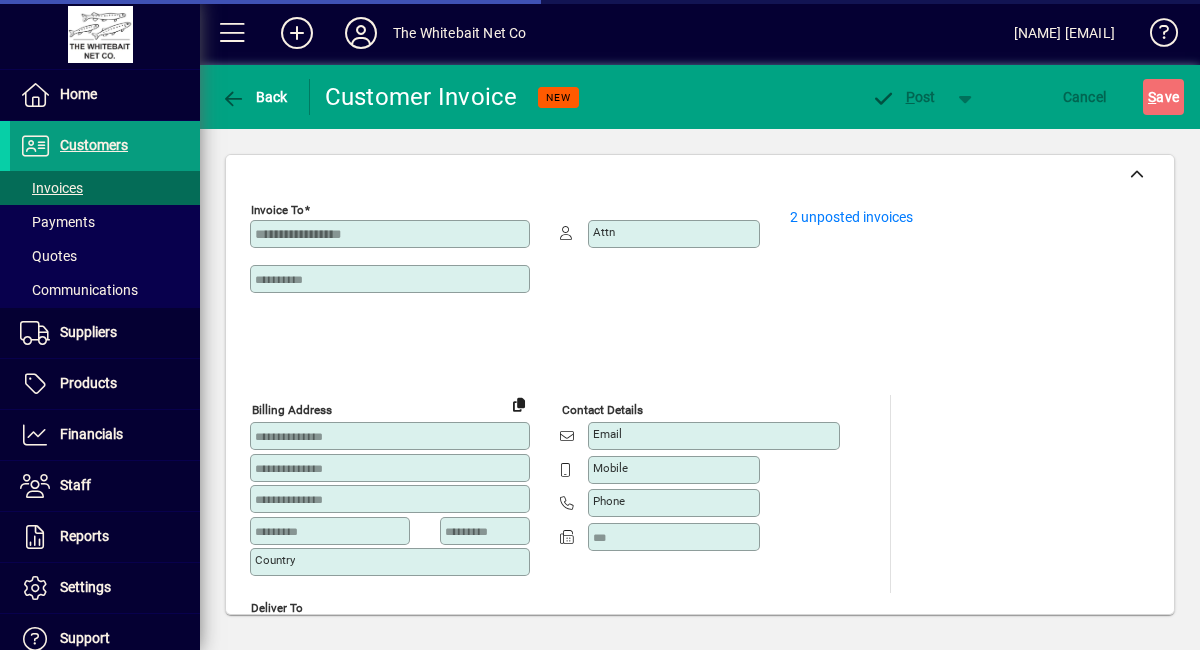 type on "********" 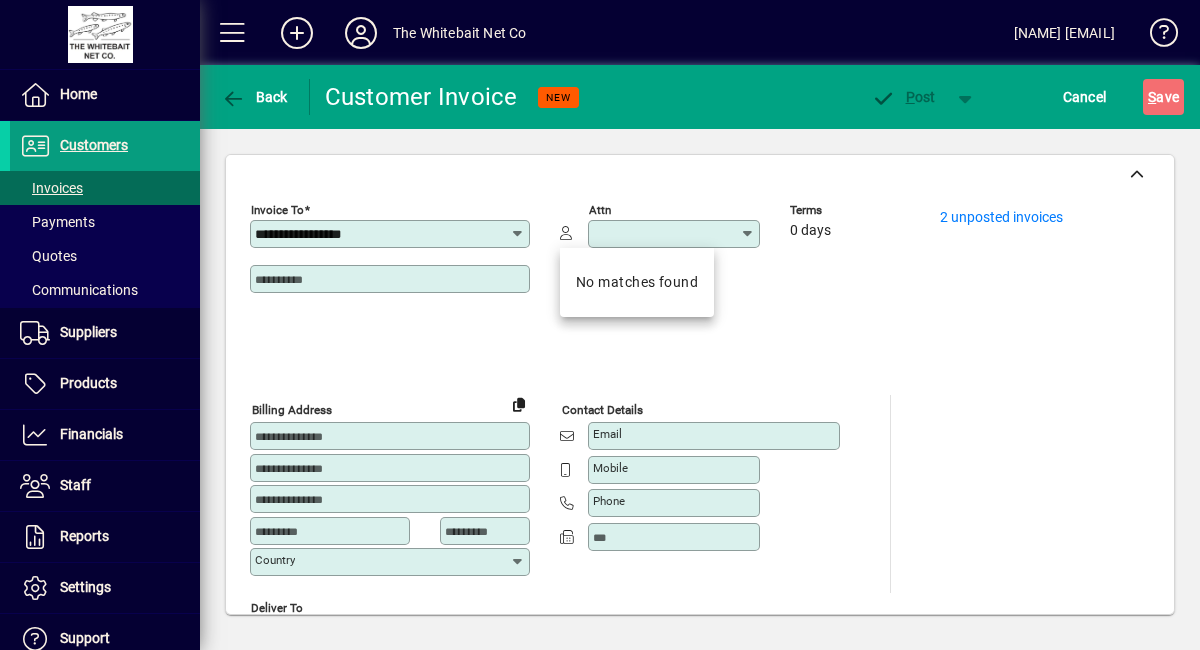 click on "Attn" at bounding box center [666, 234] 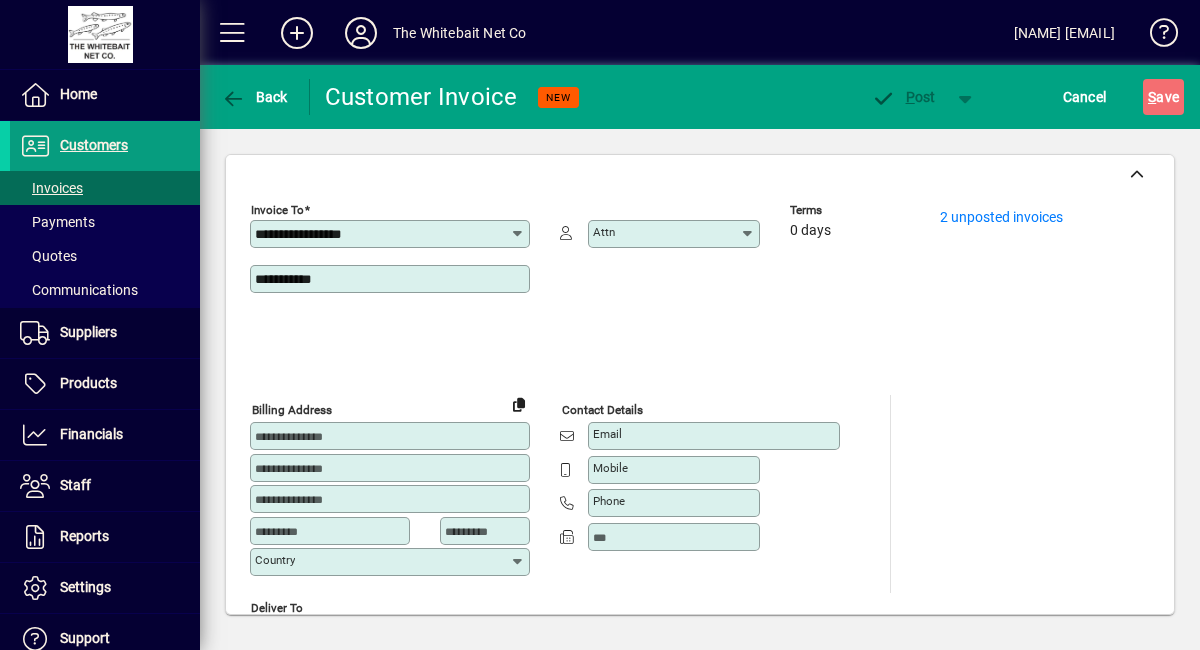type on "**********" 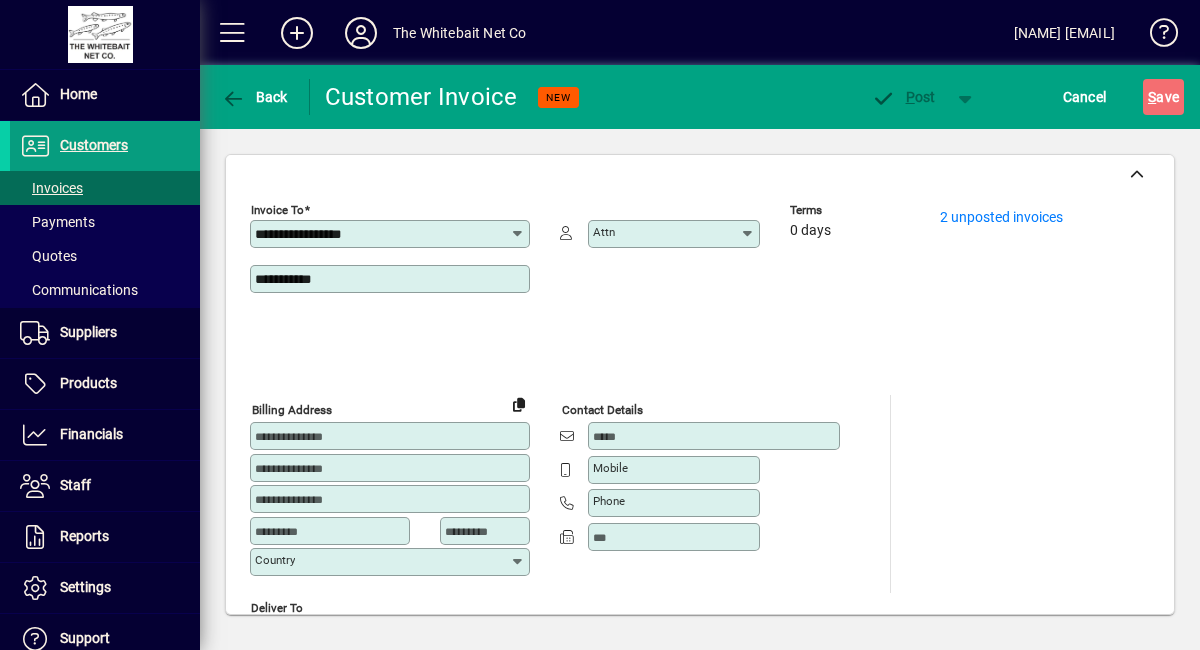click on "Email" at bounding box center (716, 436) 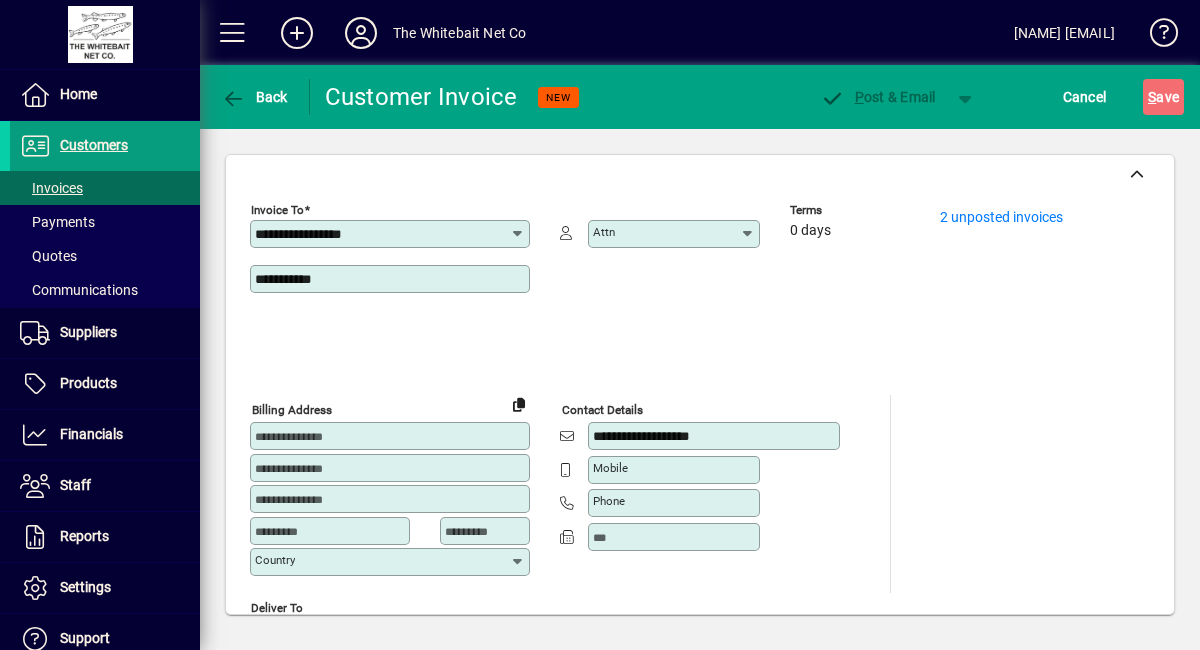 type on "**********" 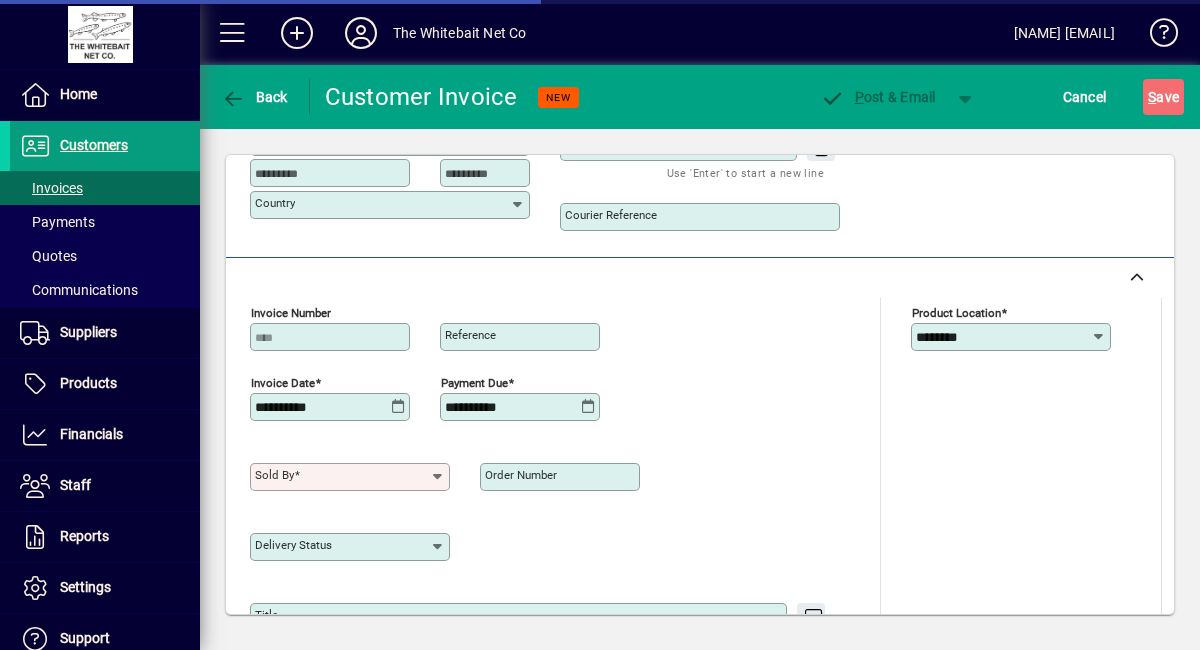 scroll, scrollTop: 626, scrollLeft: 0, axis: vertical 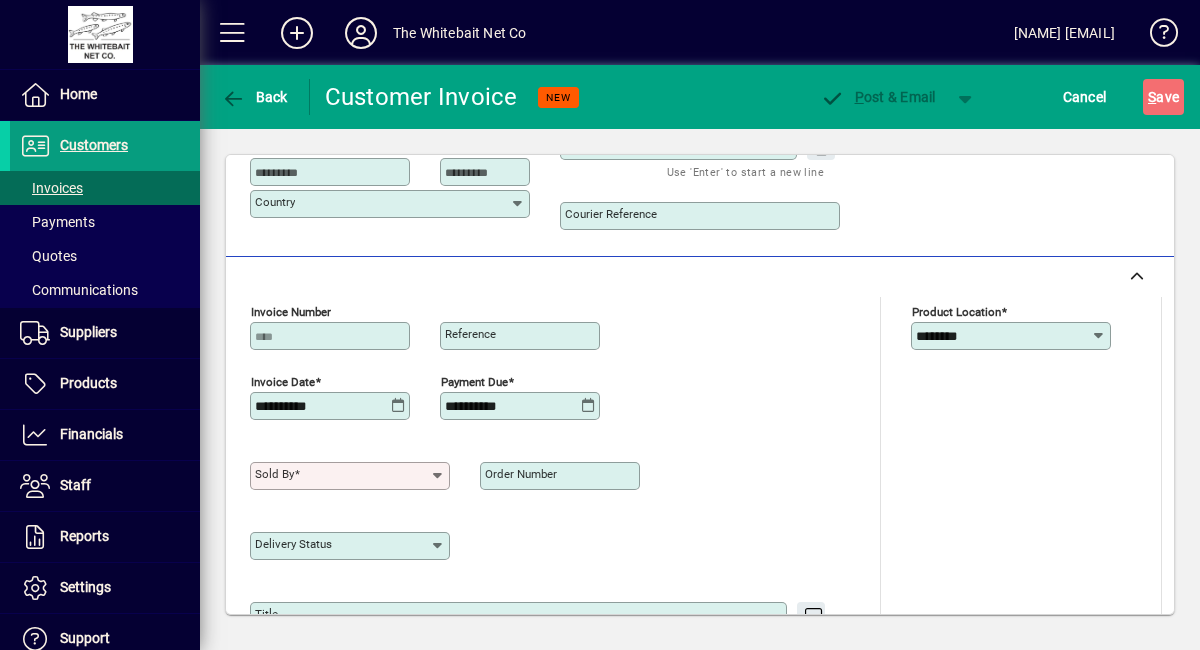 type on "**********" 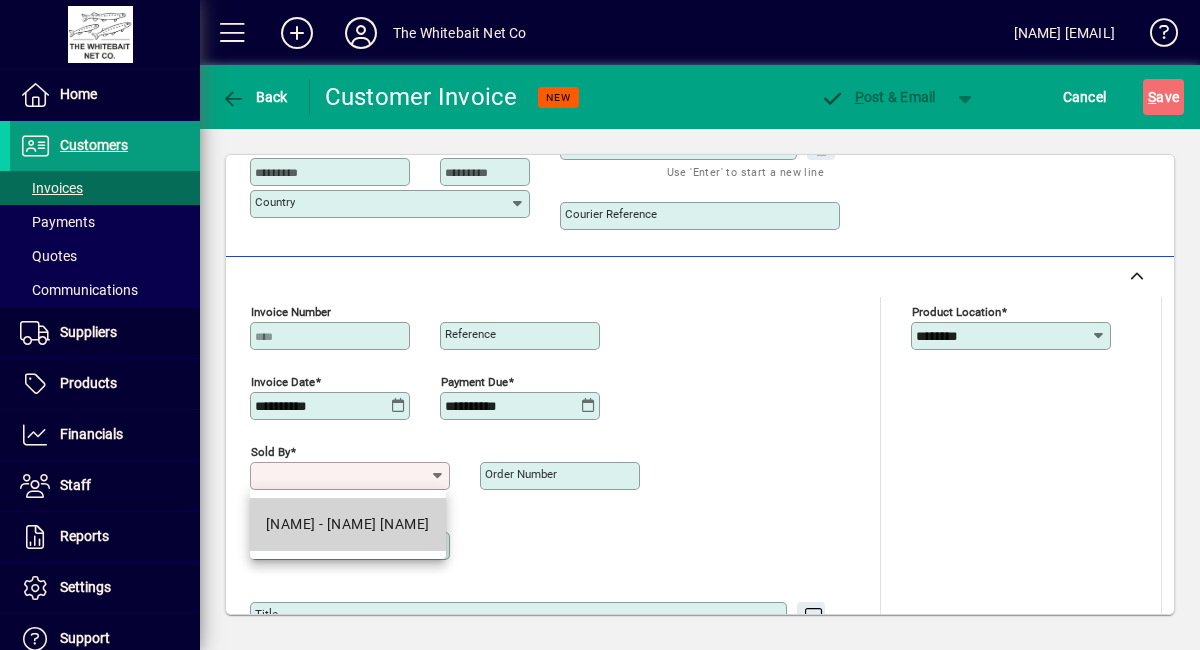 click on "[FIRST] - [FIRST] [LAST]" at bounding box center [348, 524] 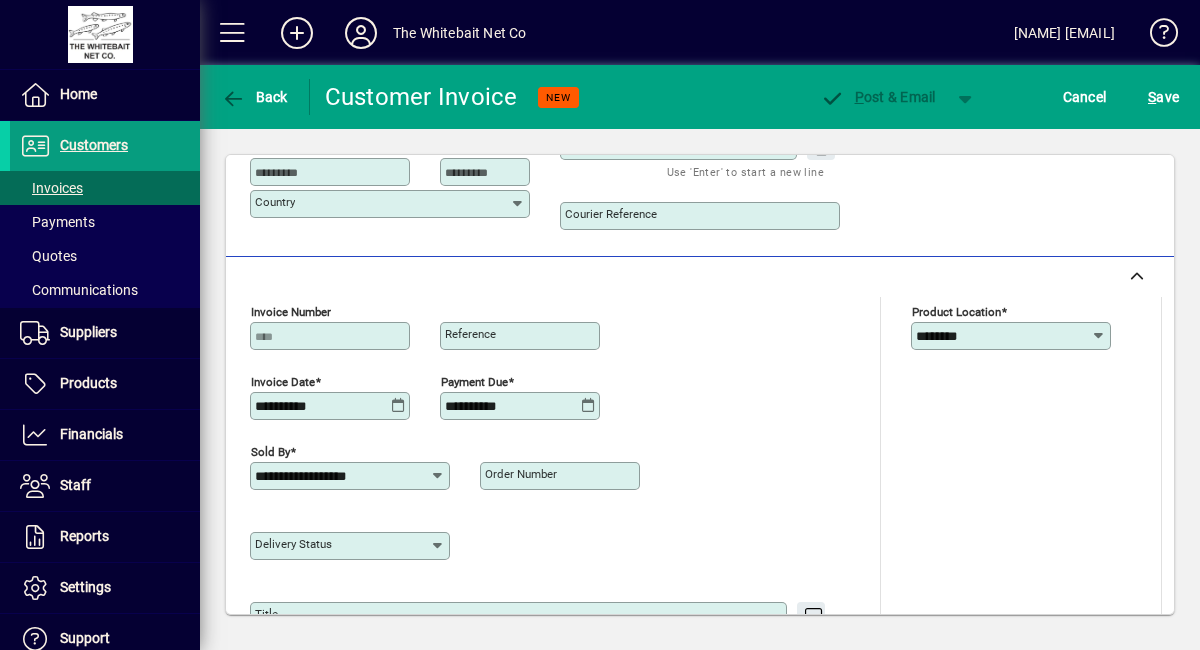 click 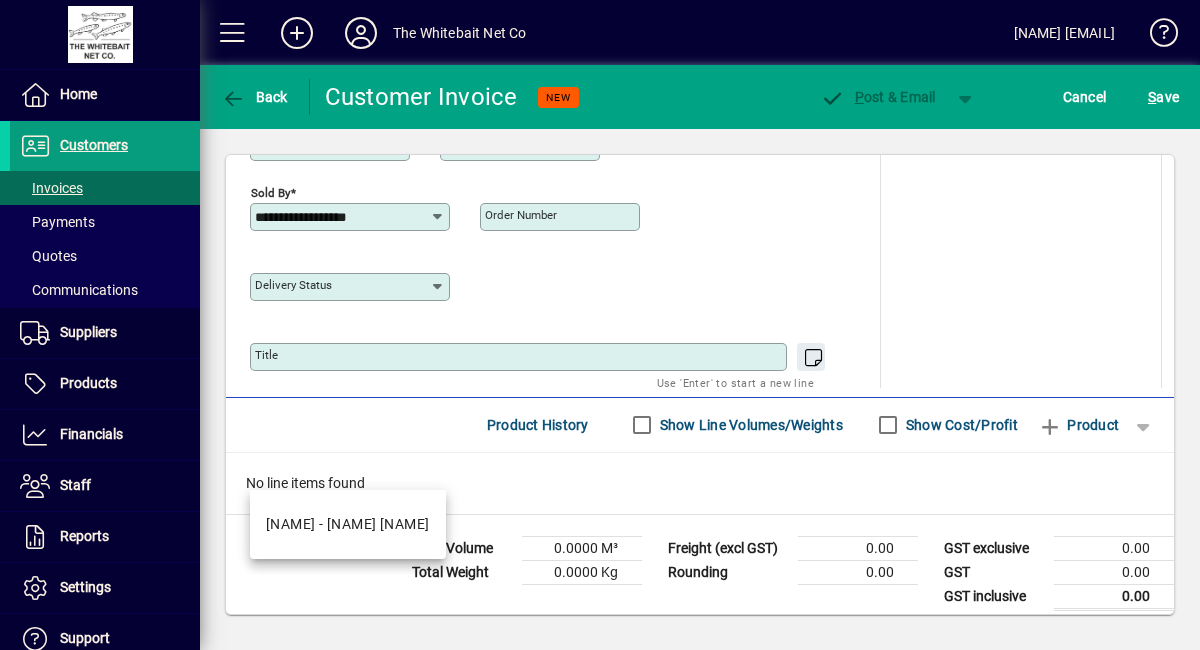 scroll, scrollTop: 896, scrollLeft: 0, axis: vertical 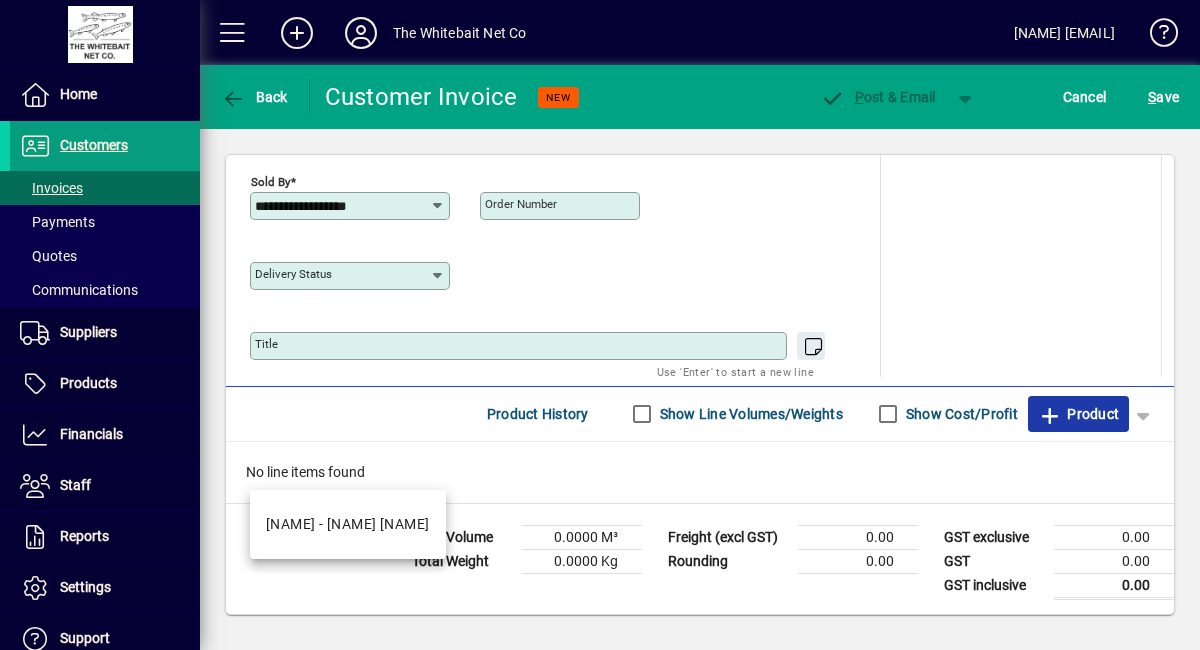 click 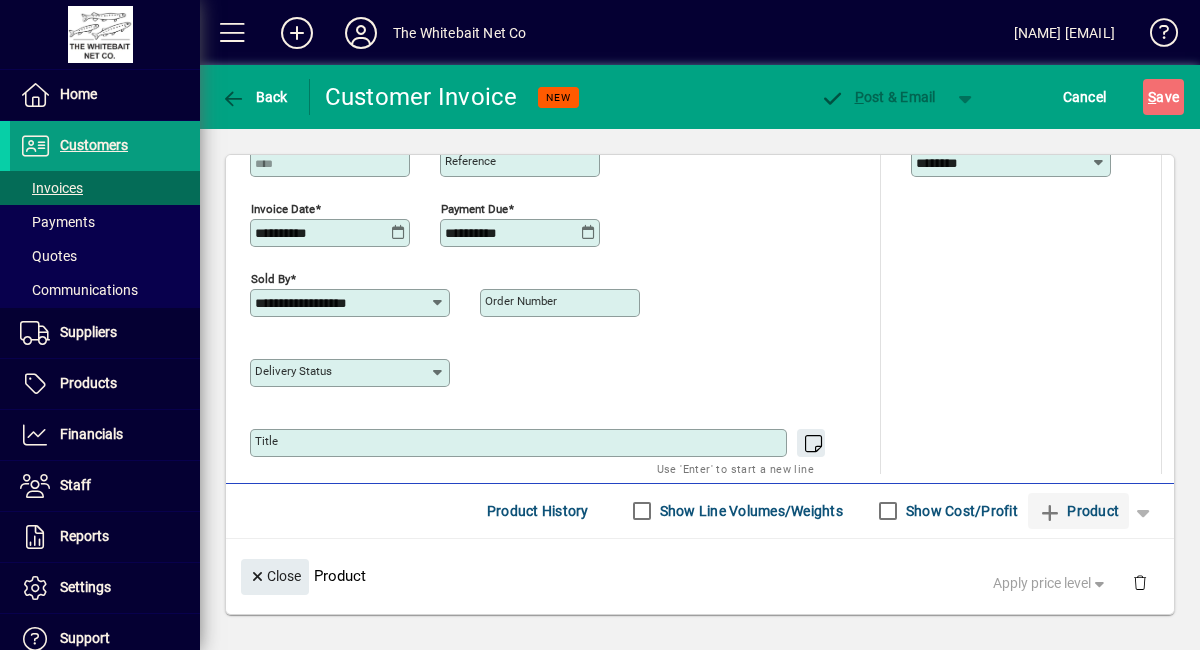 scroll, scrollTop: 235, scrollLeft: 0, axis: vertical 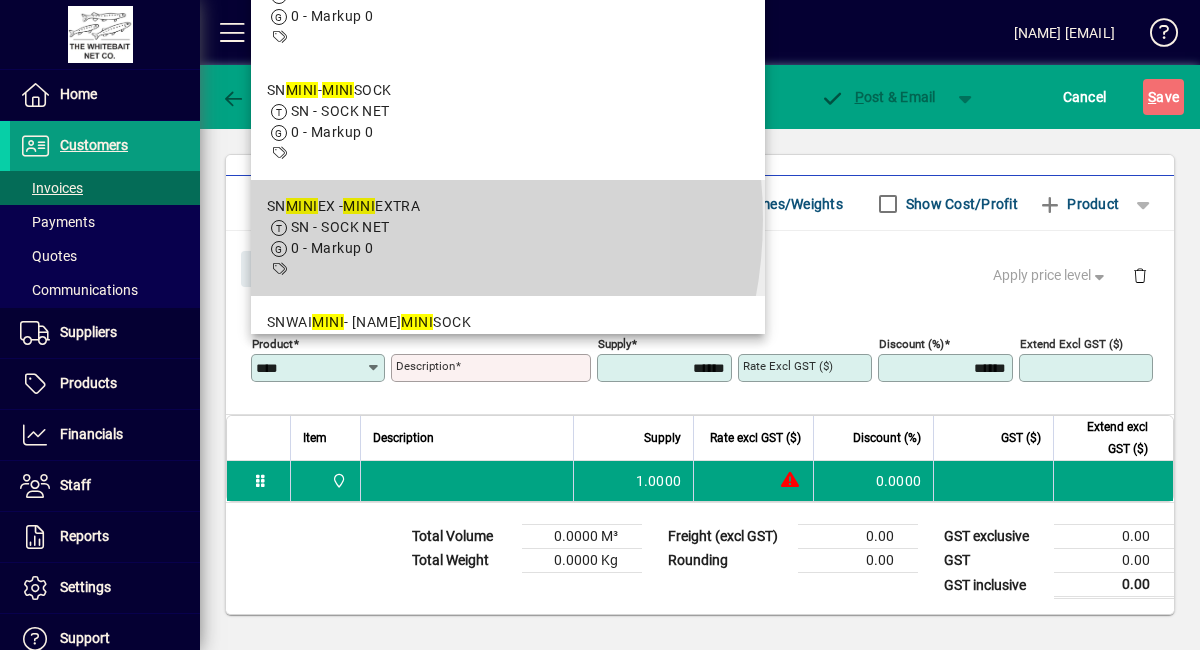 click on "SN - SOCK NET" at bounding box center [340, 227] 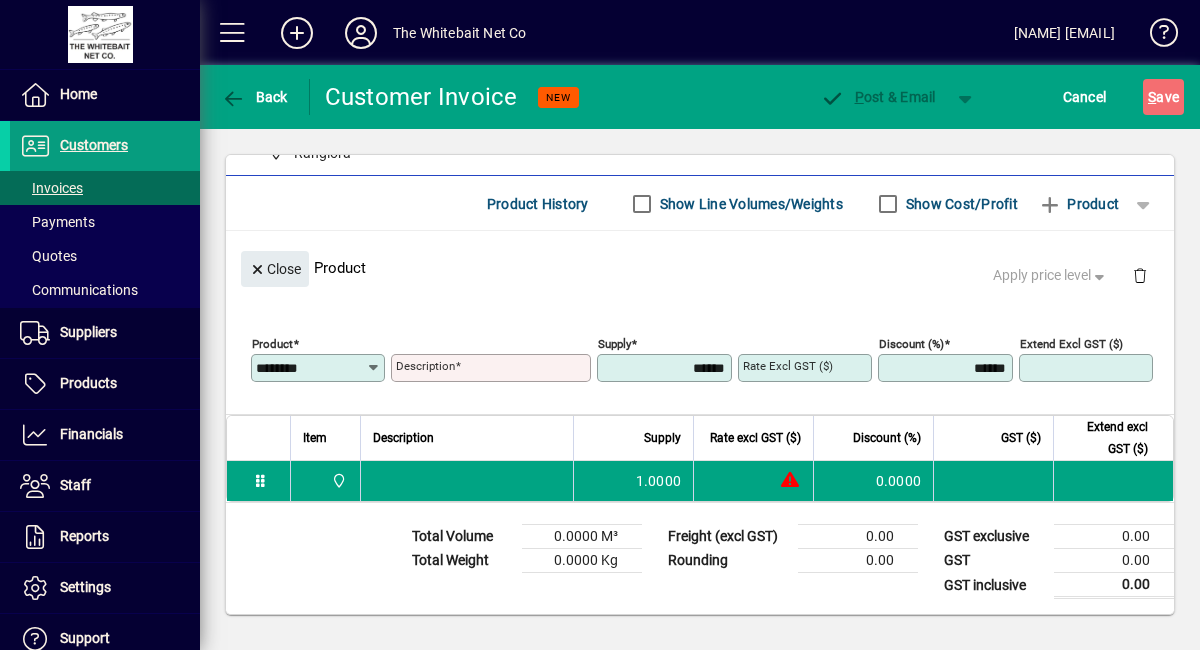 type on "**********" 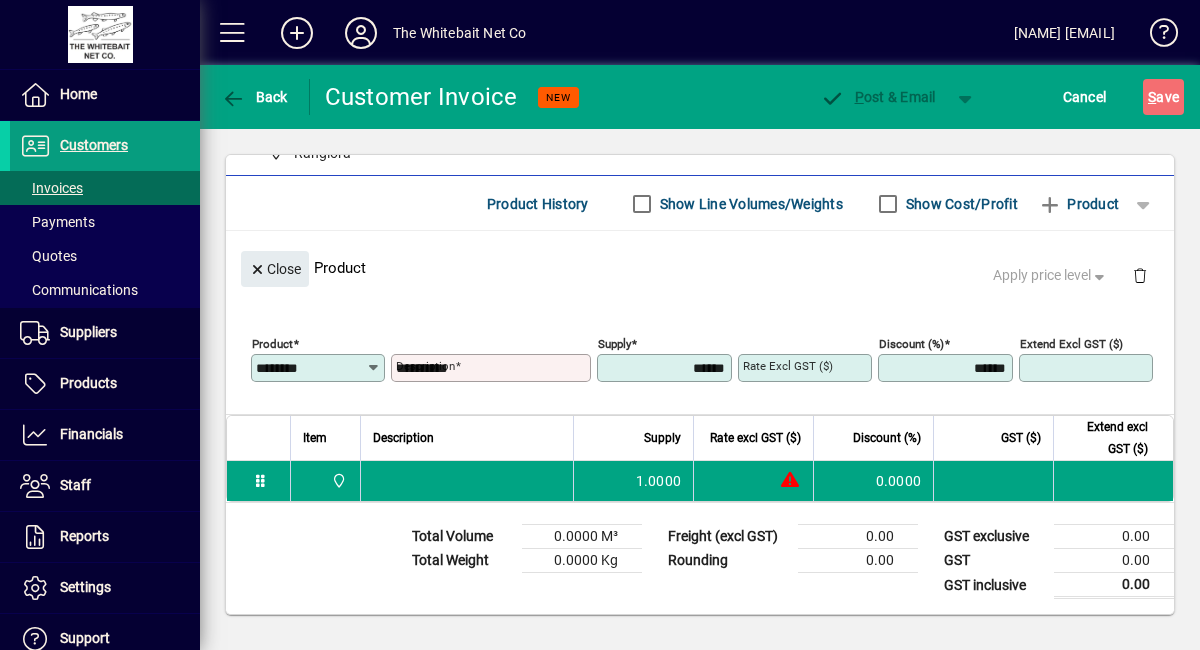 type on "********" 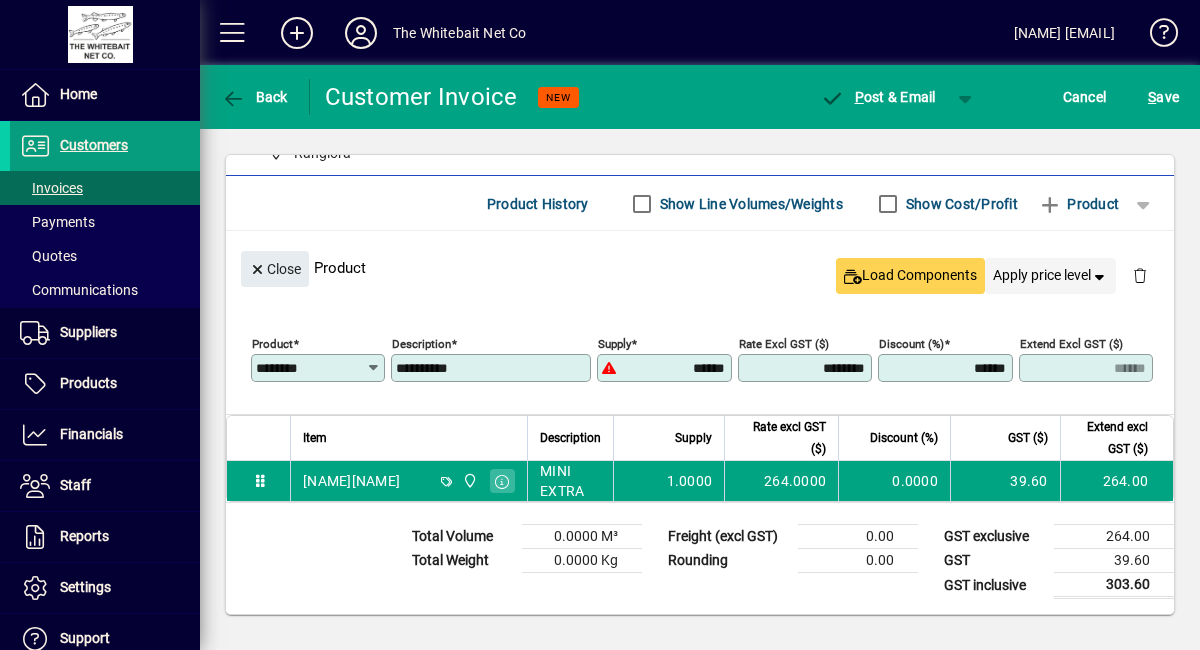 click 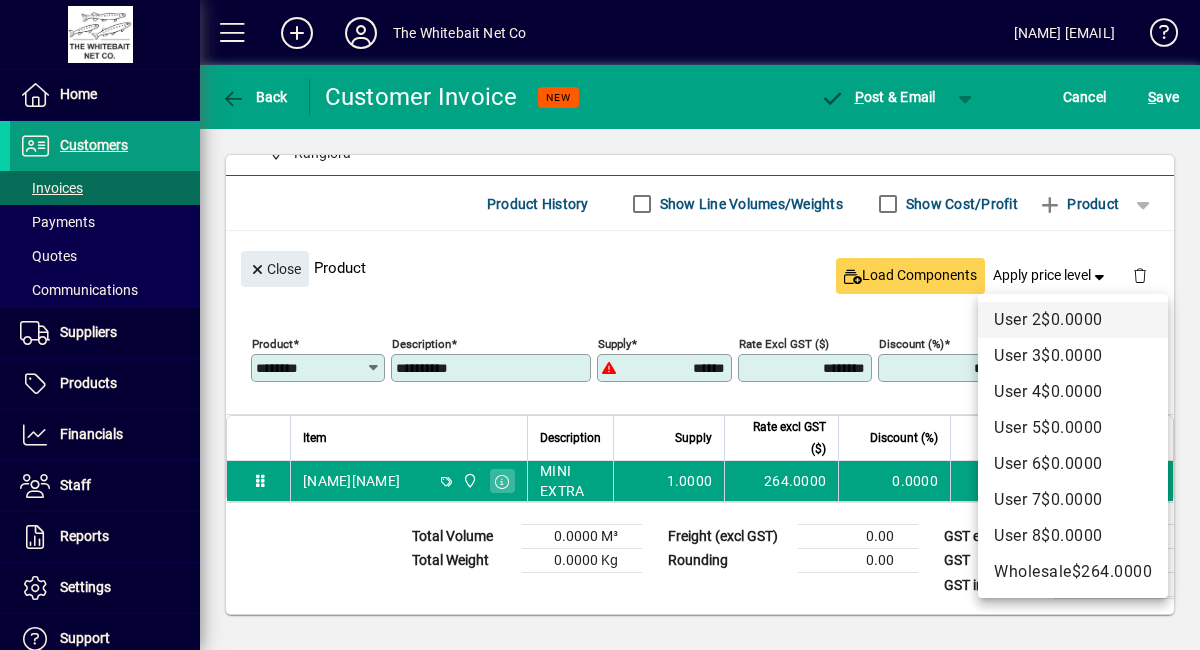 click on "$0.0000" at bounding box center [1072, 319] 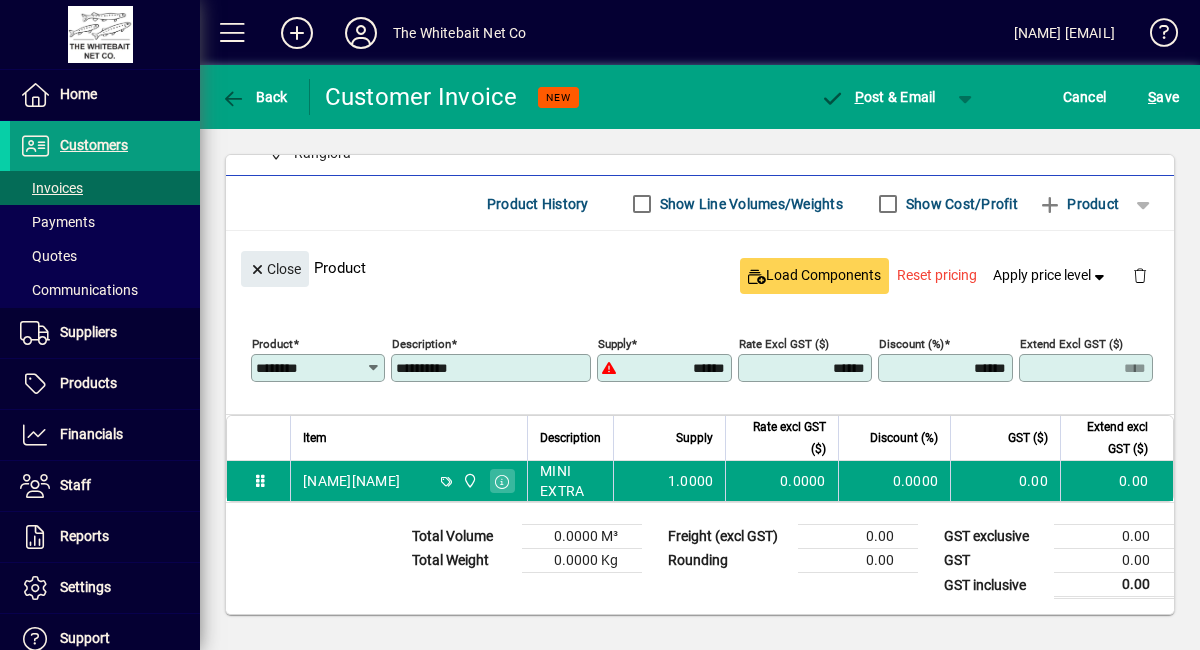 type 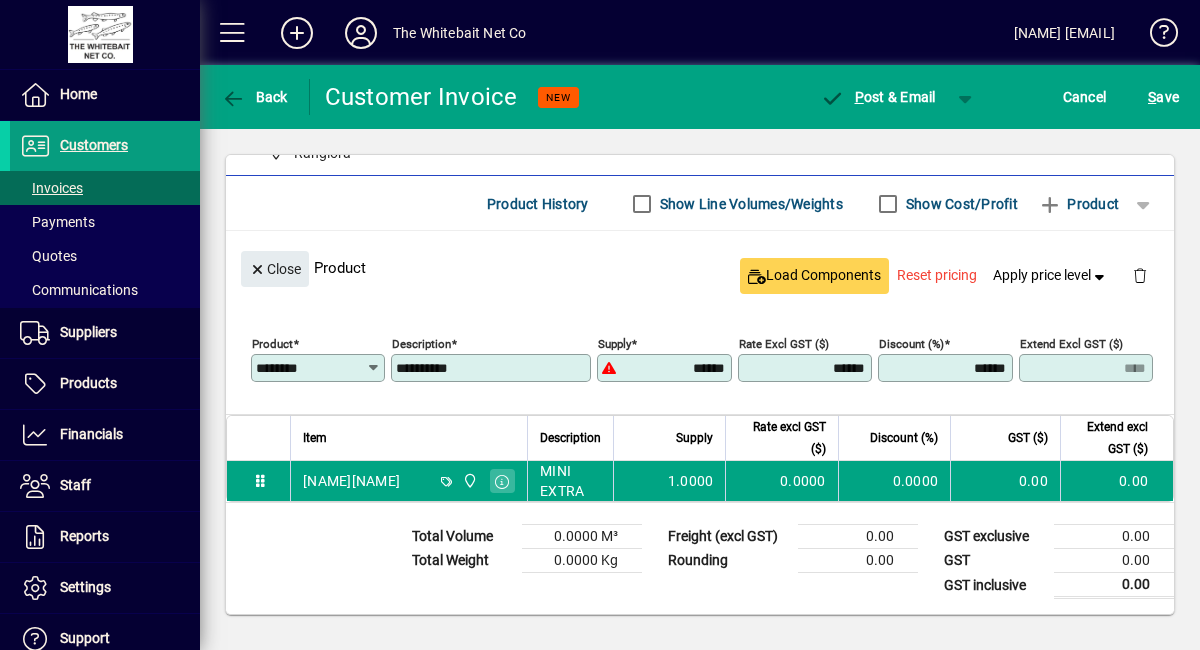click on "******" at bounding box center [807, 368] 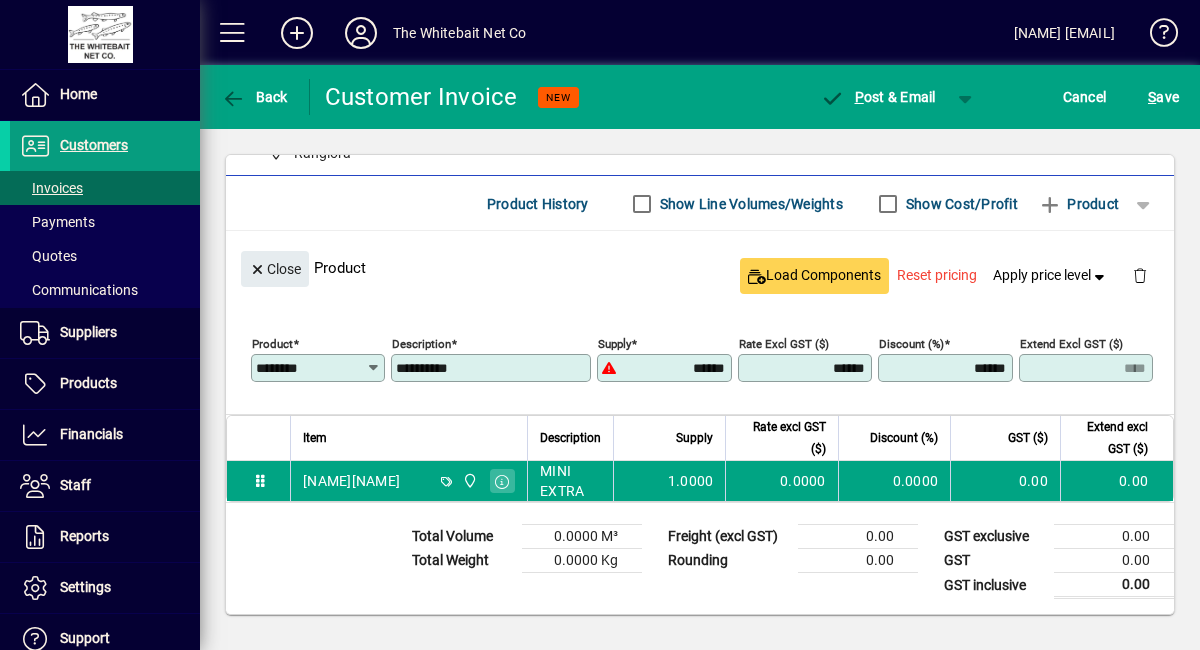 click on "Rate excl GST ($) ******" 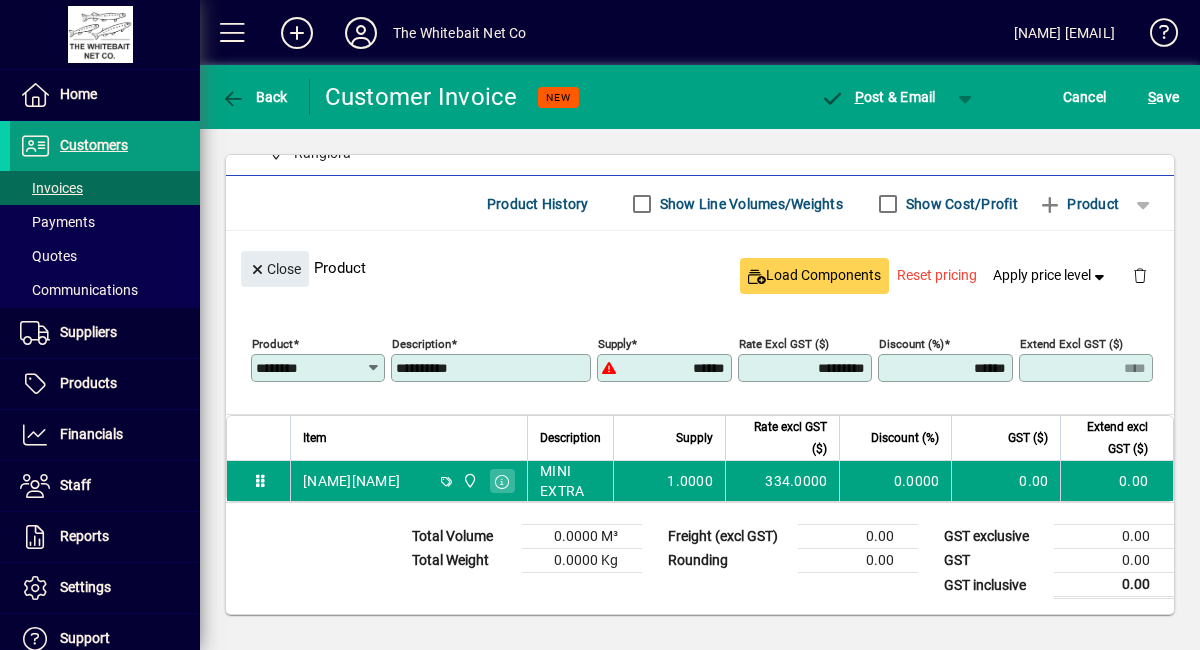 click on "*********" at bounding box center [807, 368] 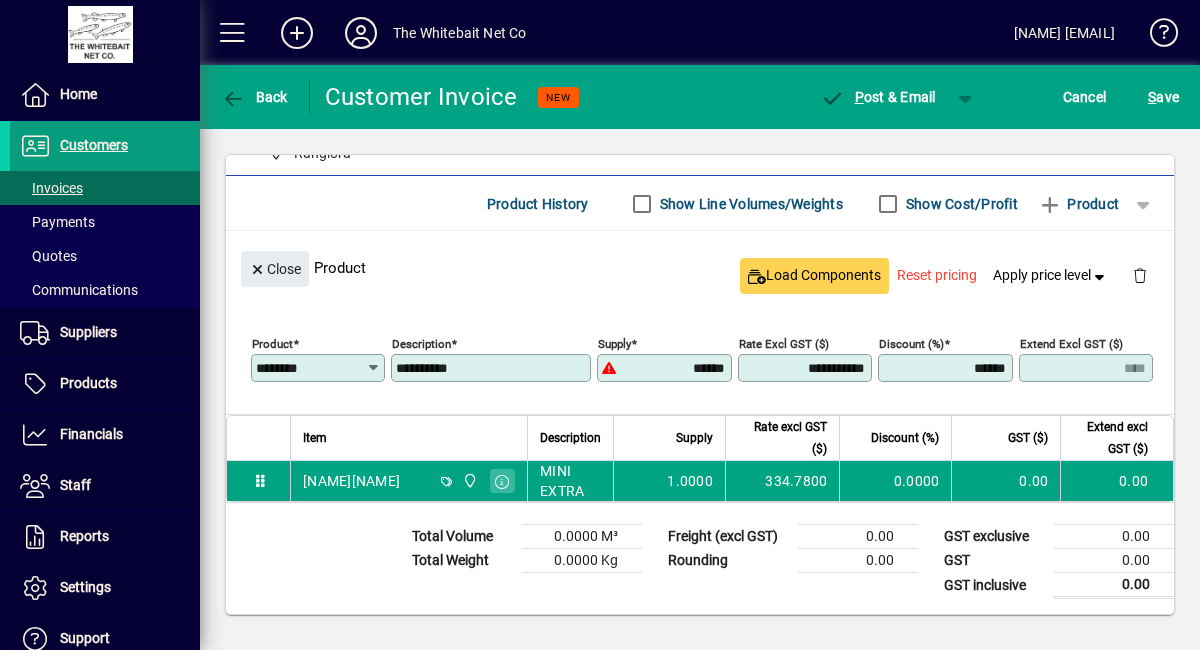 type on "********" 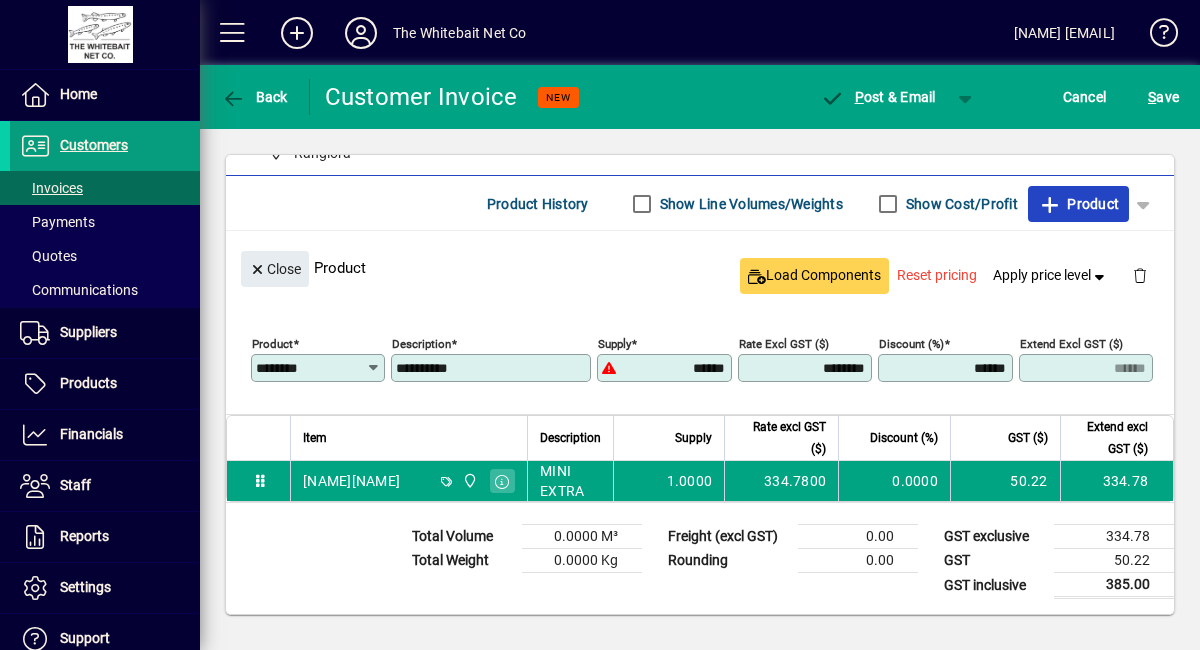 type 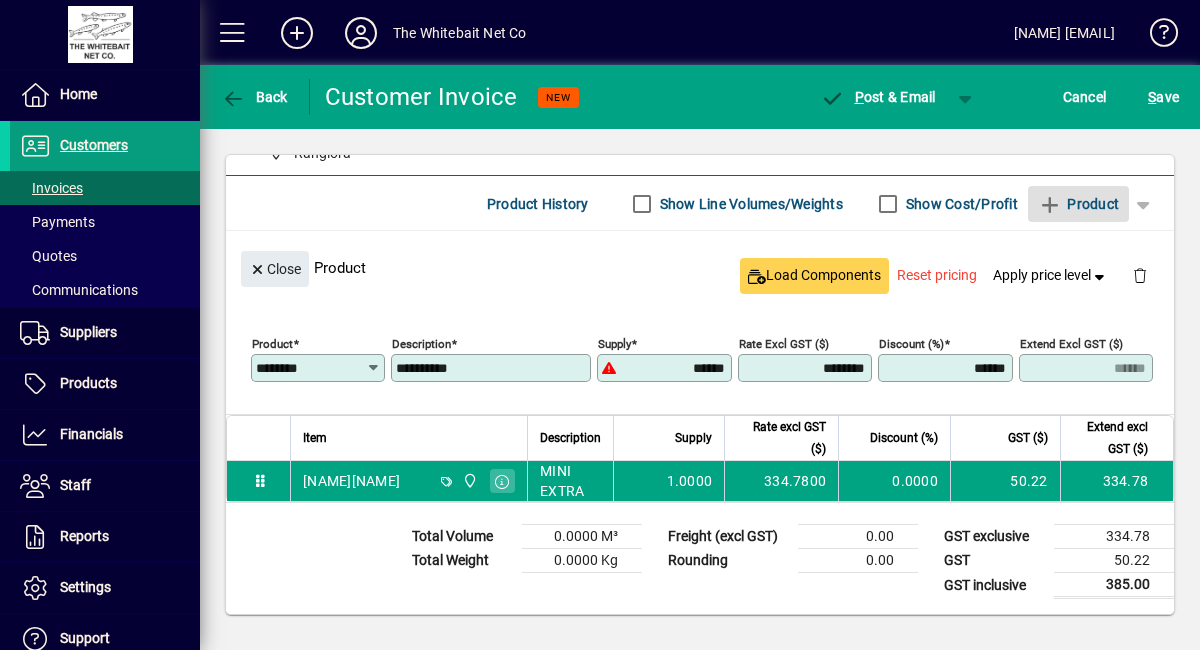 type 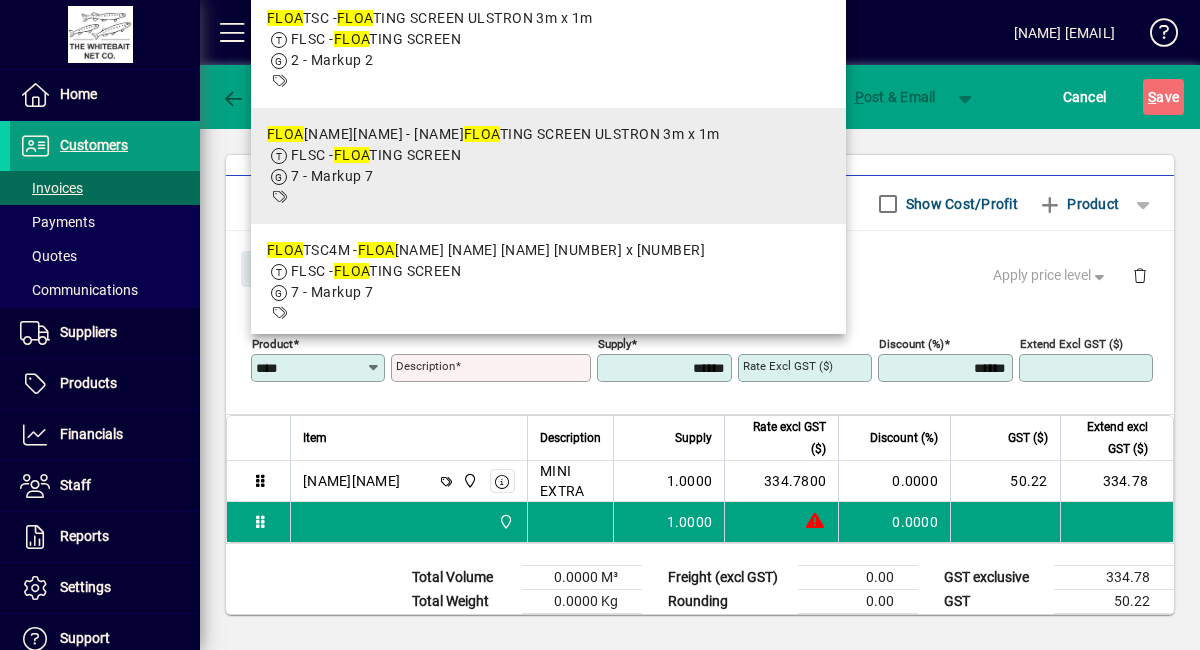 click on "FLOA TSCD - DELUXE  FLOA TING SCREEN ULSTRON 3m x 1m" at bounding box center [493, 134] 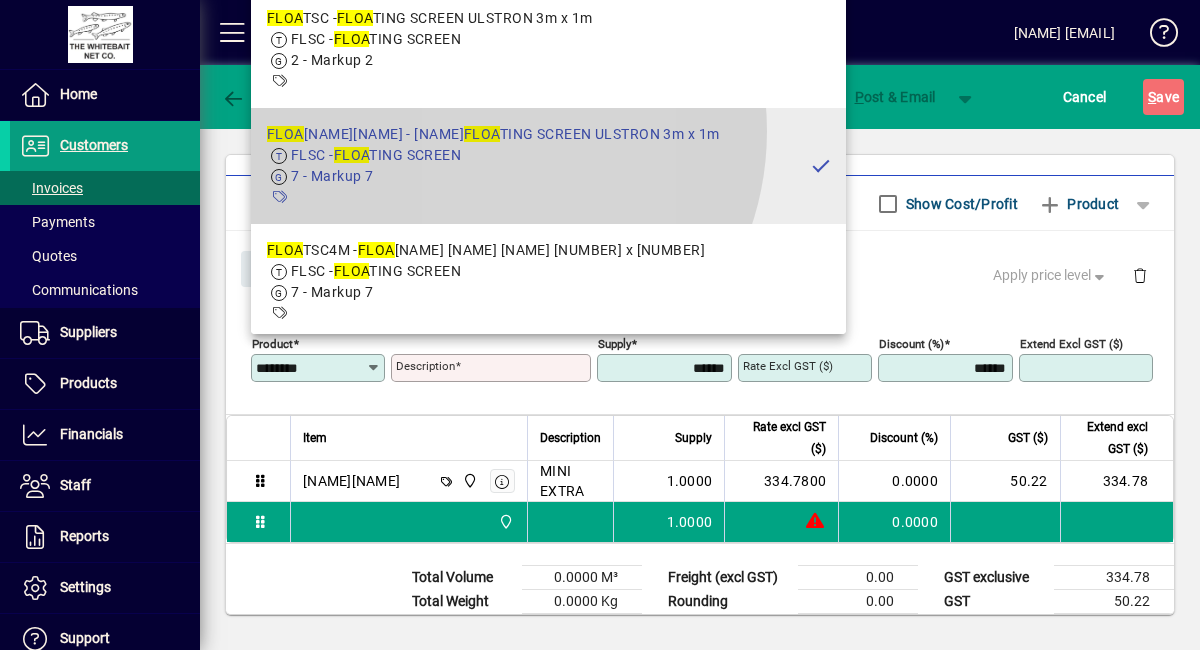 type on "**********" 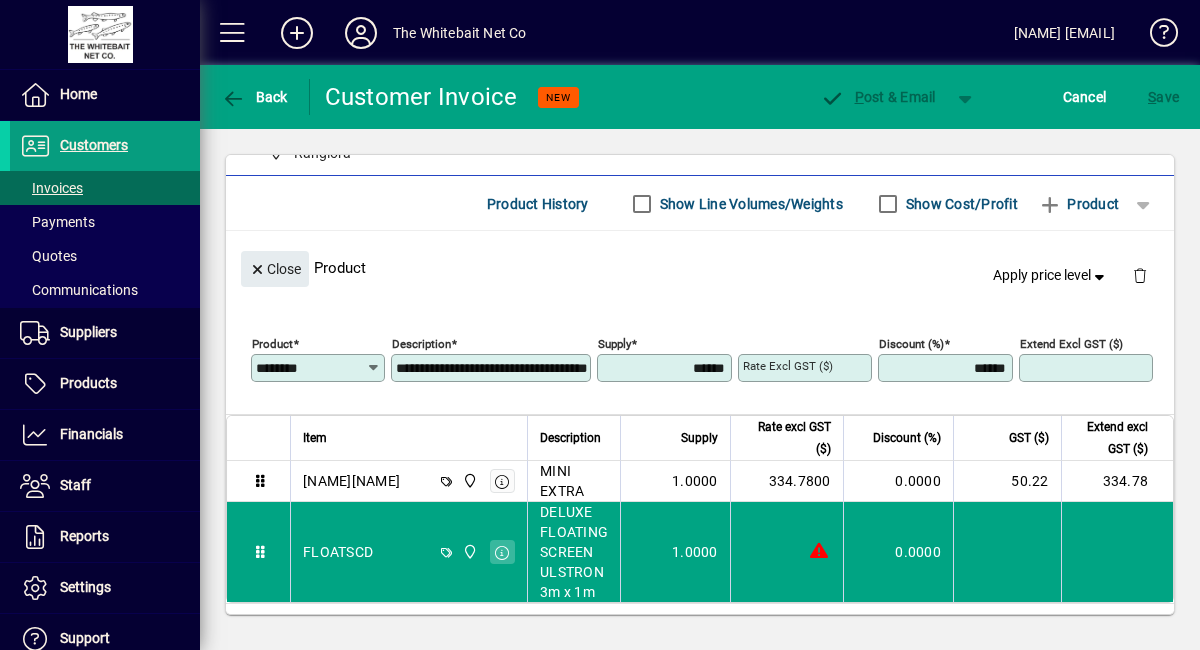 type on "********" 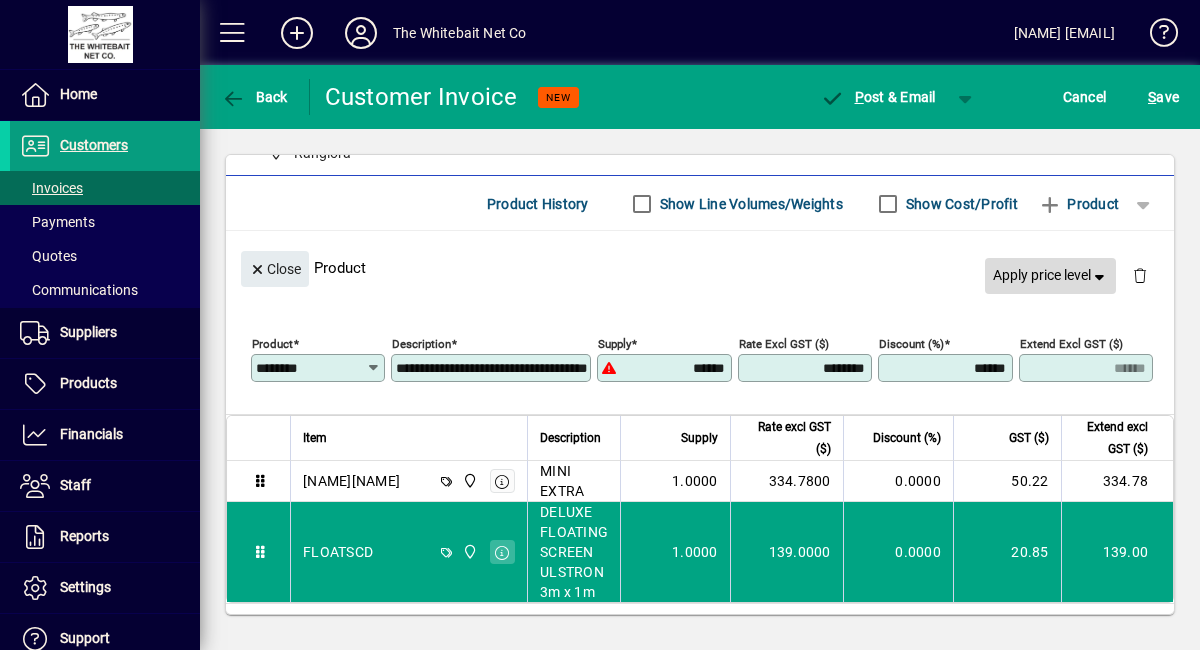 click 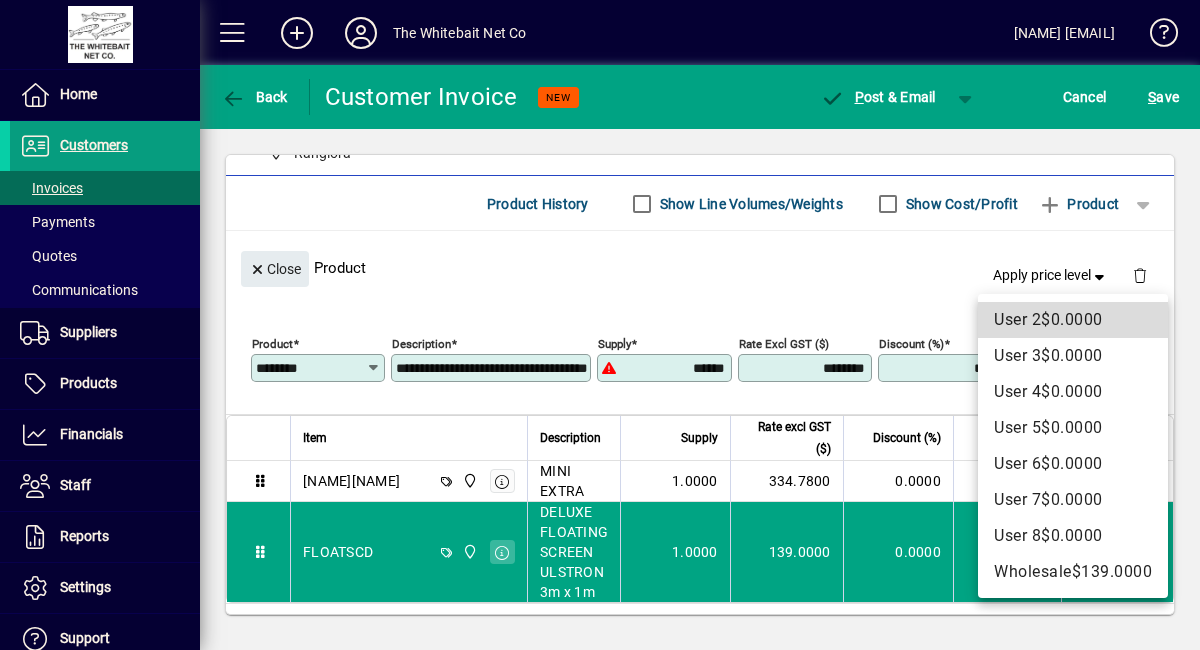 click on "$0.0000" at bounding box center [1072, 319] 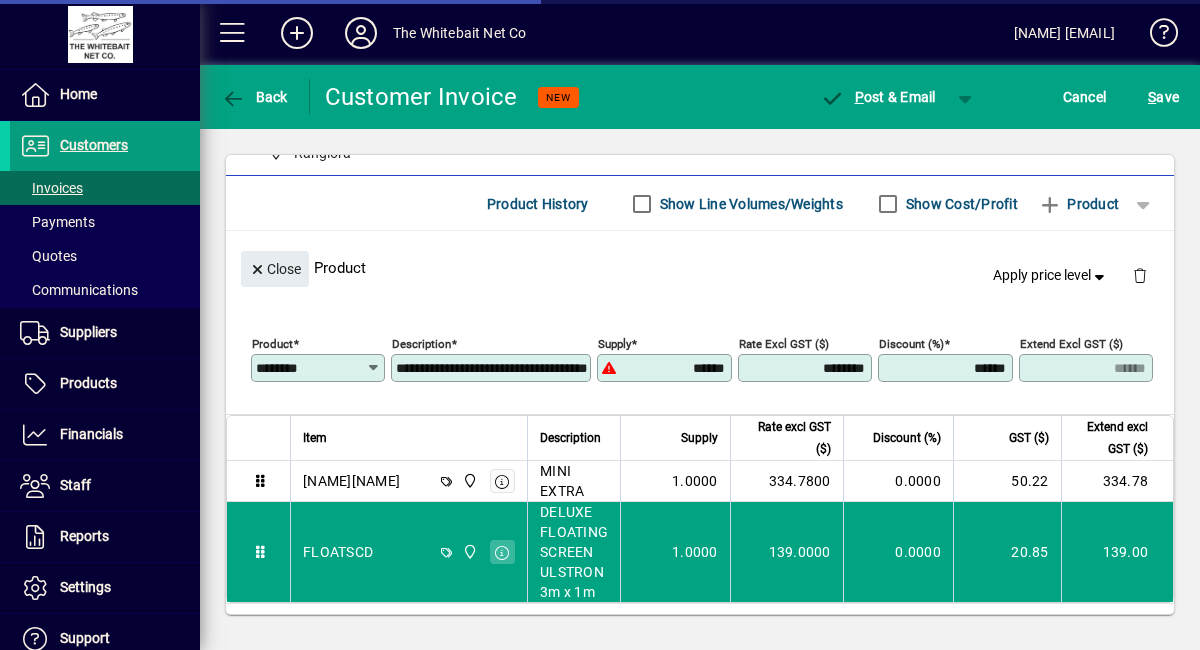 type on "******" 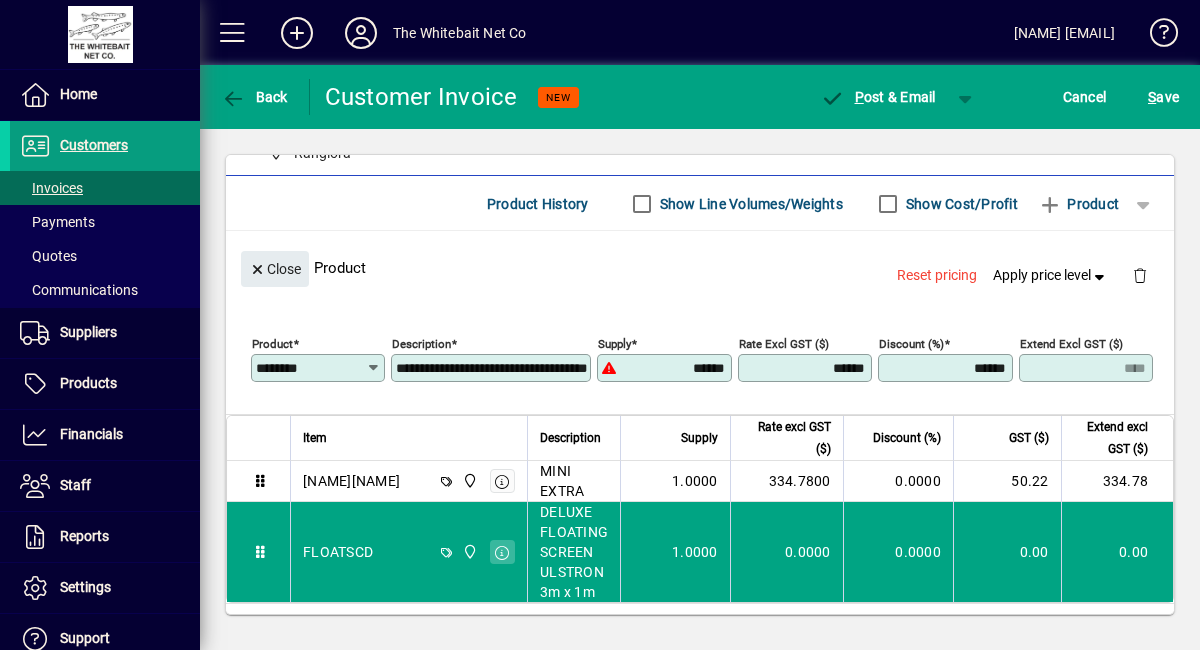 click on "******" at bounding box center [807, 368] 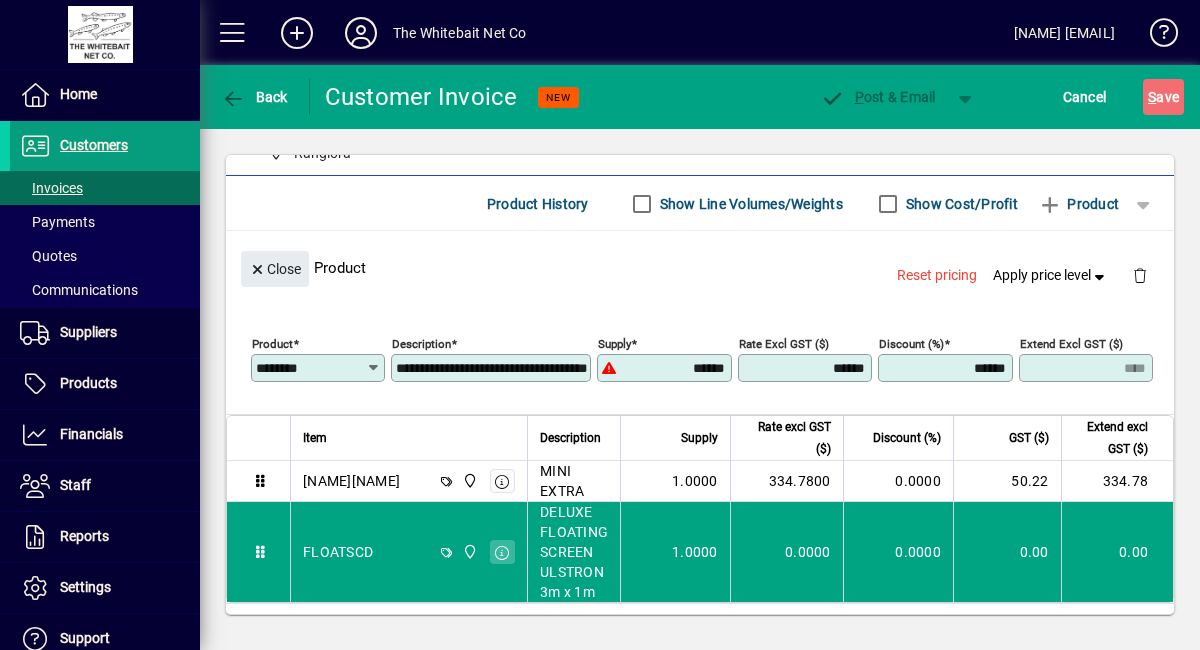 click on "******" at bounding box center [807, 368] 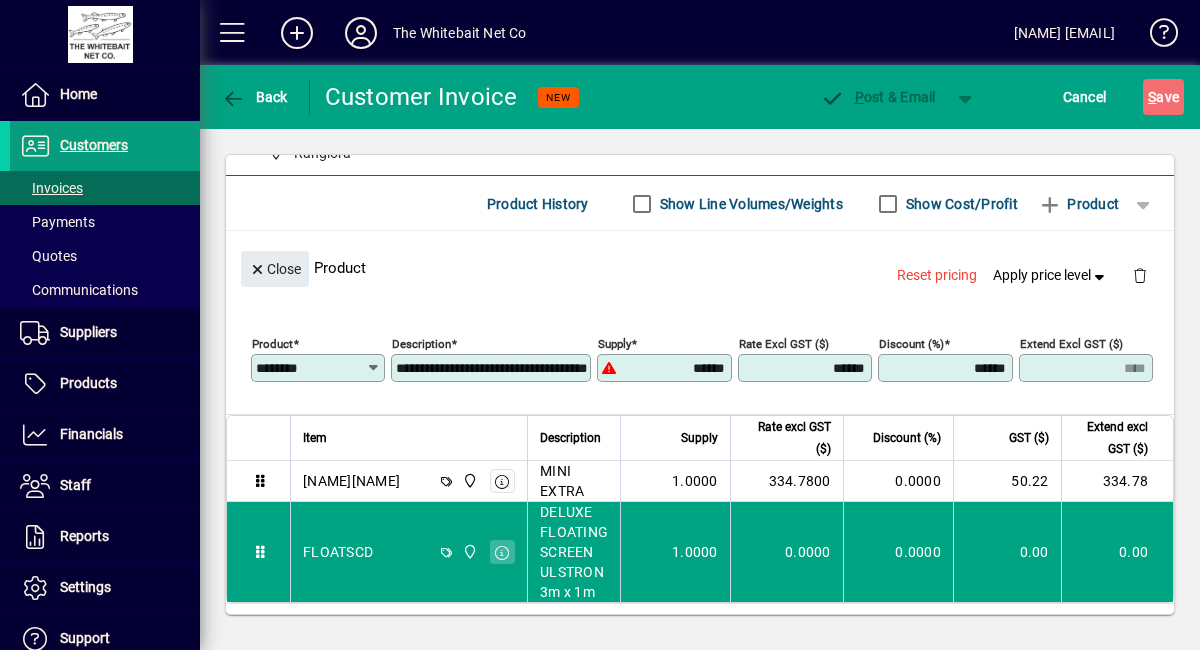 click on "******" at bounding box center [807, 368] 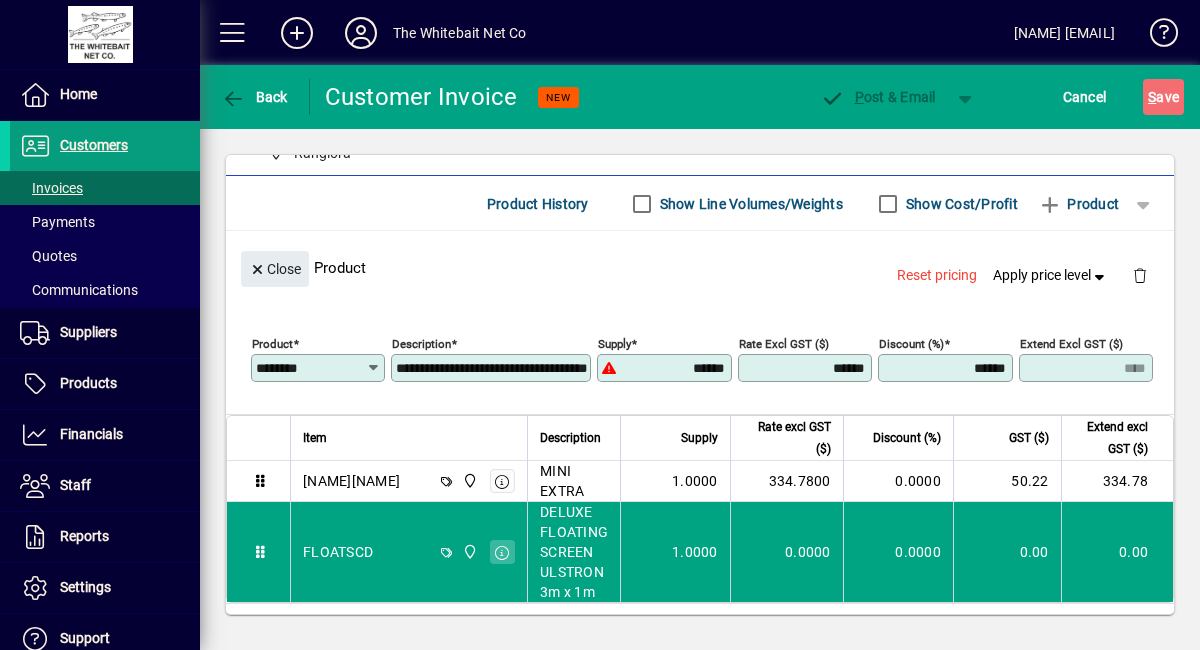 click on "******" at bounding box center (807, 368) 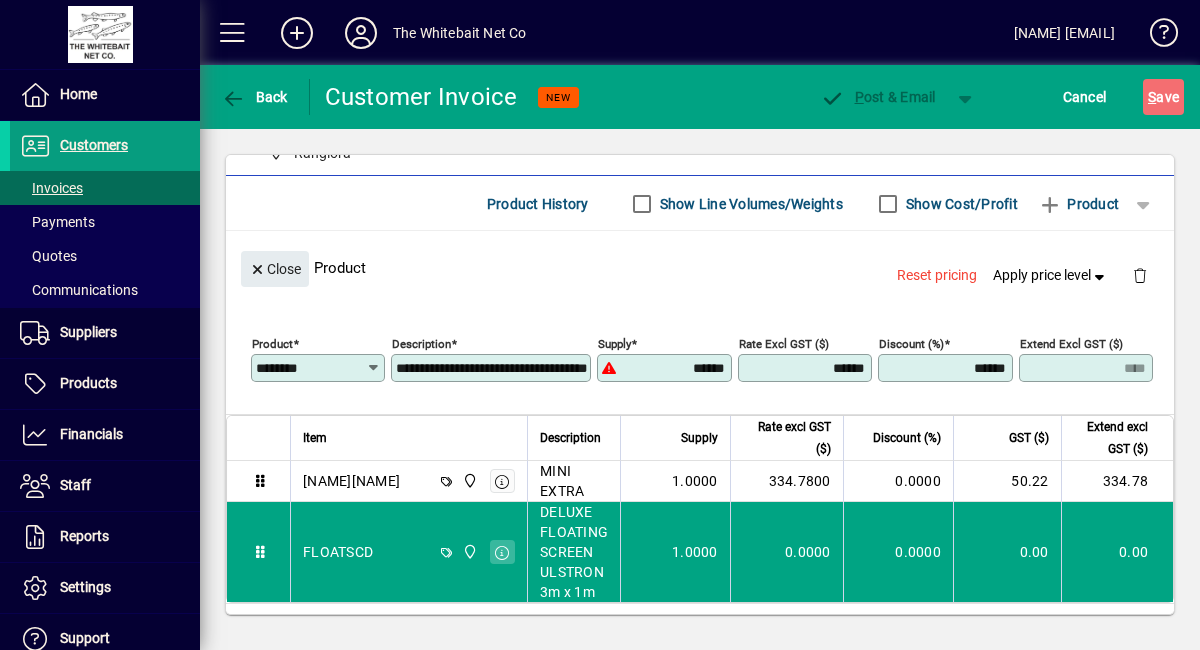 click on "******" at bounding box center (807, 368) 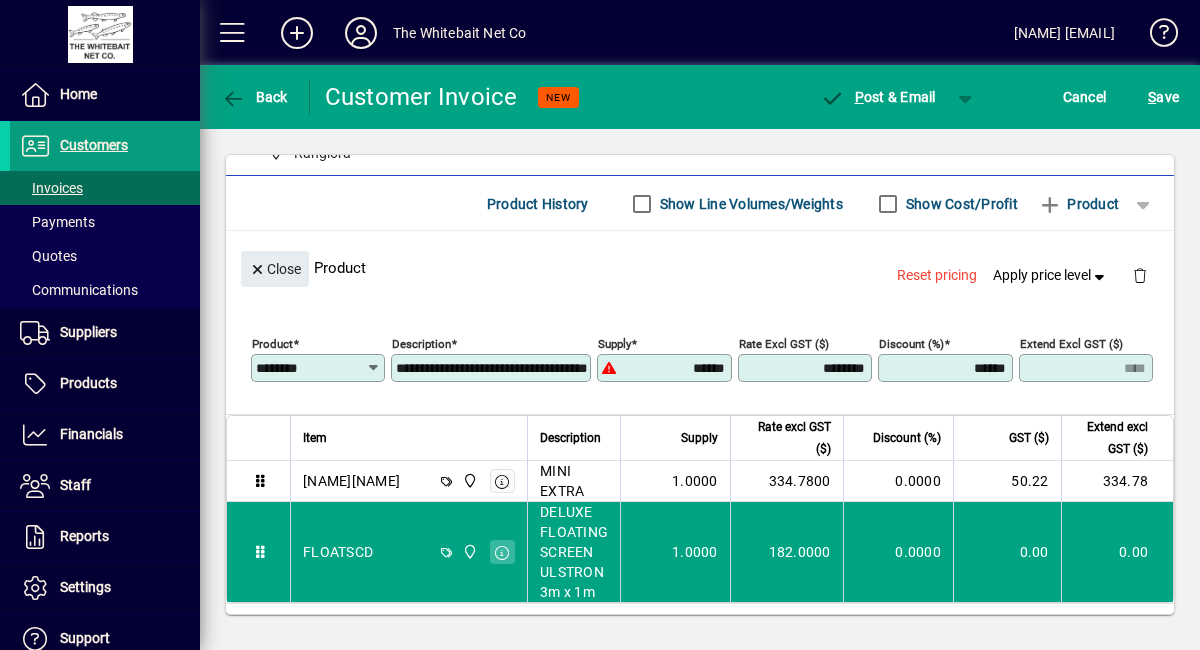 click on "********" at bounding box center [807, 368] 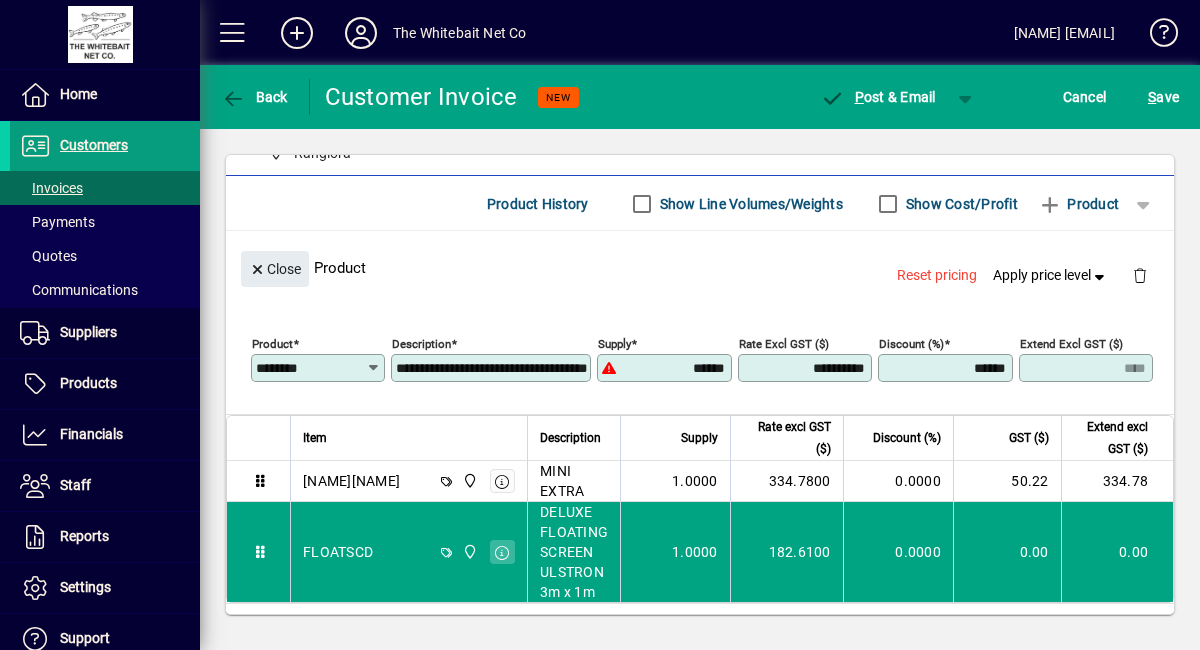 type on "********" 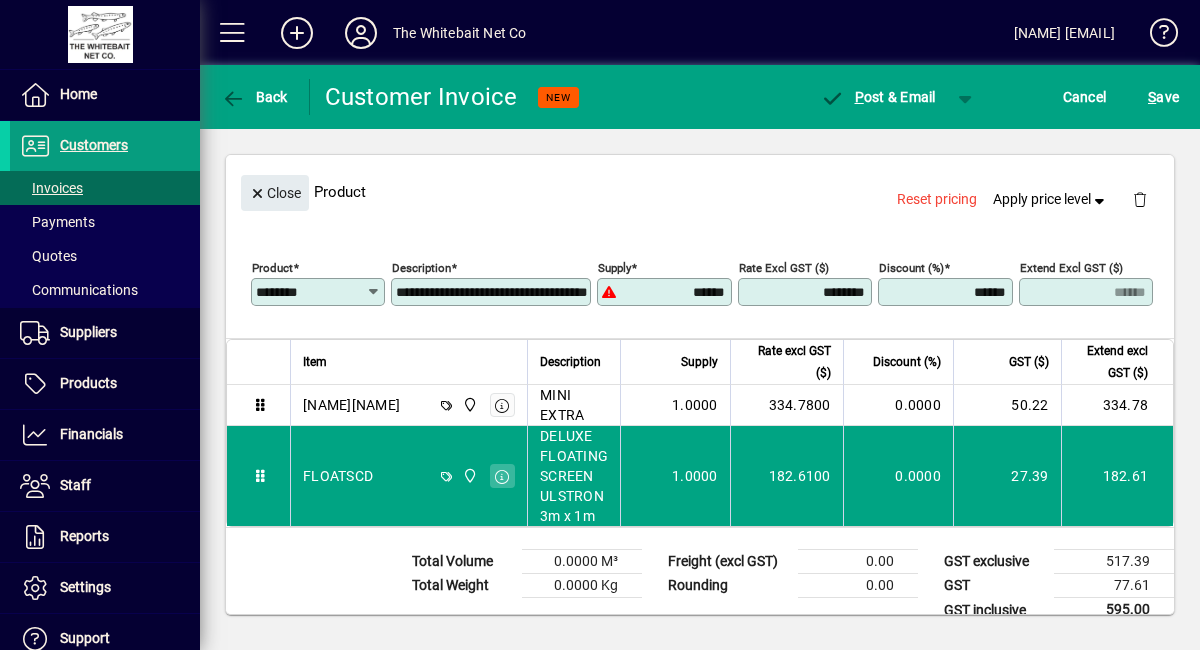scroll, scrollTop: 336, scrollLeft: 0, axis: vertical 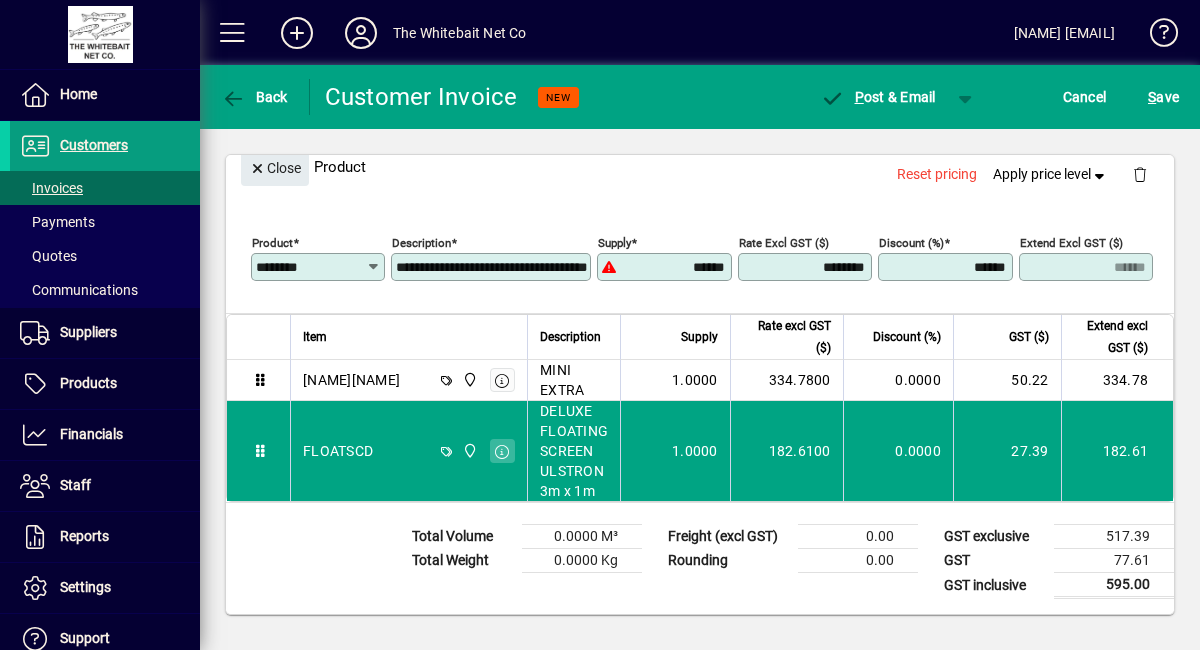 click on "********" at bounding box center [807, 267] 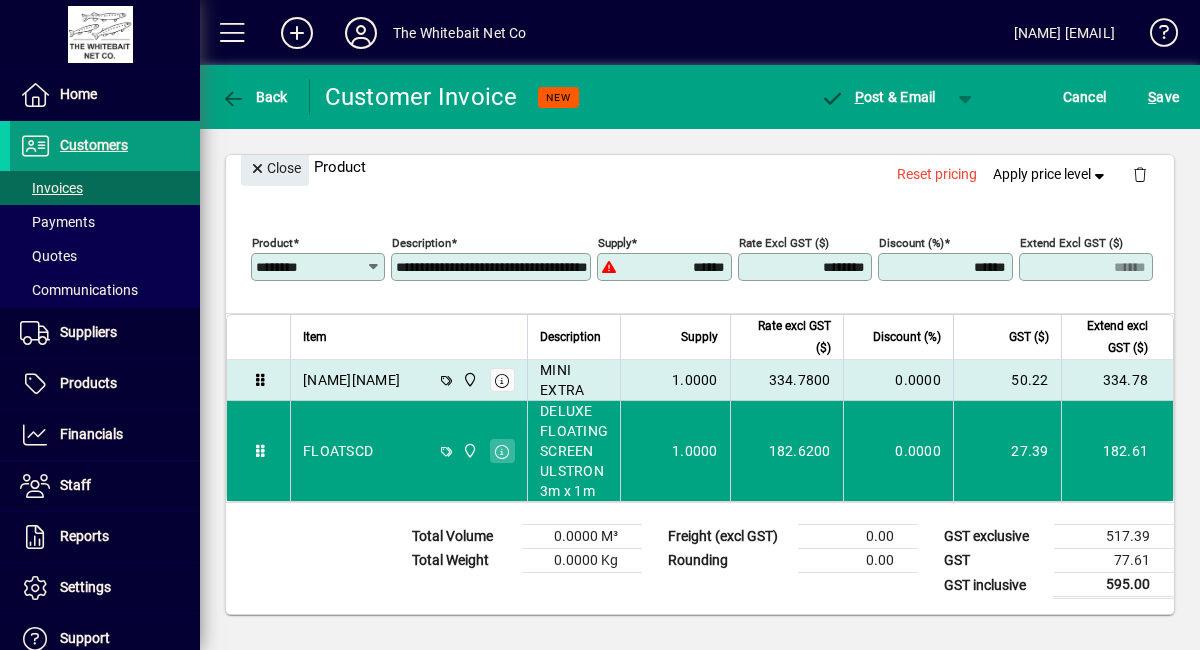 type on "********" 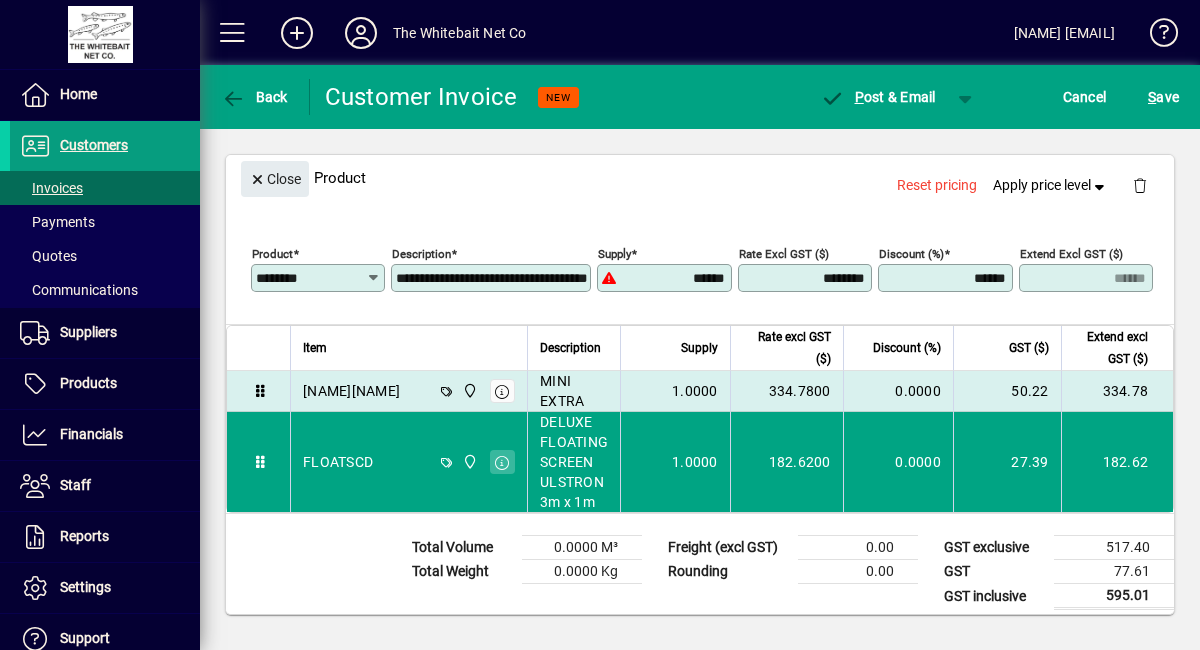 scroll, scrollTop: 327, scrollLeft: 0, axis: vertical 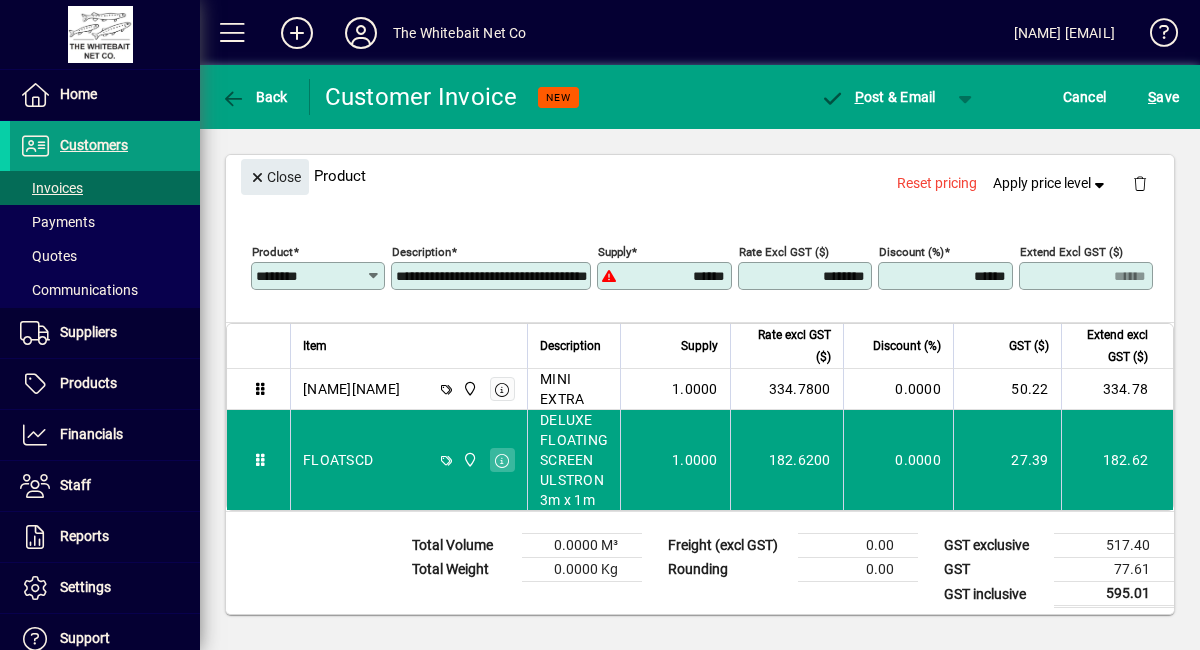 click on "********" at bounding box center (807, 276) 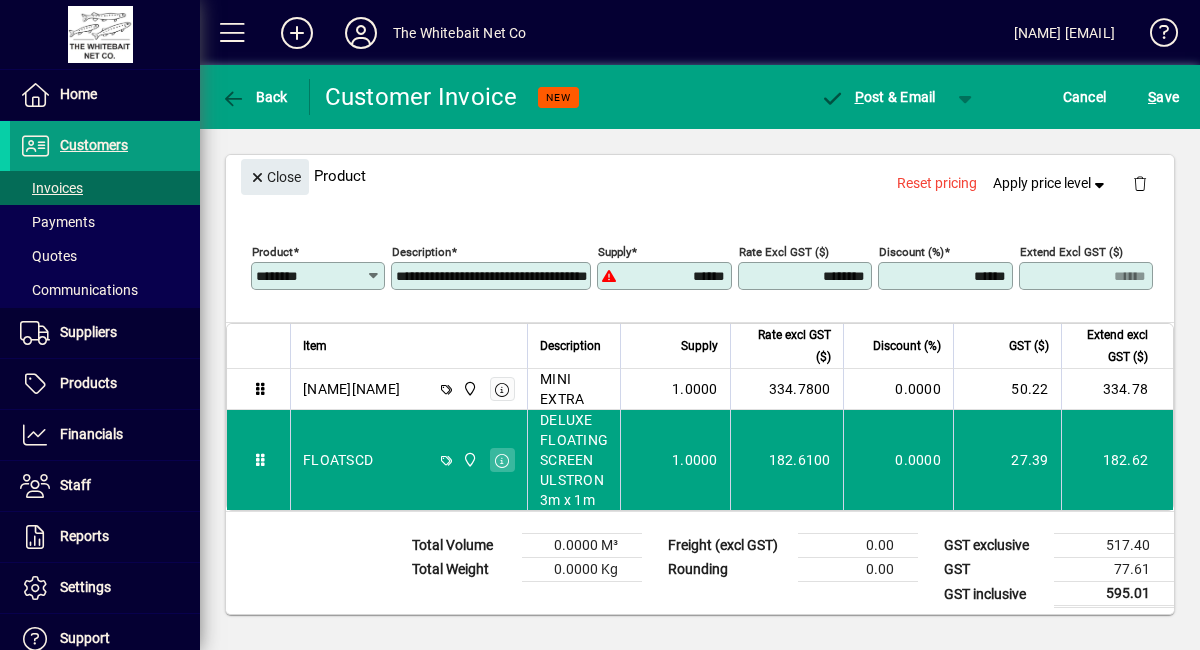 type on "********" 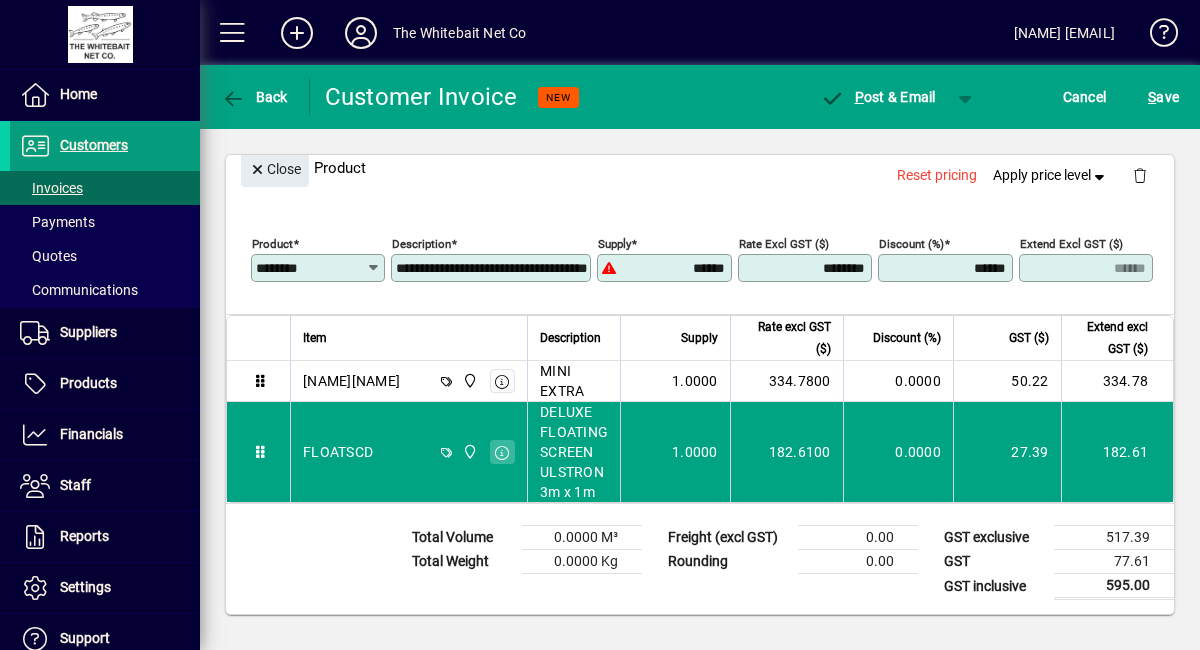 scroll, scrollTop: 336, scrollLeft: 0, axis: vertical 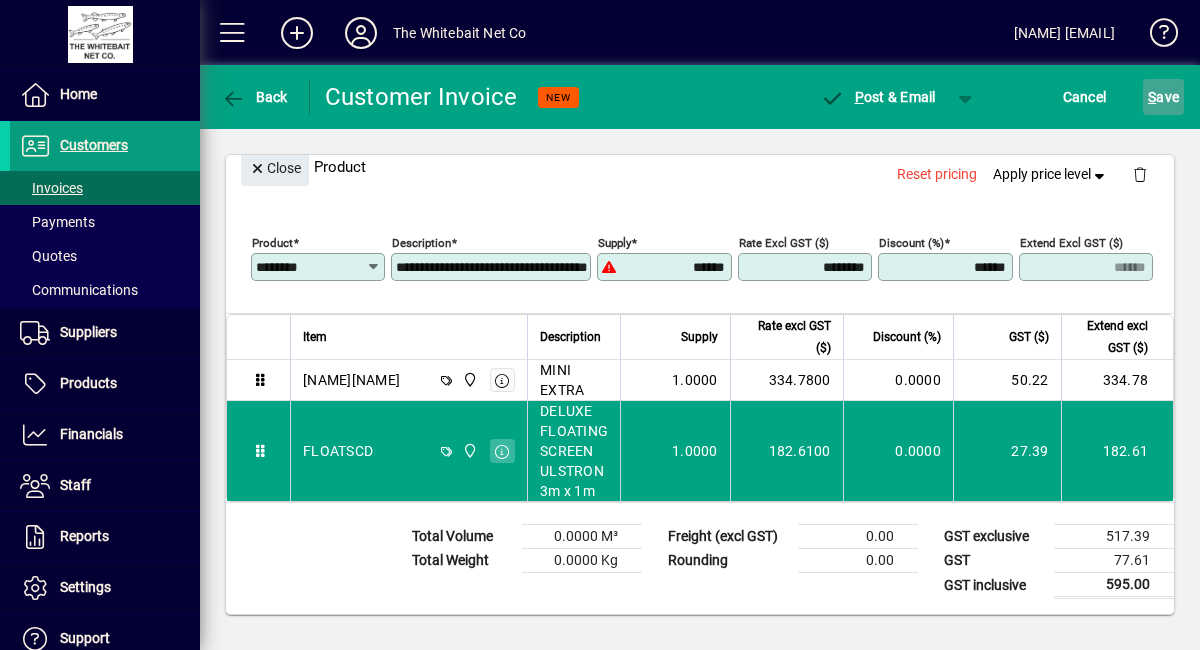 click on "S ave" 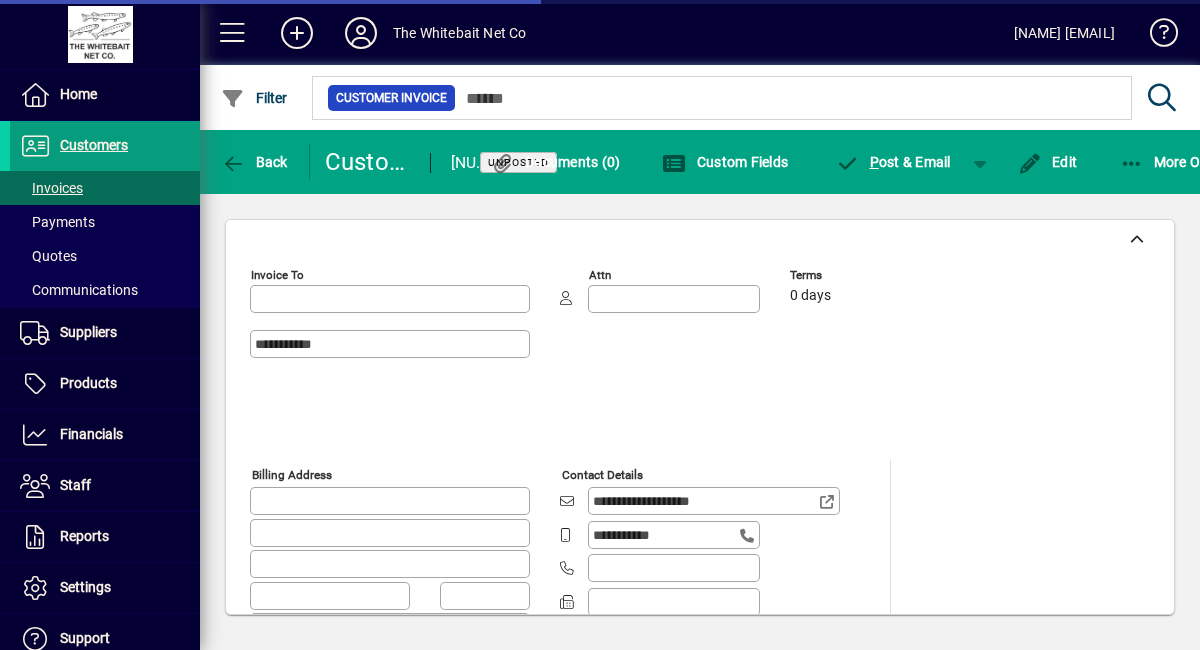 type on "**********" 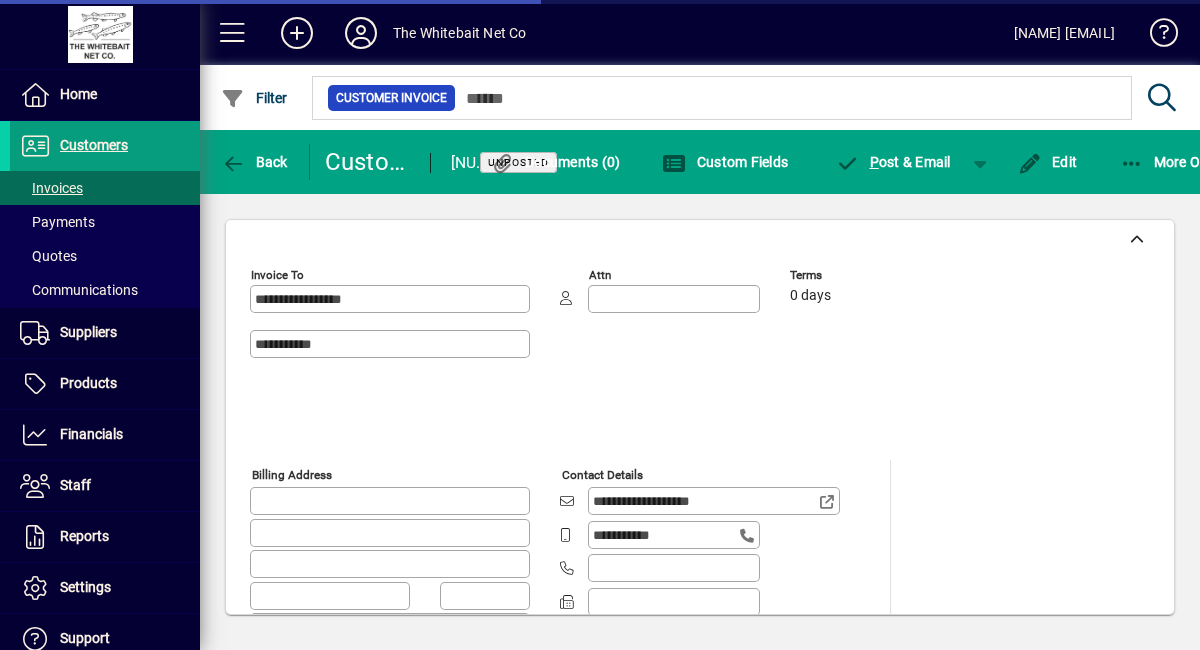 type on "********" 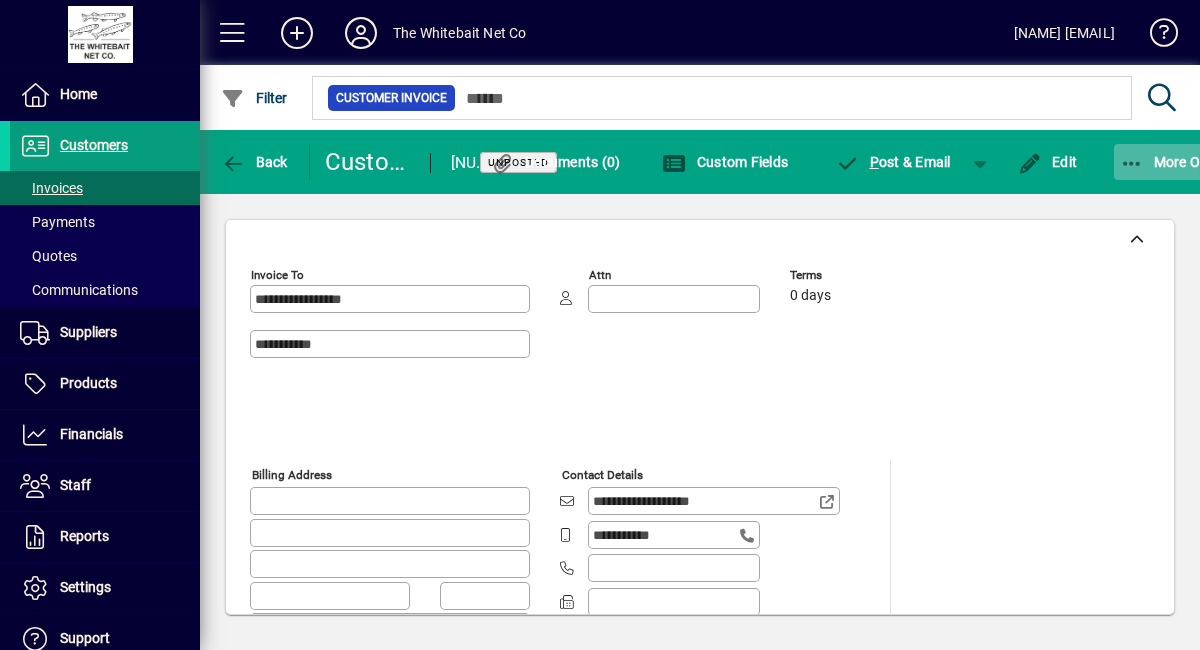 click 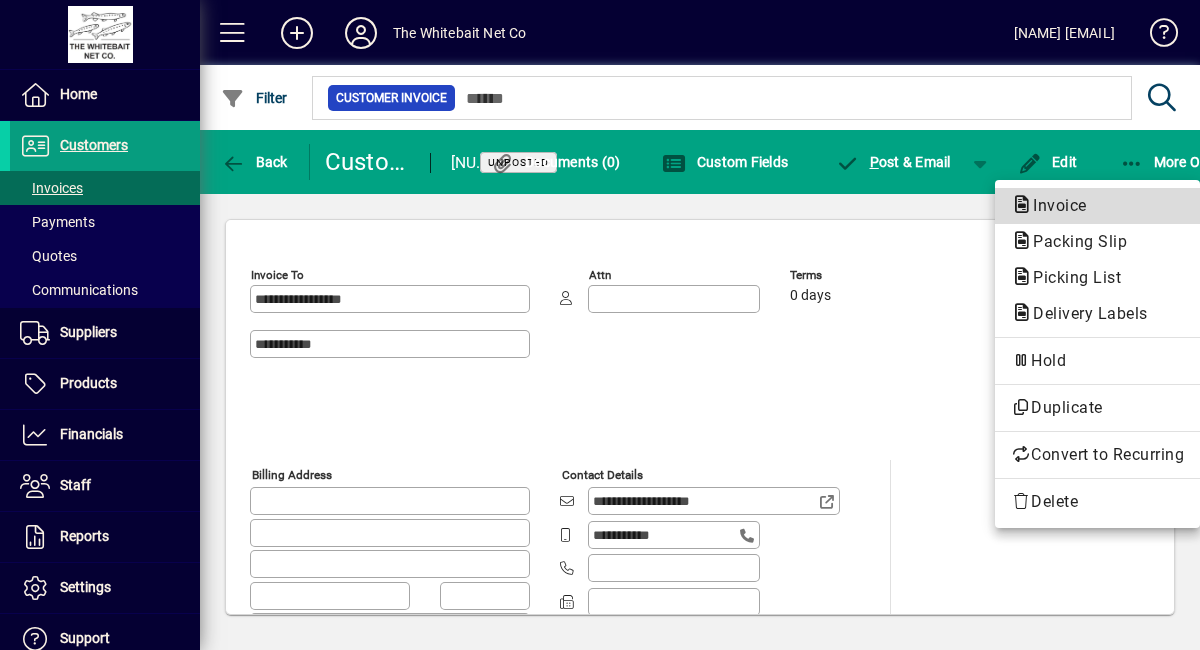 click on "Invoice" 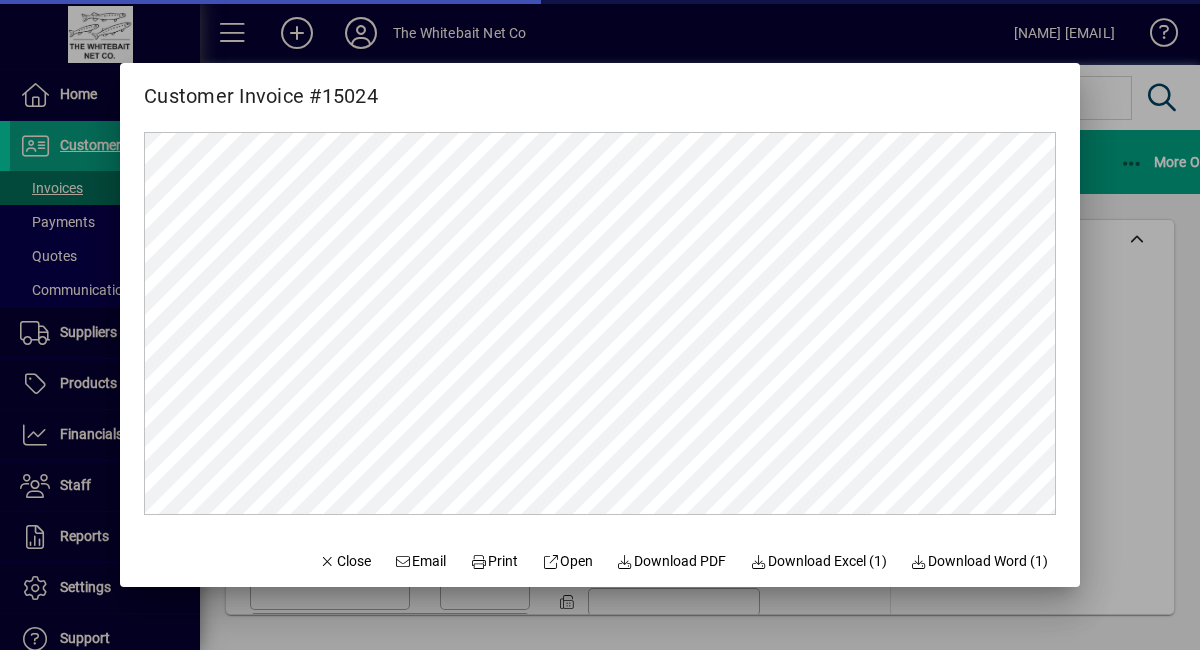 scroll, scrollTop: 0, scrollLeft: 0, axis: both 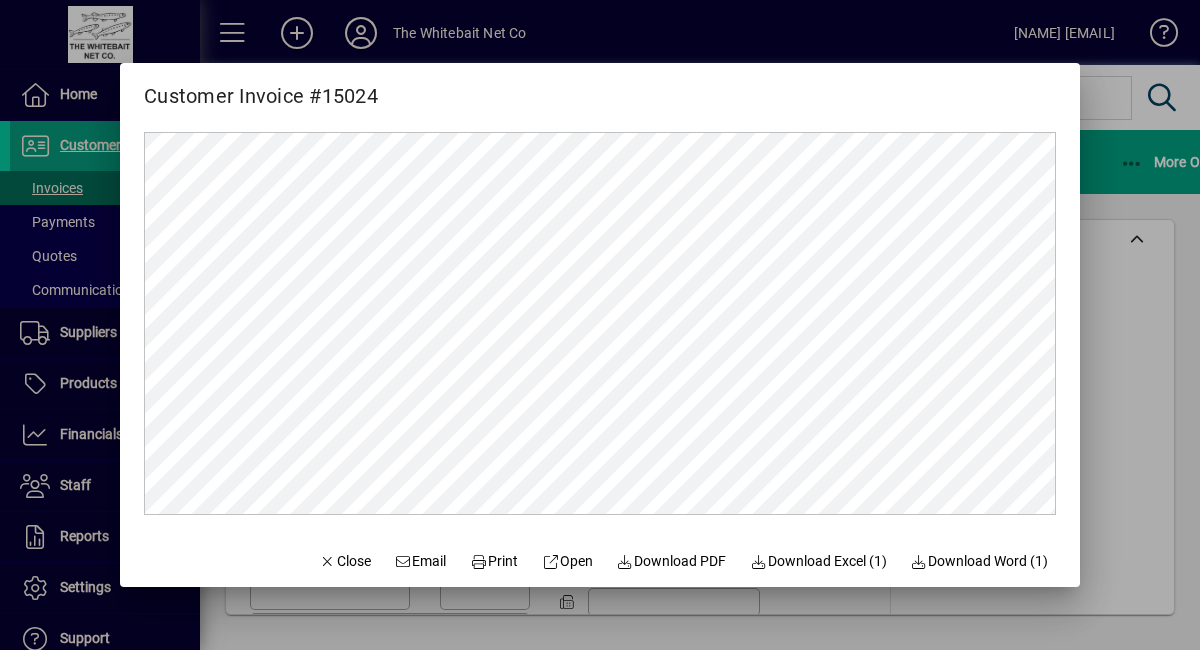 click at bounding box center (600, 325) 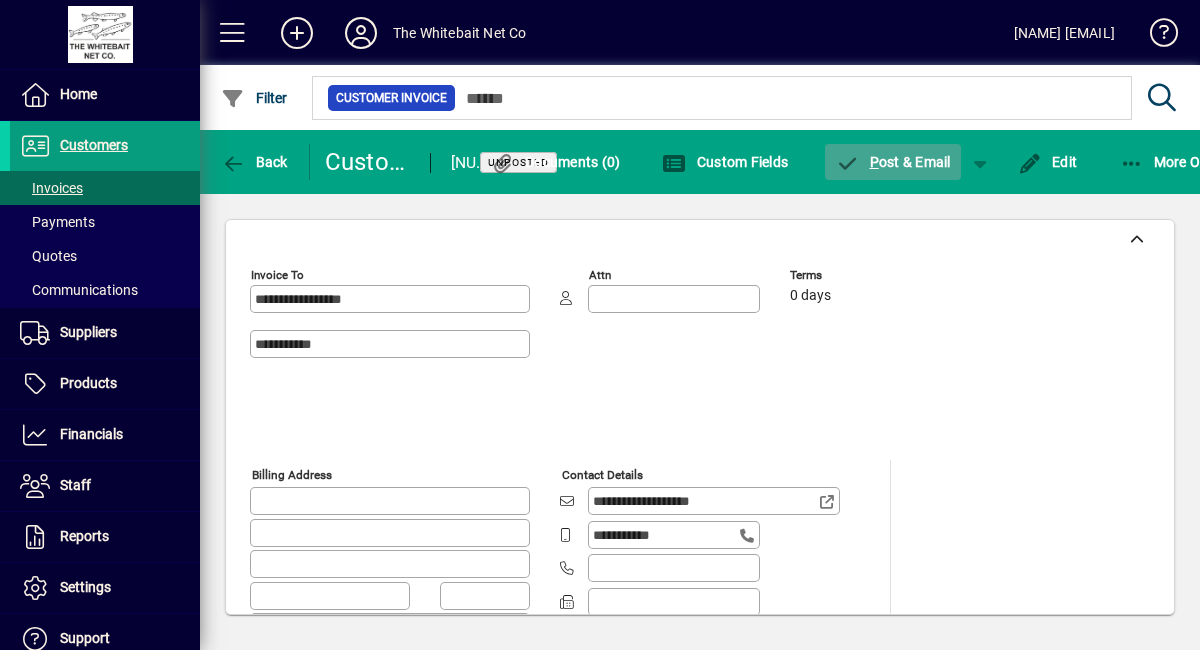 click on "P ost & Email" 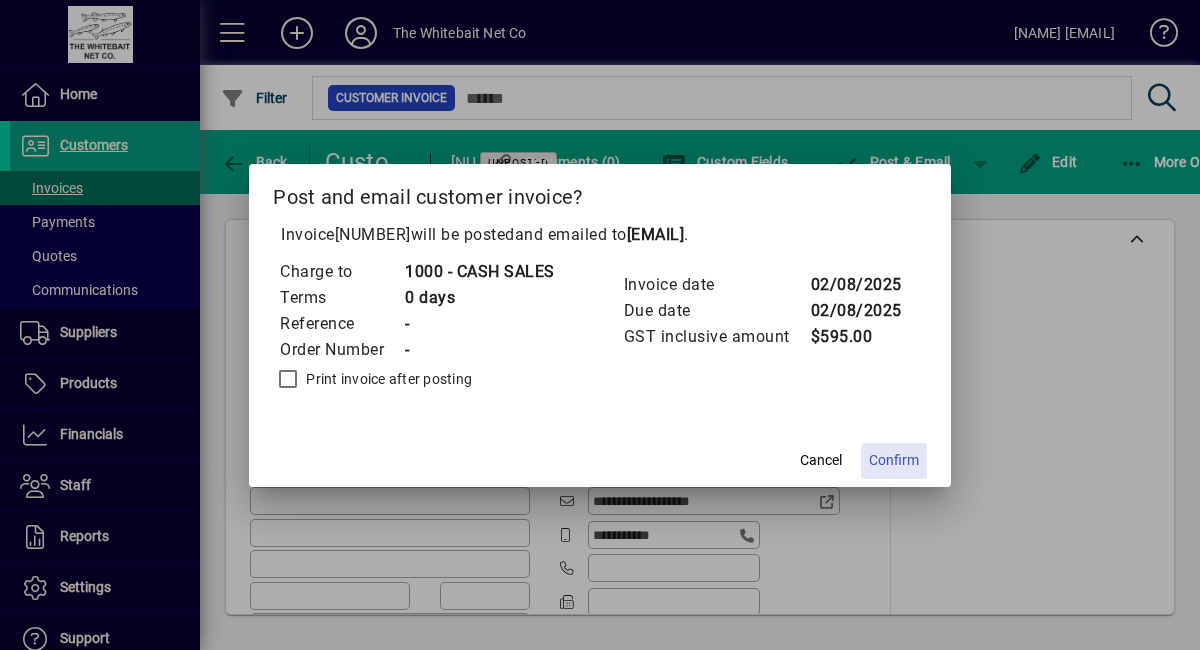 click on "Confirm" 